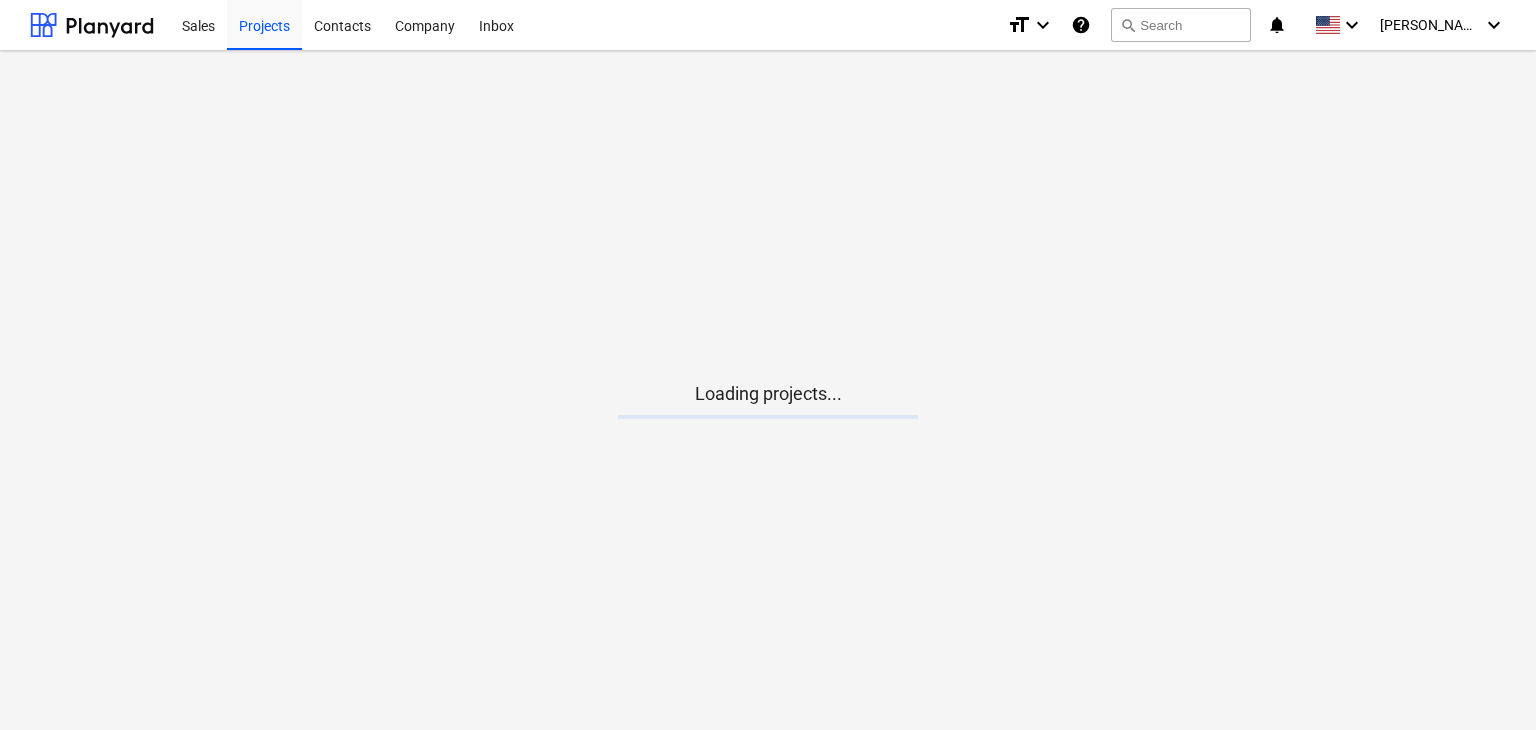 scroll, scrollTop: 0, scrollLeft: 0, axis: both 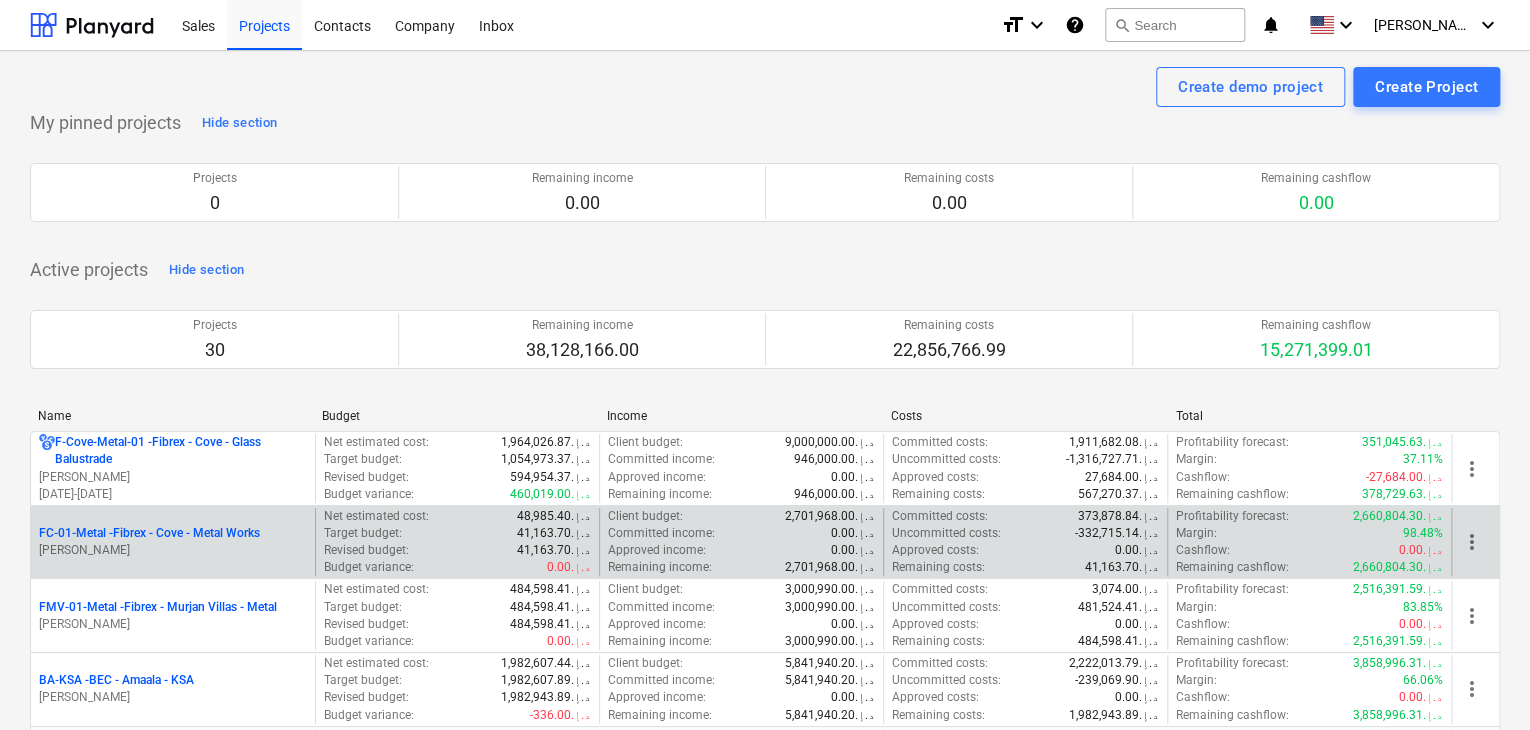 click on "[PERSON_NAME]" at bounding box center (173, 550) 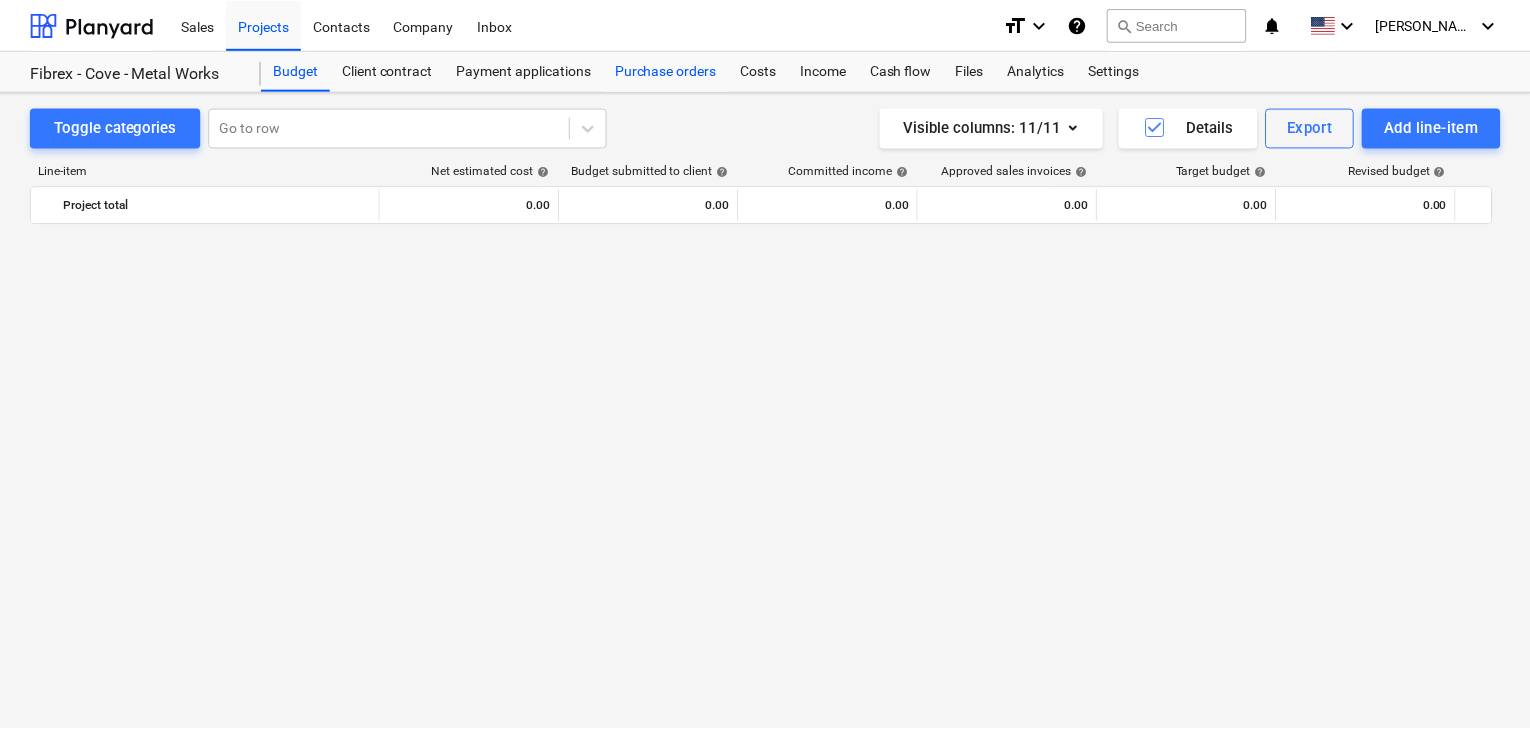 scroll, scrollTop: 23524, scrollLeft: 0, axis: vertical 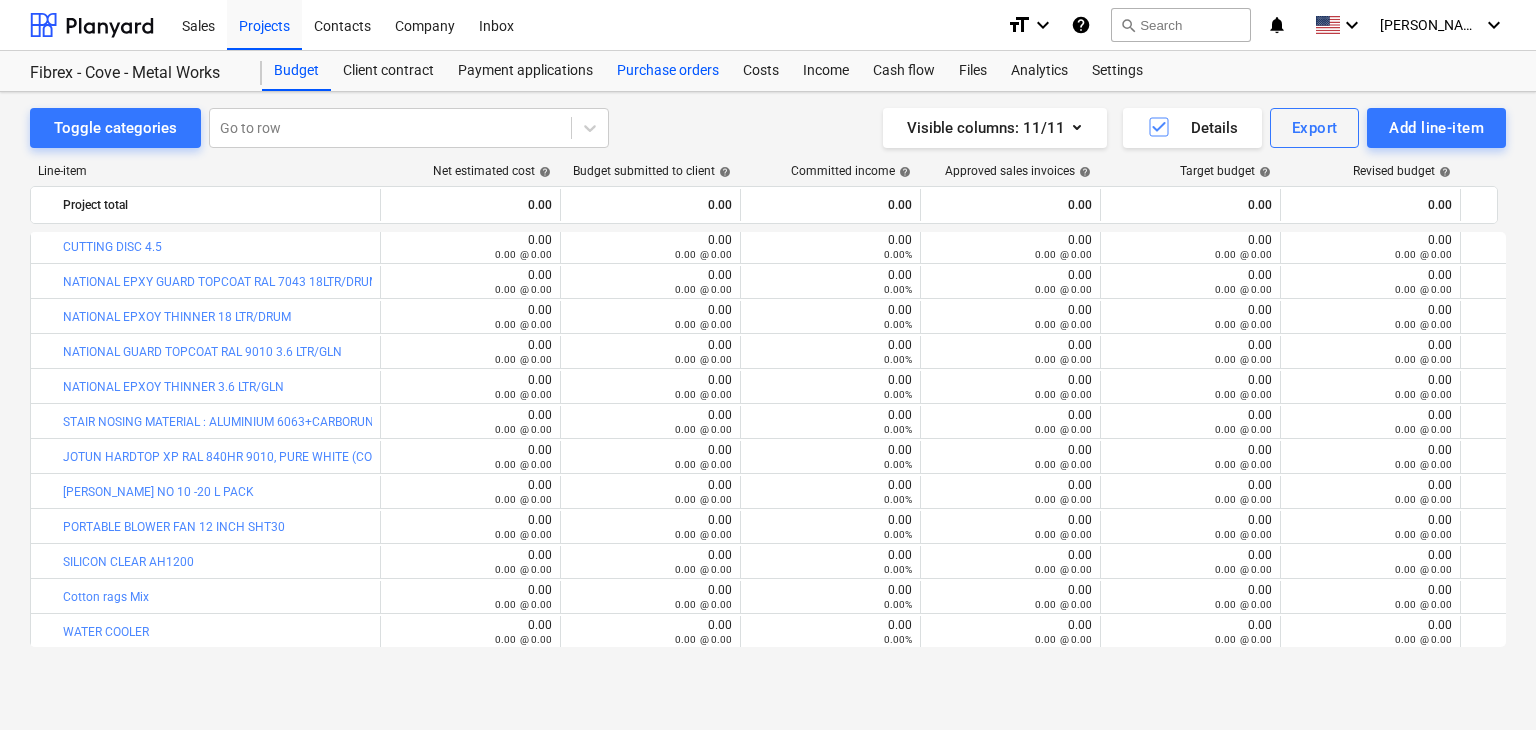 click on "Purchase orders" at bounding box center (668, 71) 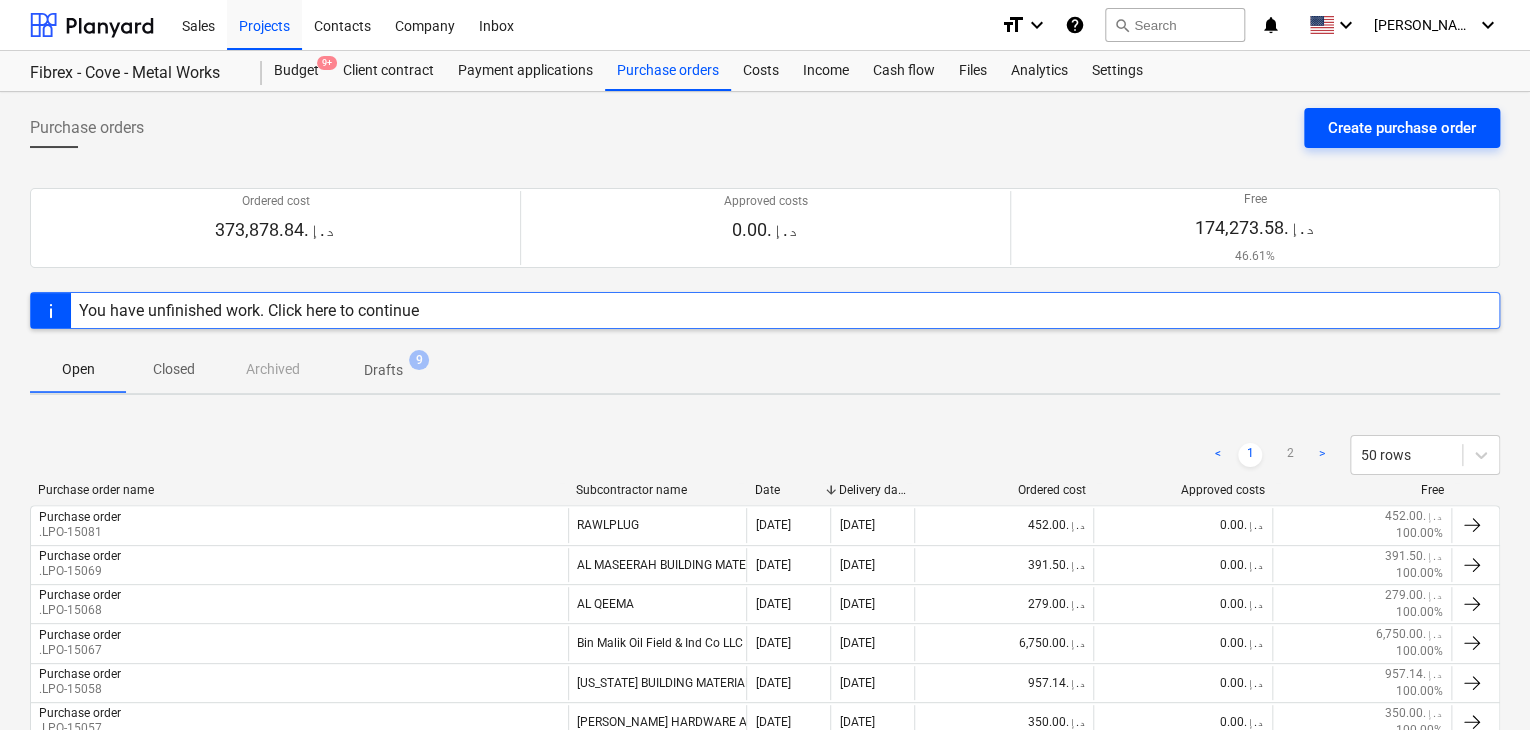 click on "Create purchase order" at bounding box center [1402, 128] 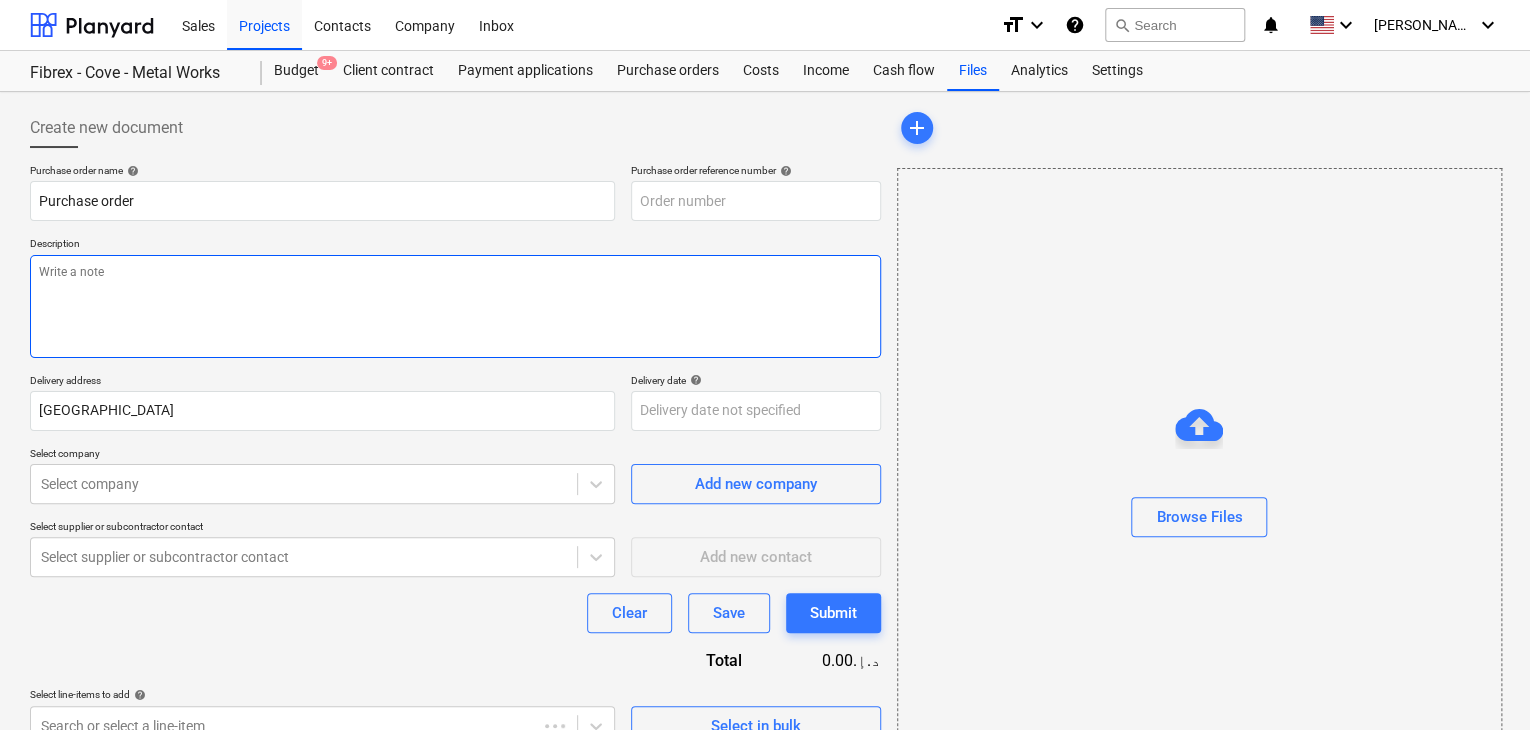 click at bounding box center [455, 306] 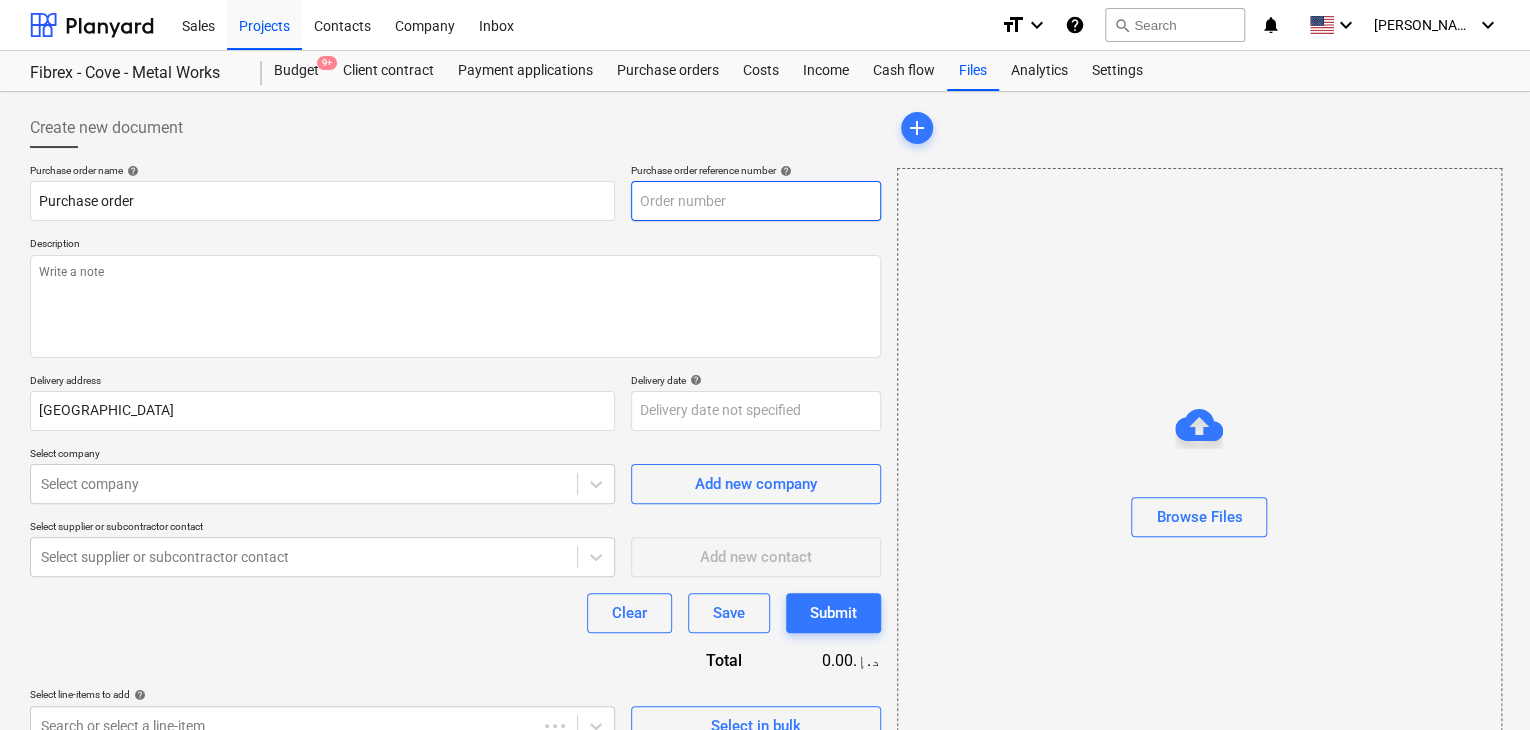 click at bounding box center [756, 201] 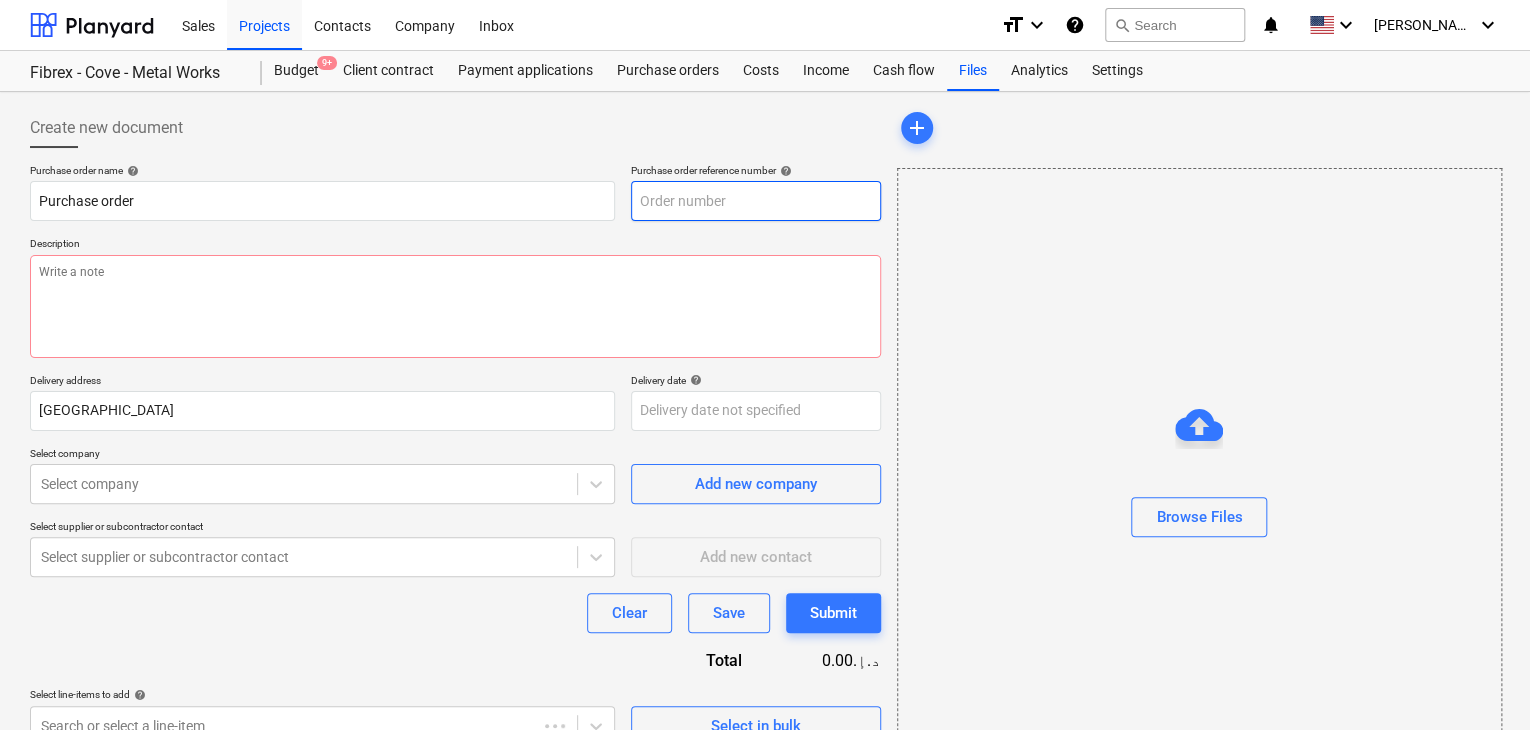 type on "x" 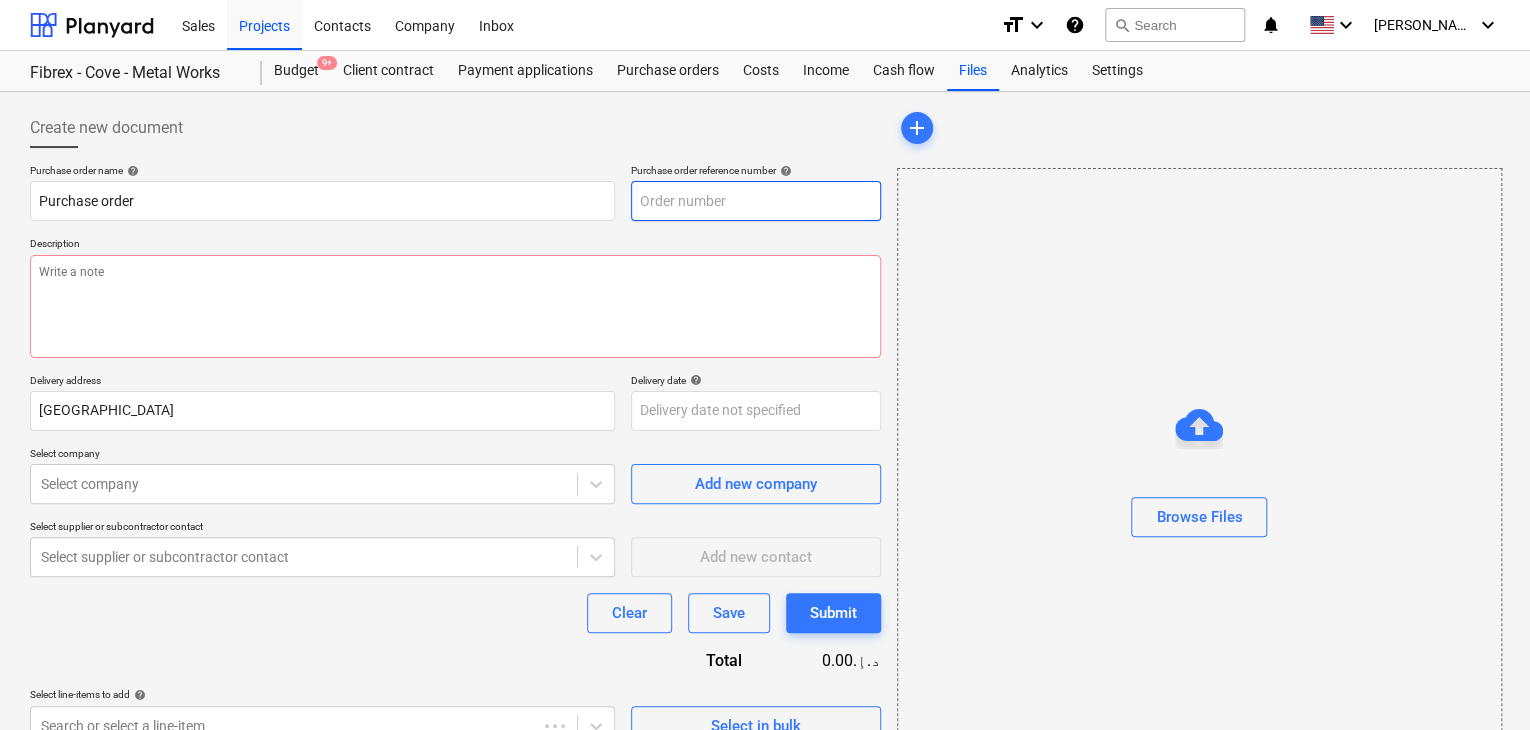 type on "FC-01-Metal-PO-221" 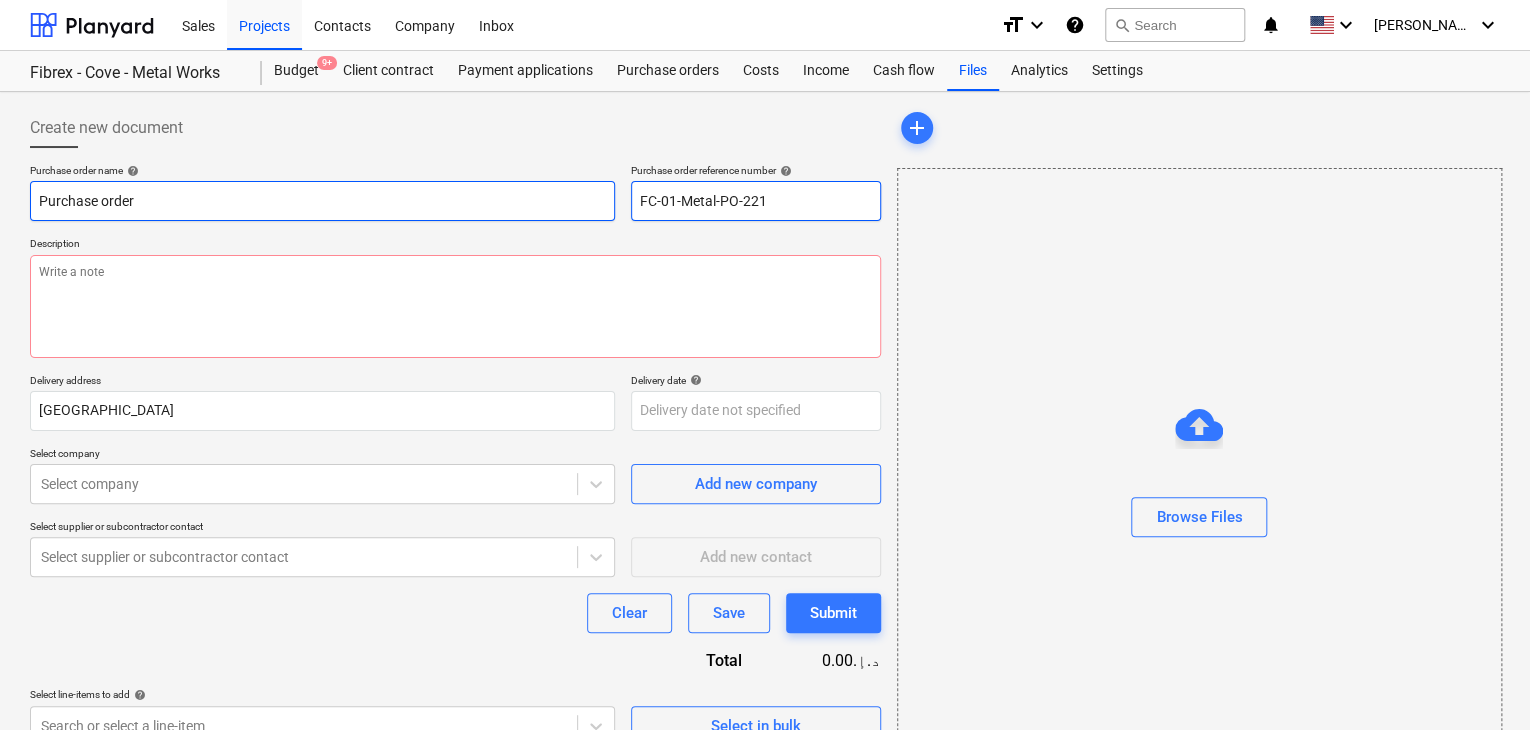 drag, startPoint x: 768, startPoint y: 200, endPoint x: 585, endPoint y: 187, distance: 183.46117 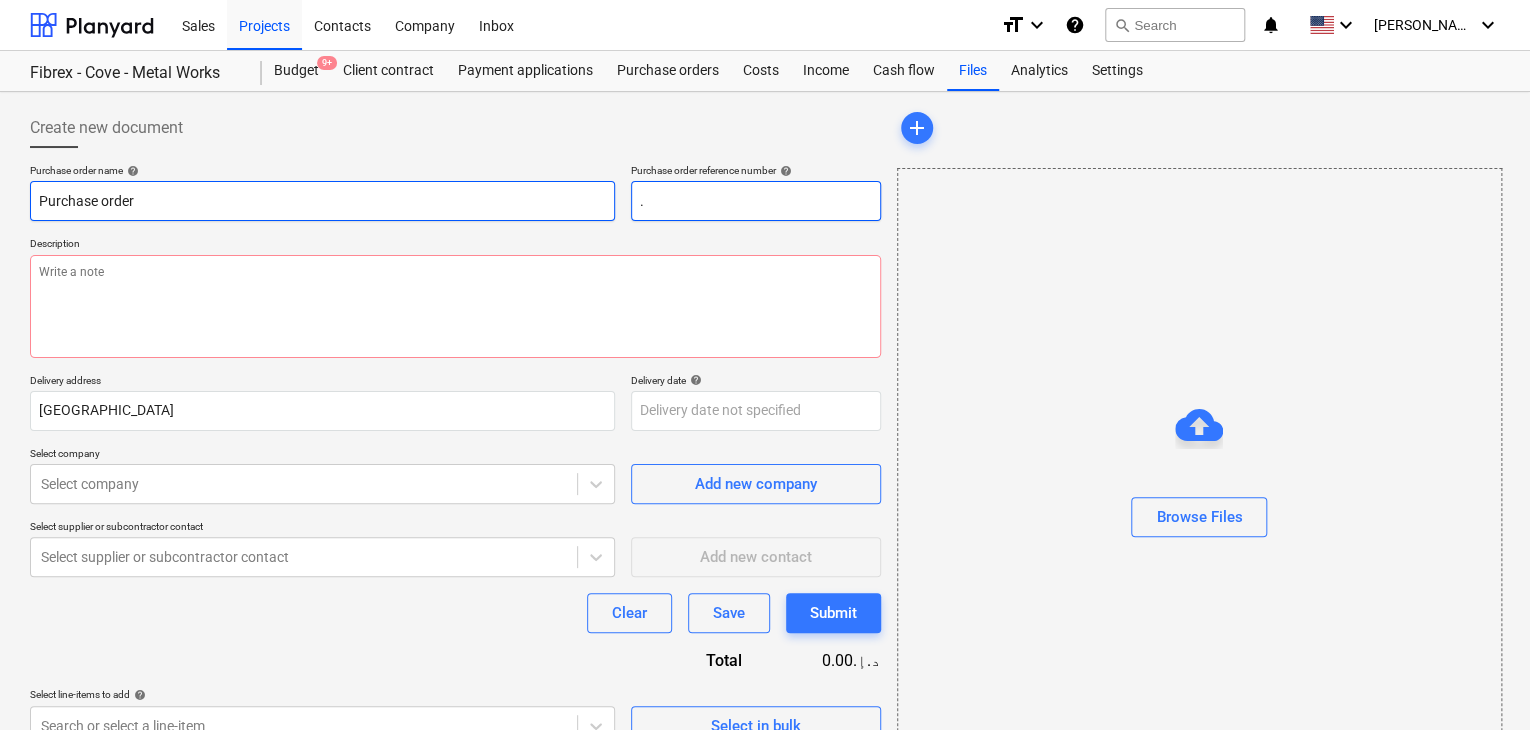 type on "x" 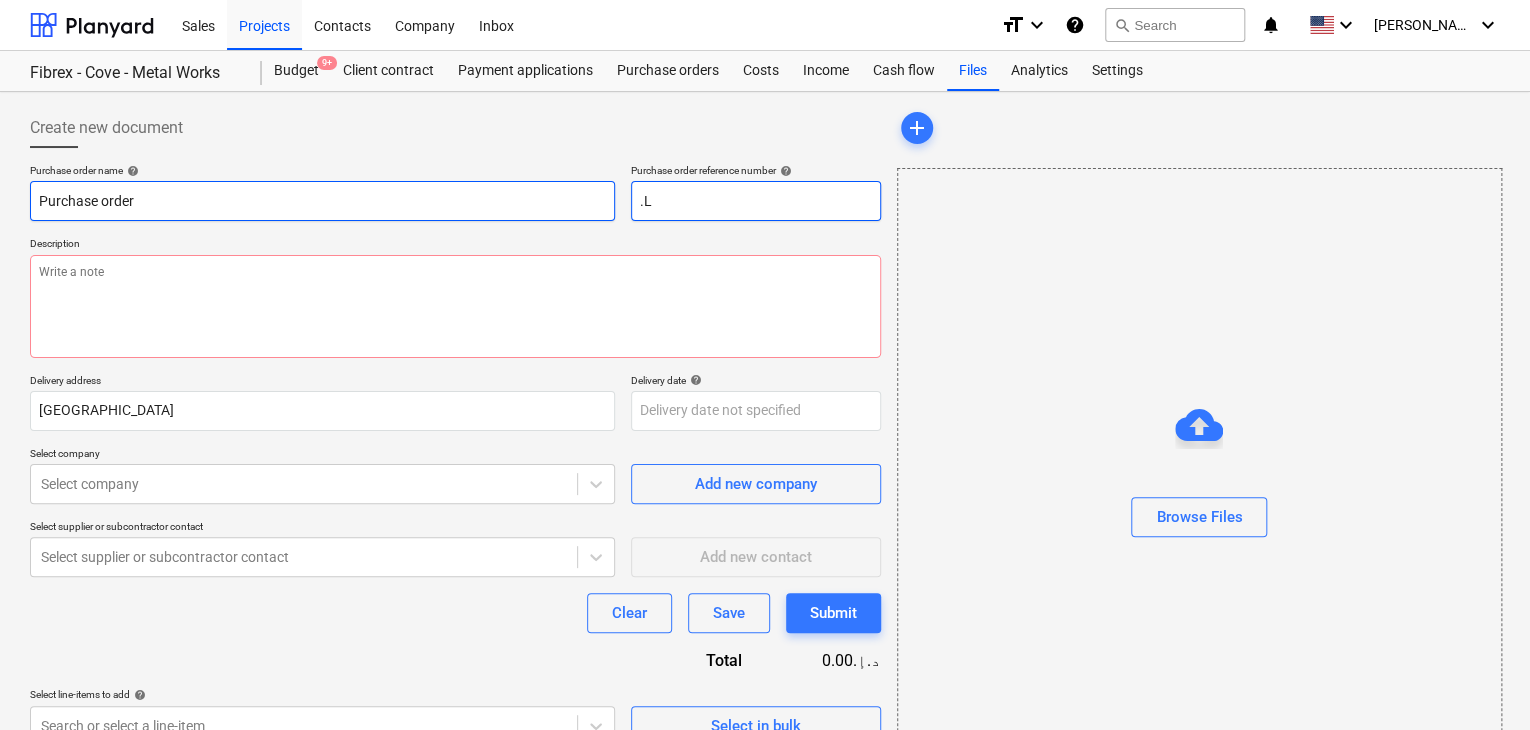 type on "x" 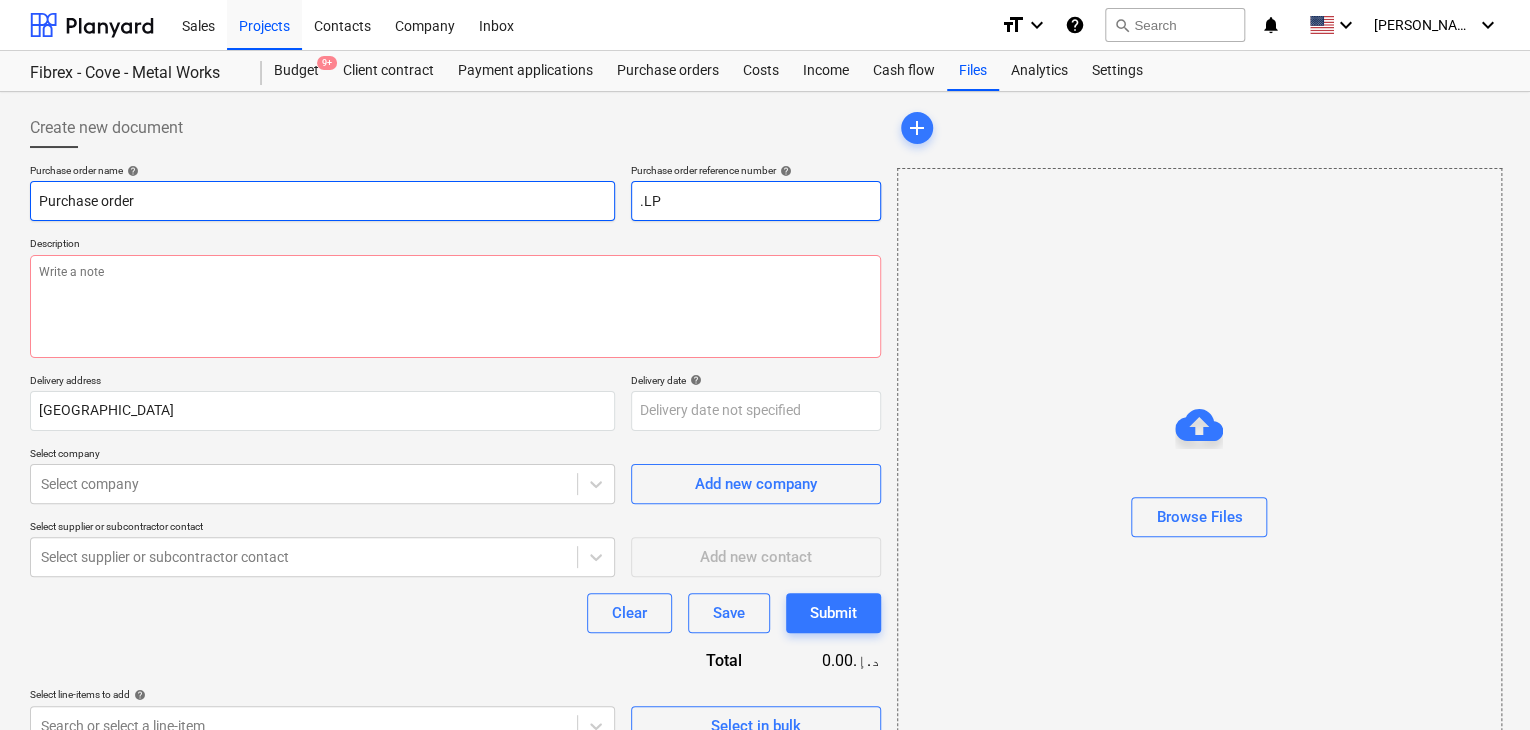 type on "x" 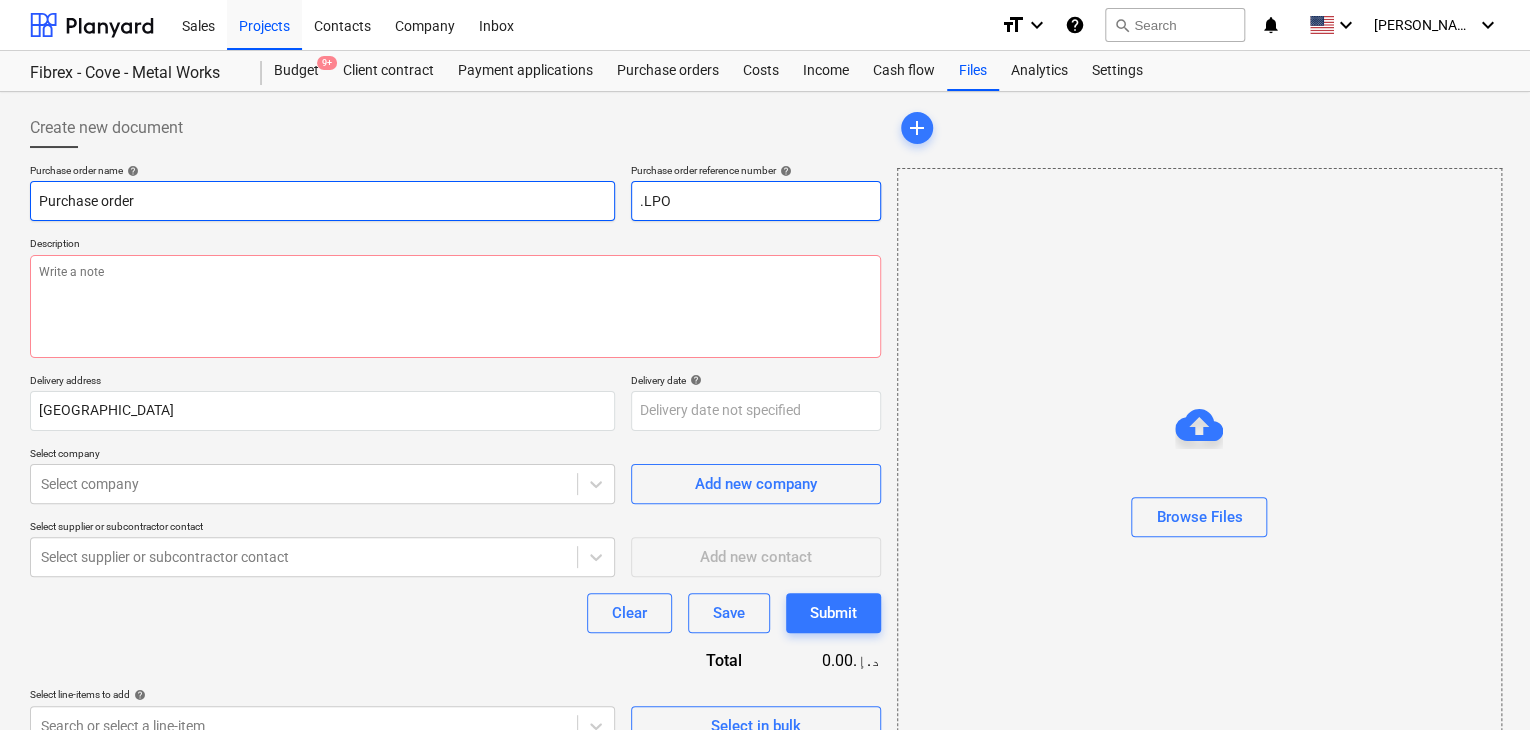 type on "x" 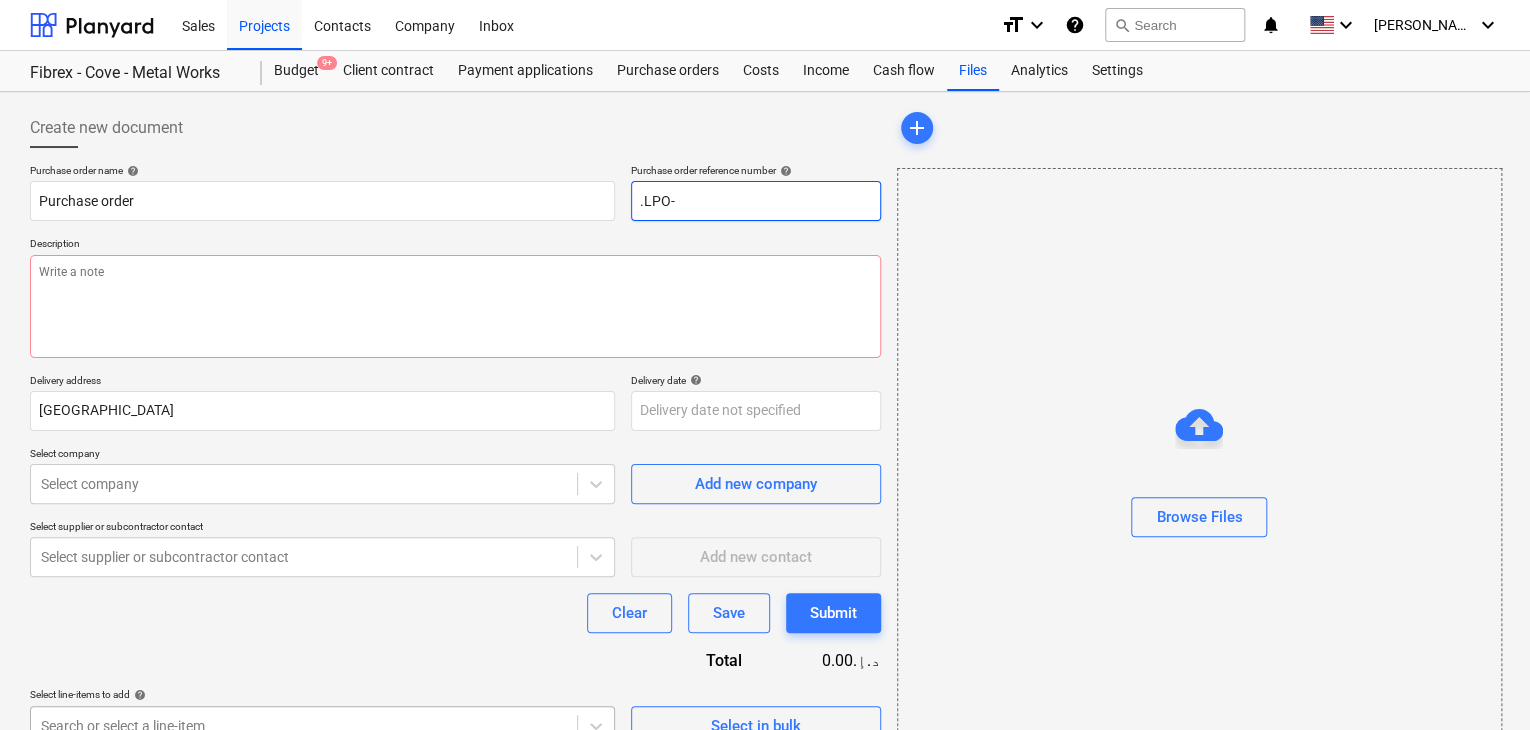 type on ".LPO-" 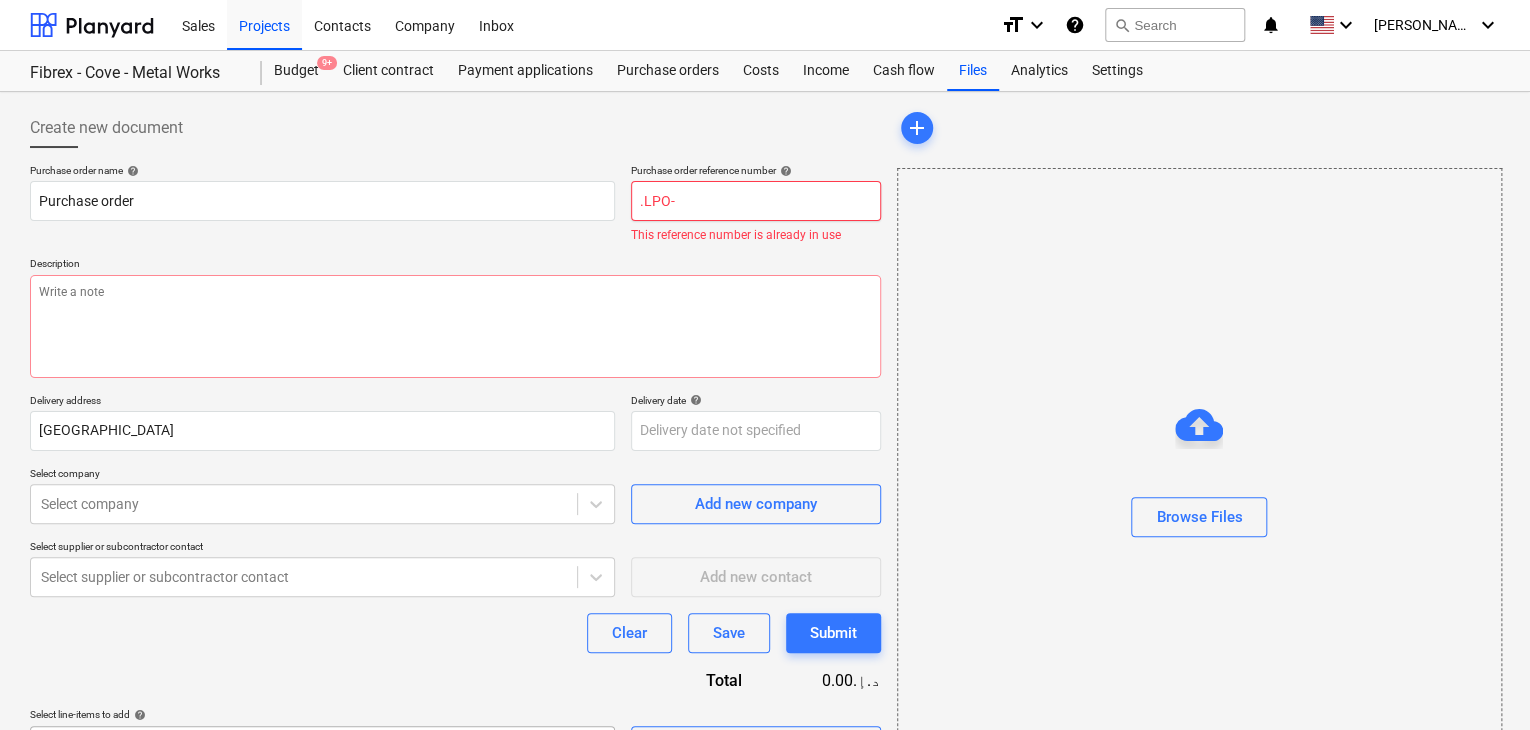 type on "x" 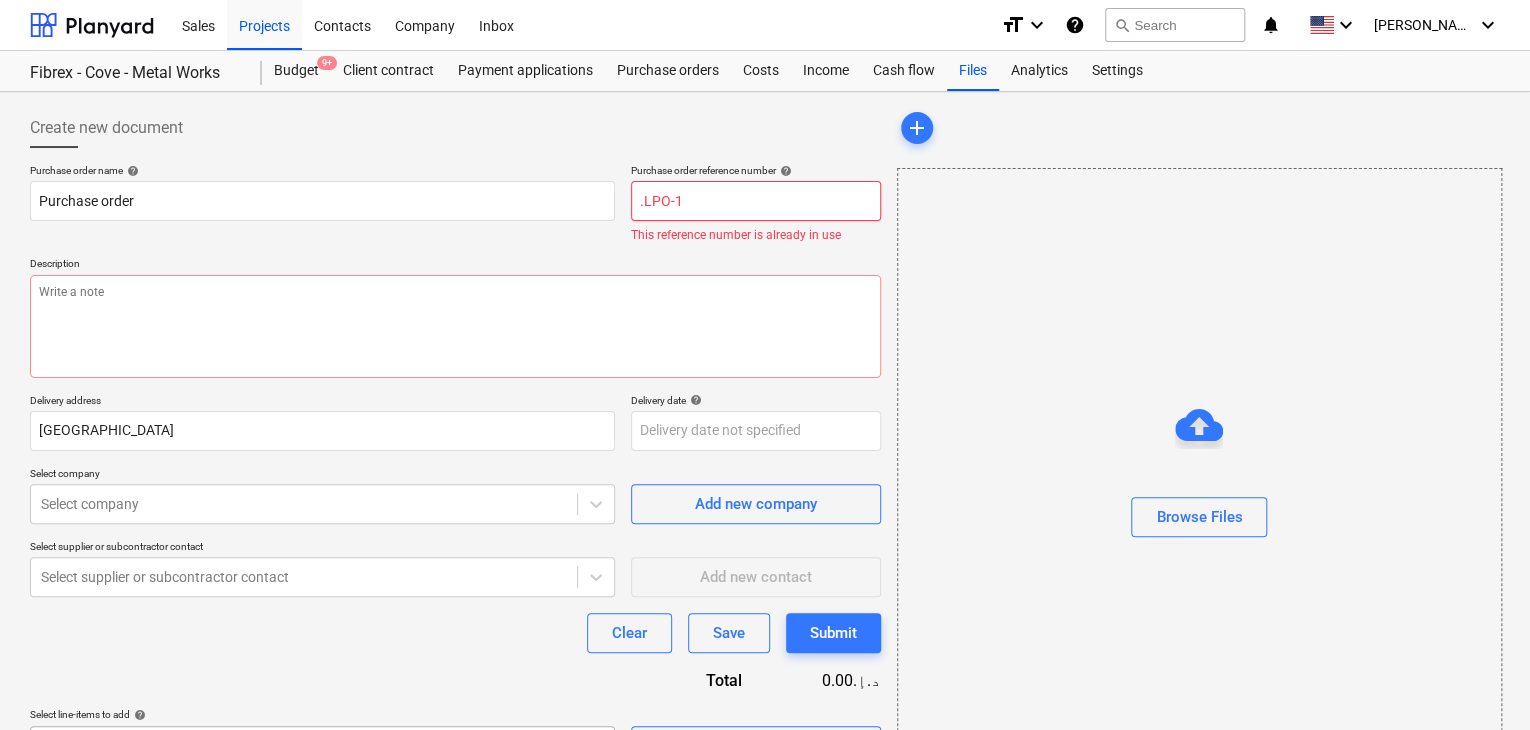 type on "x" 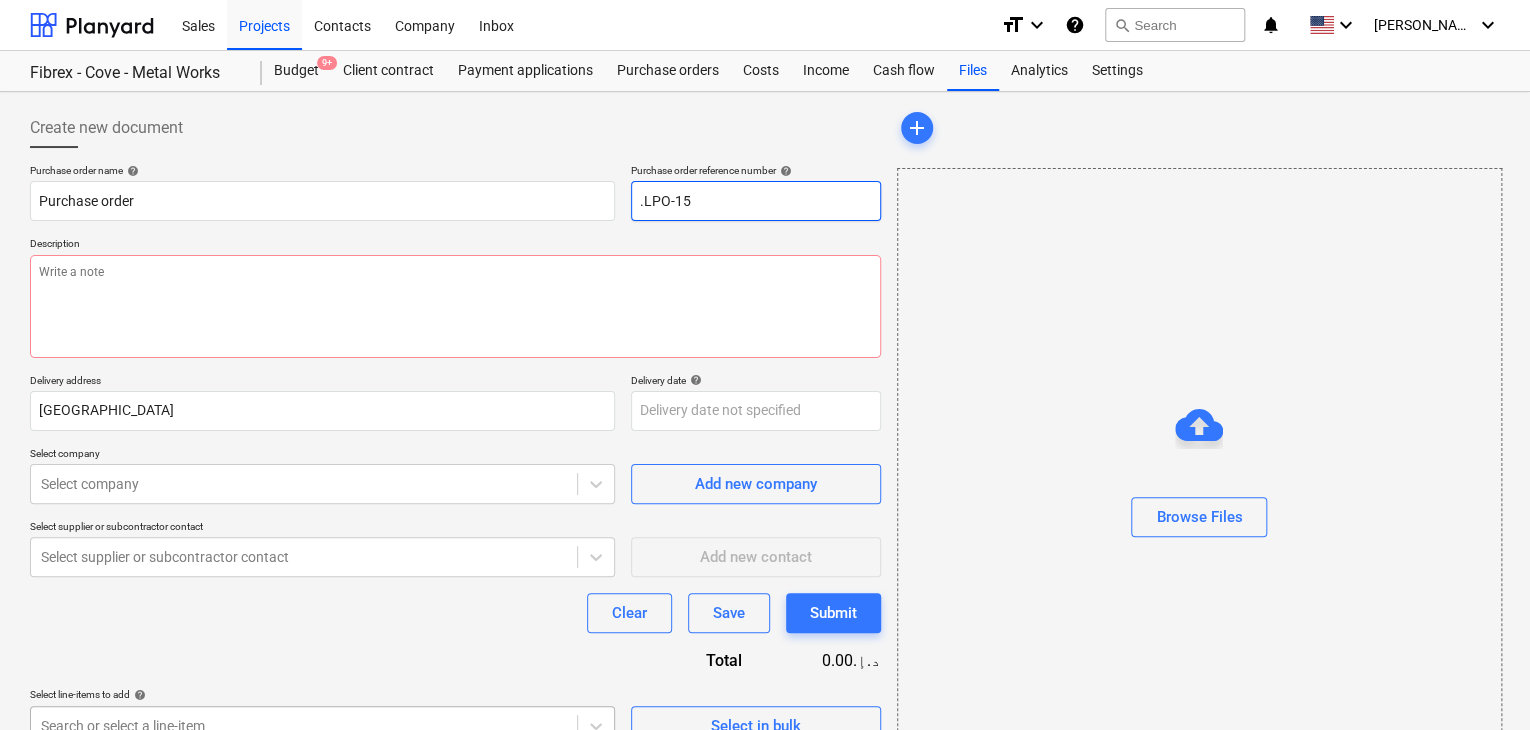 type on "x" 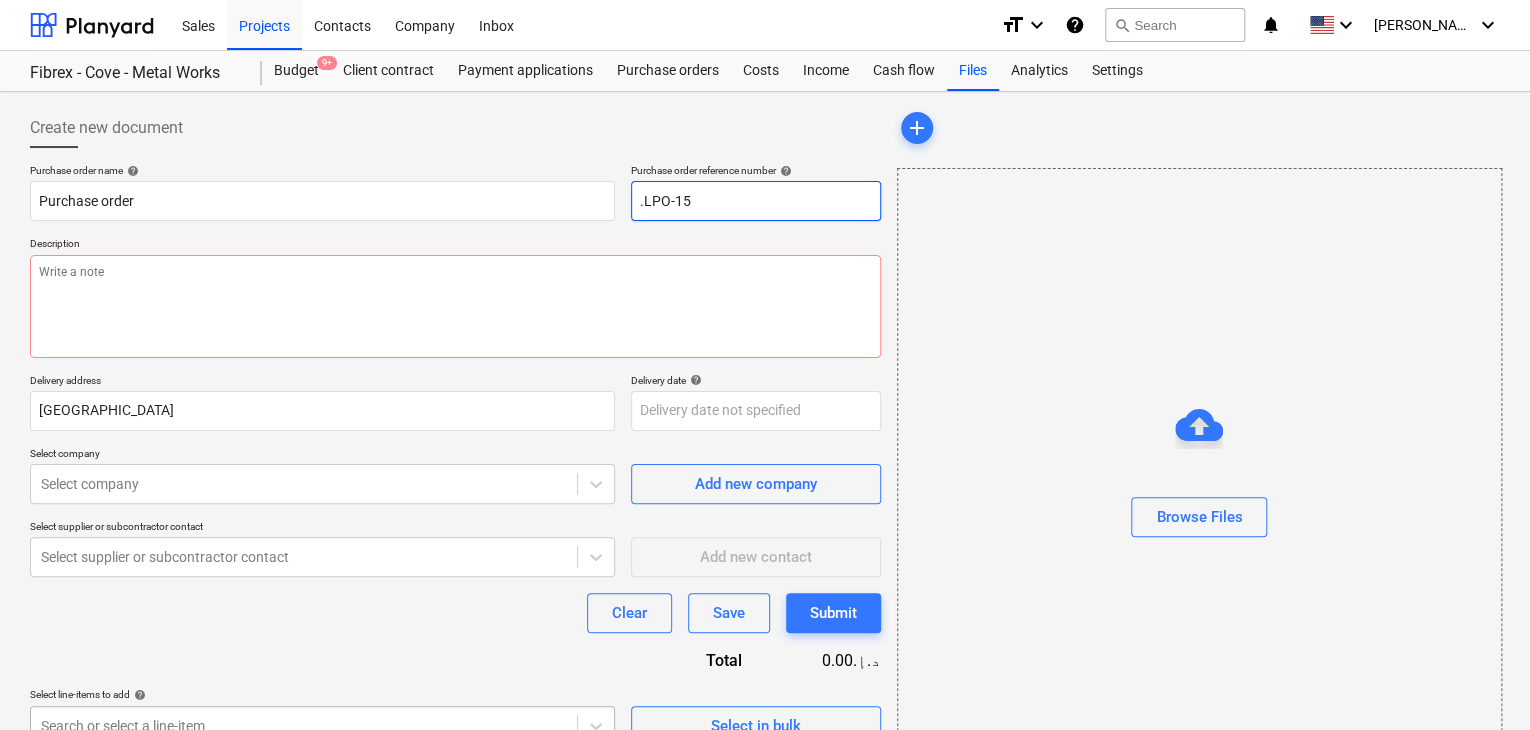 type on ".LPO-150" 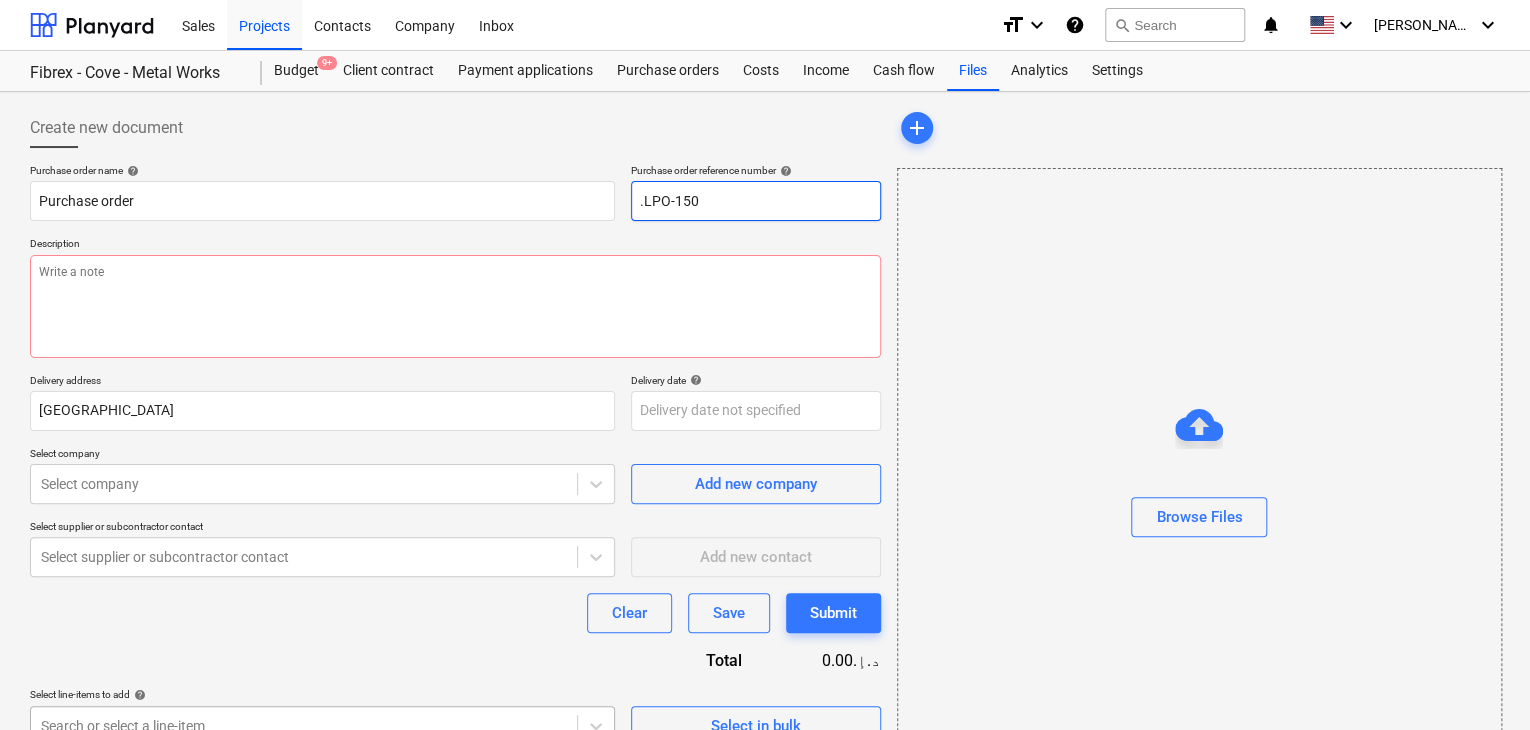 type on "x" 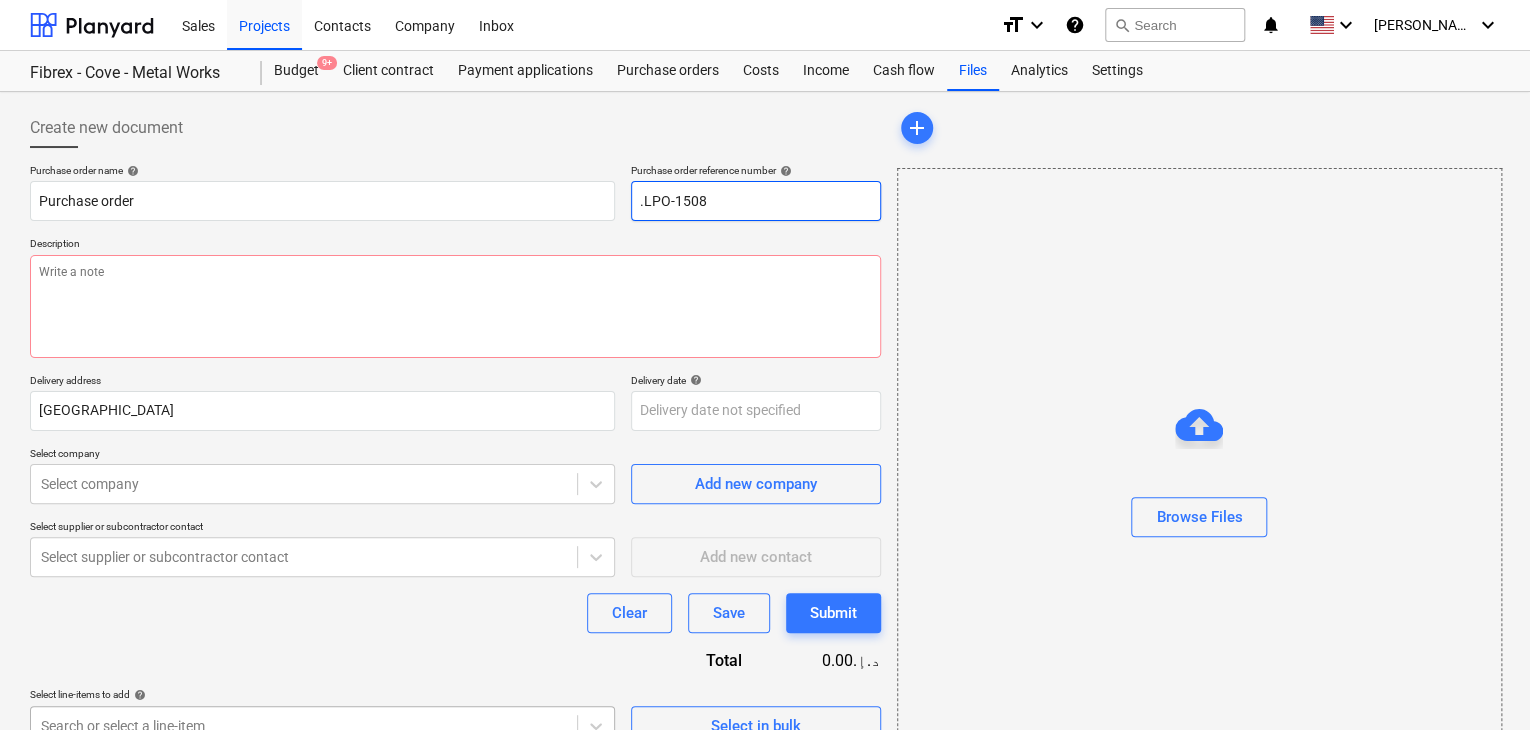 type on "x" 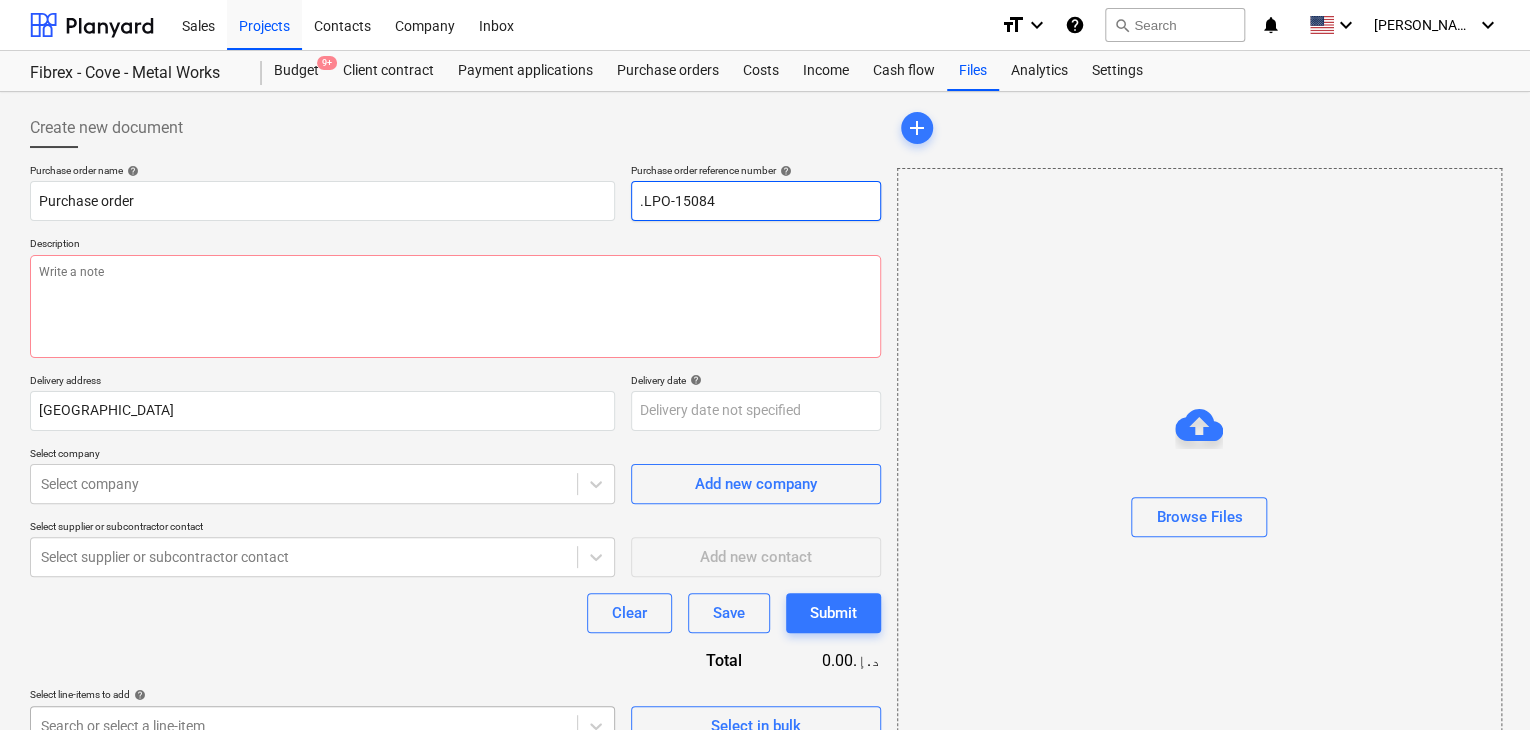 type on "x" 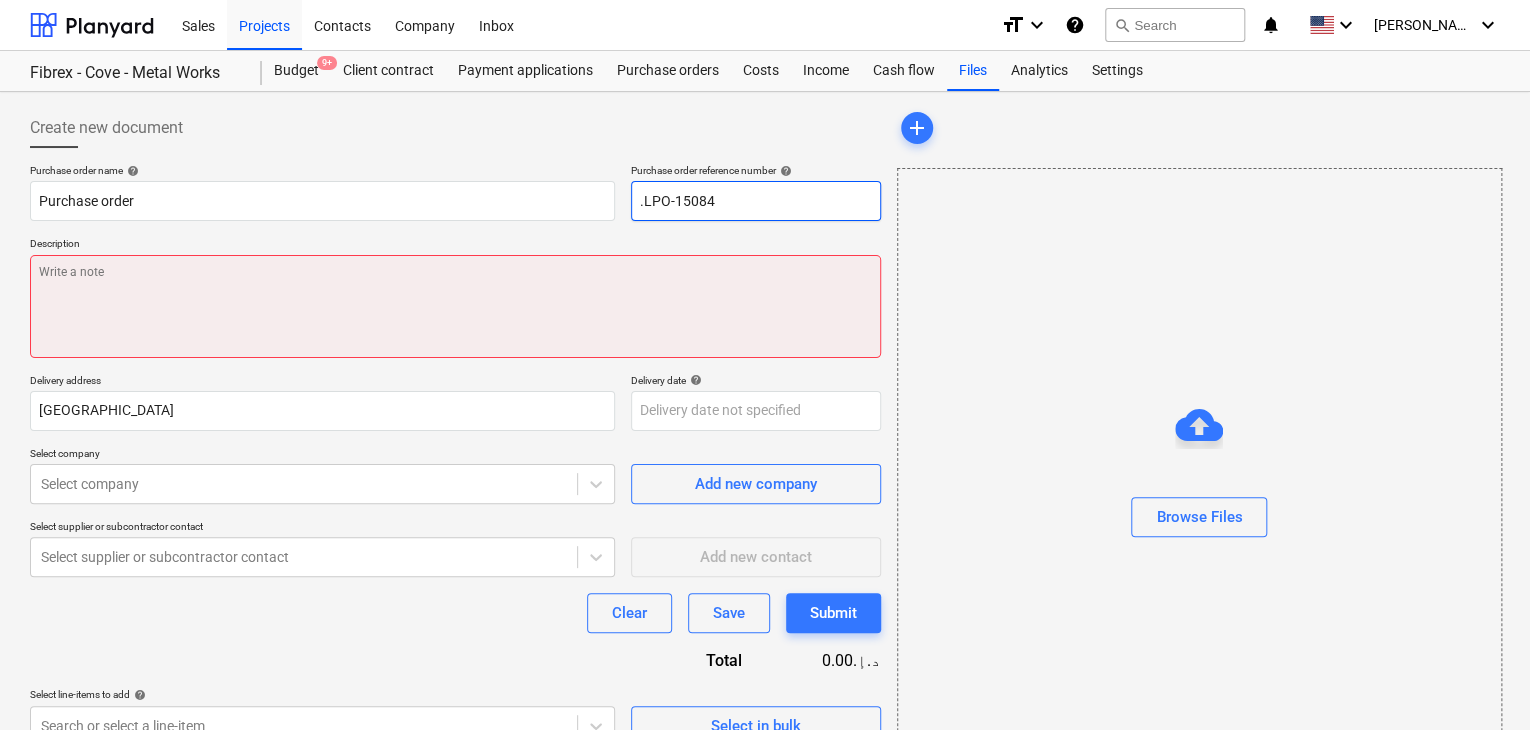type on ".LPO-15084" 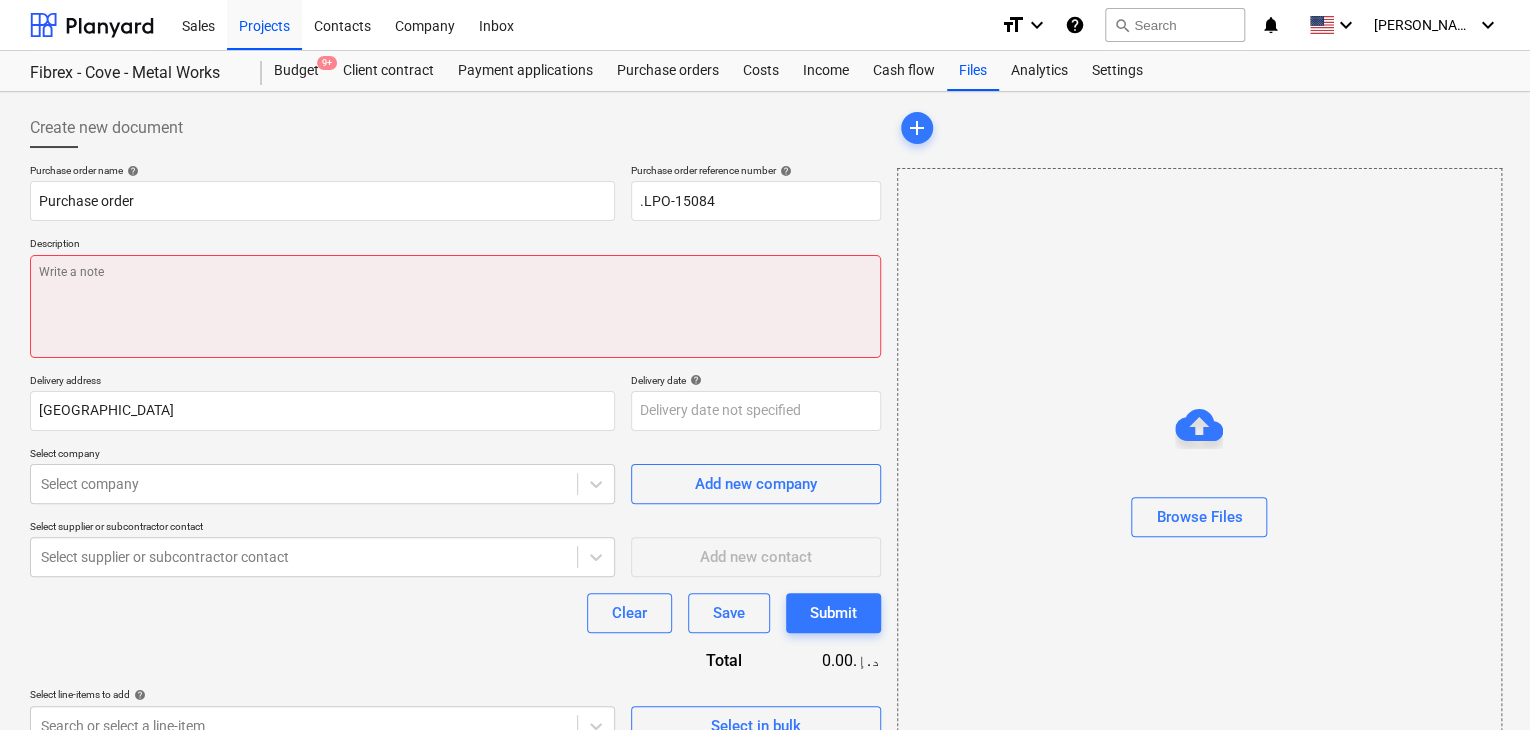 click at bounding box center [455, 306] 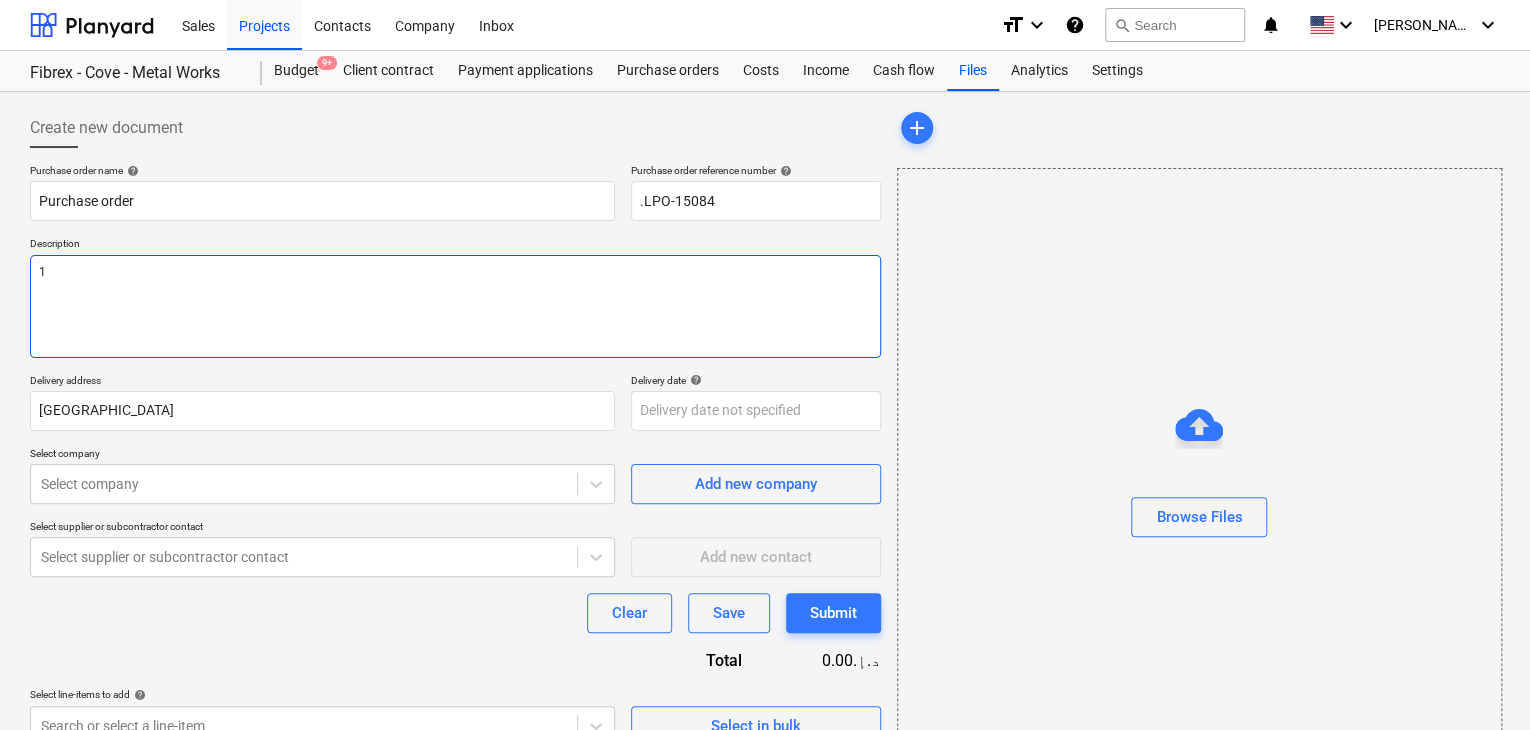 type on "x" 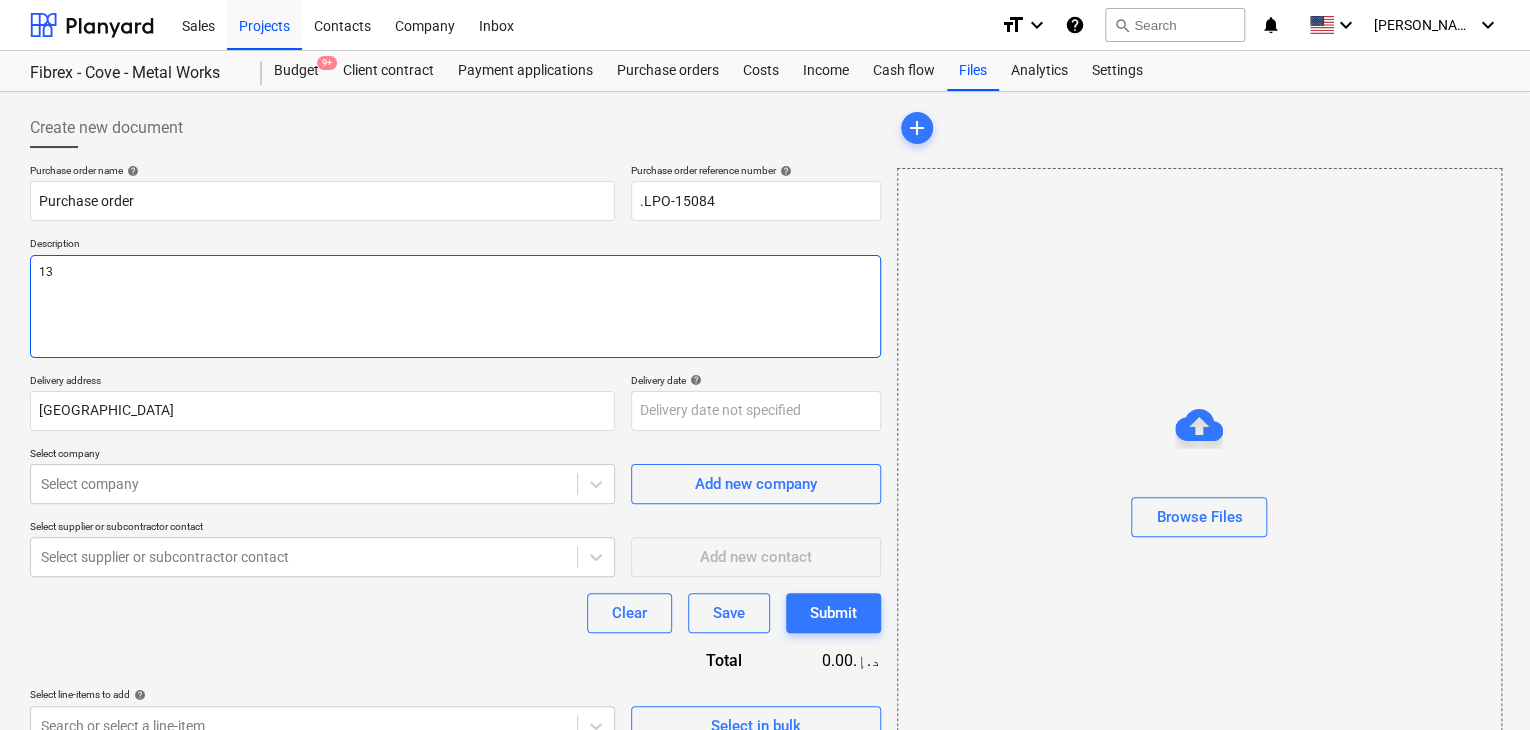 type on "x" 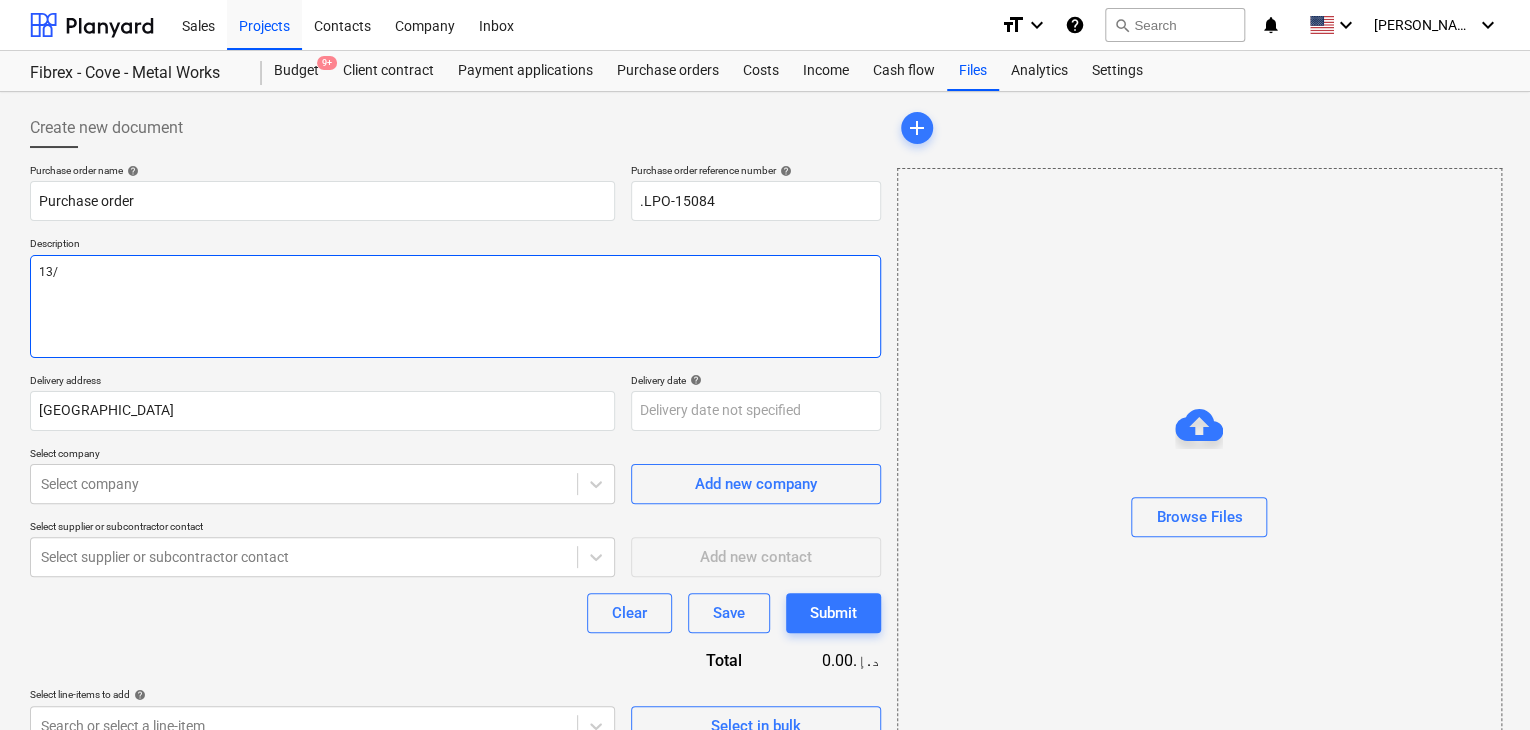 type on "x" 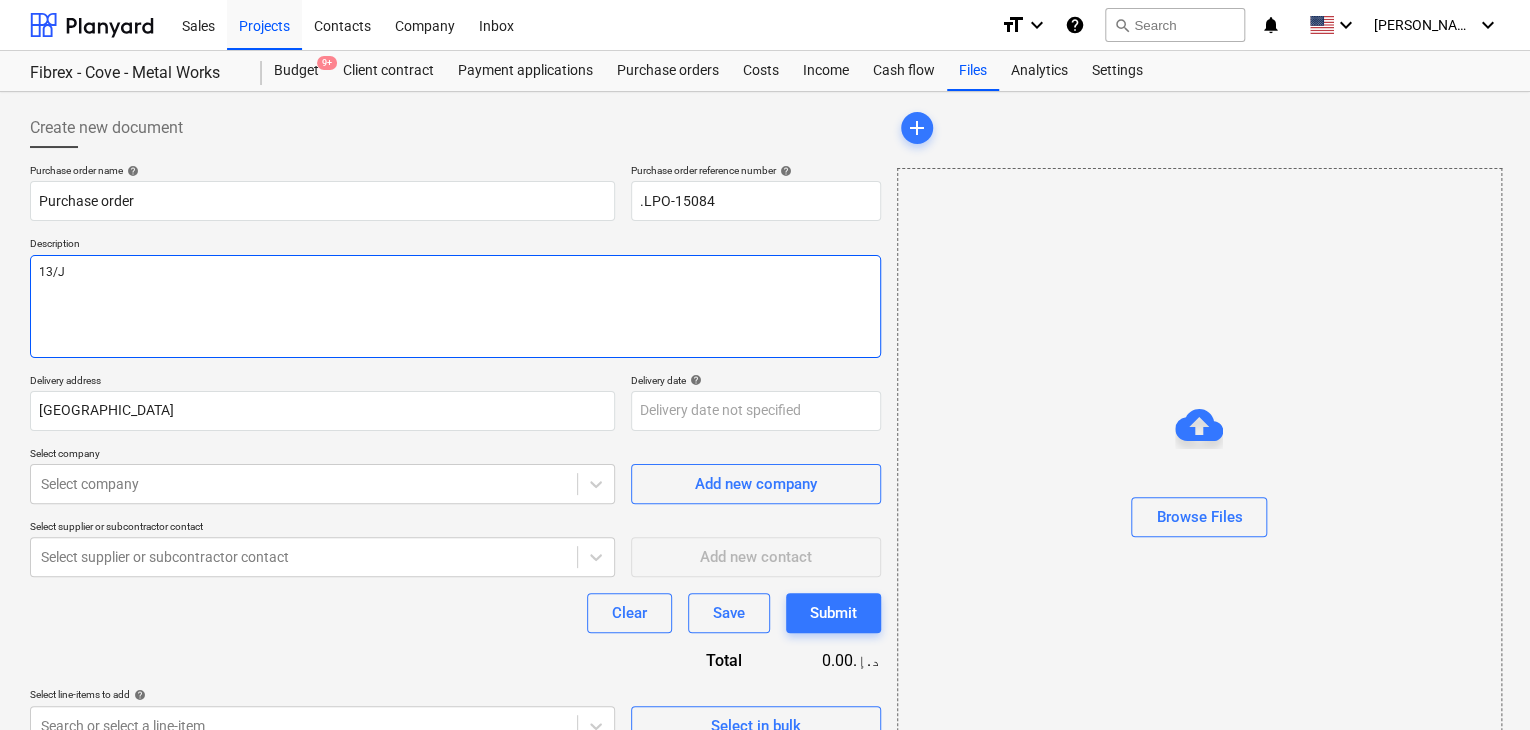 type on "x" 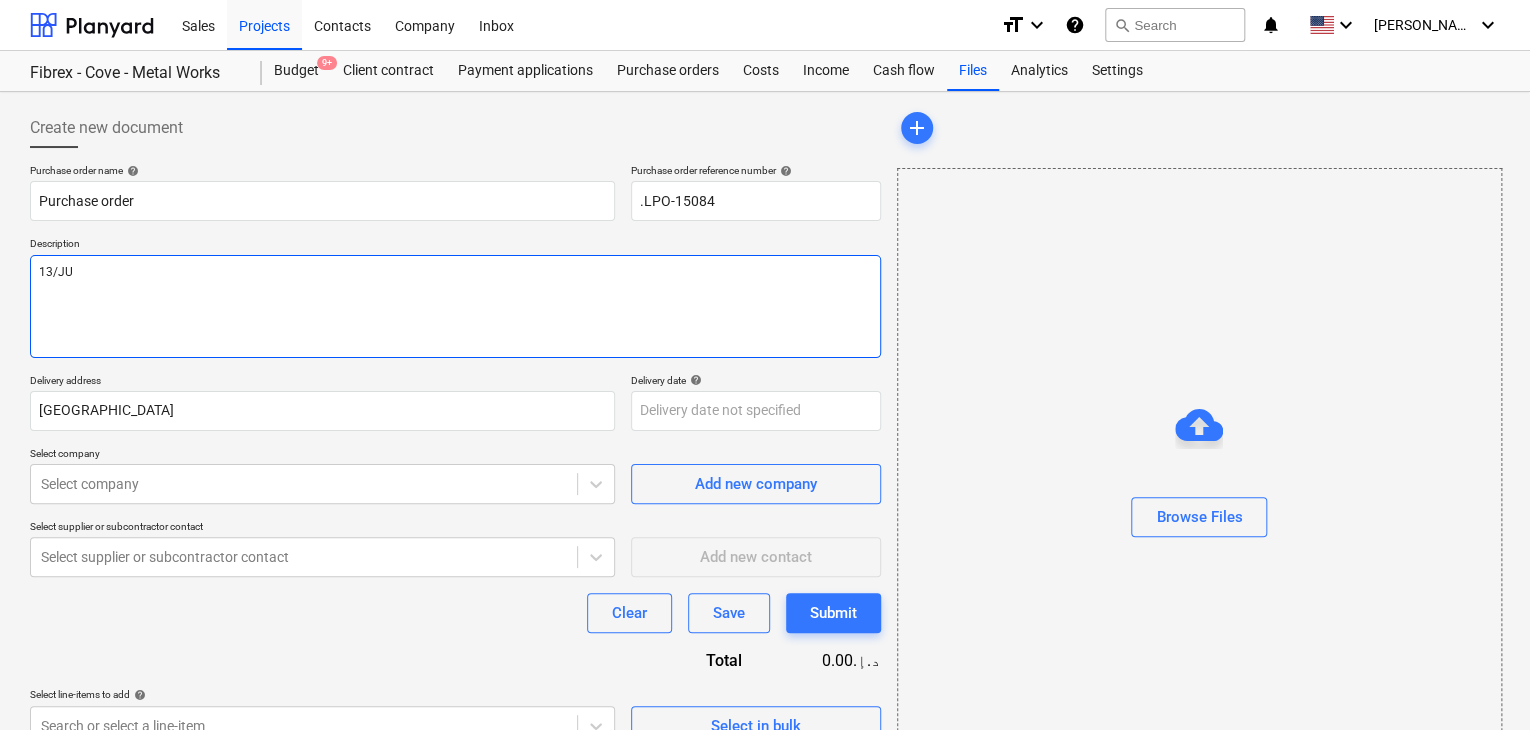 type on "x" 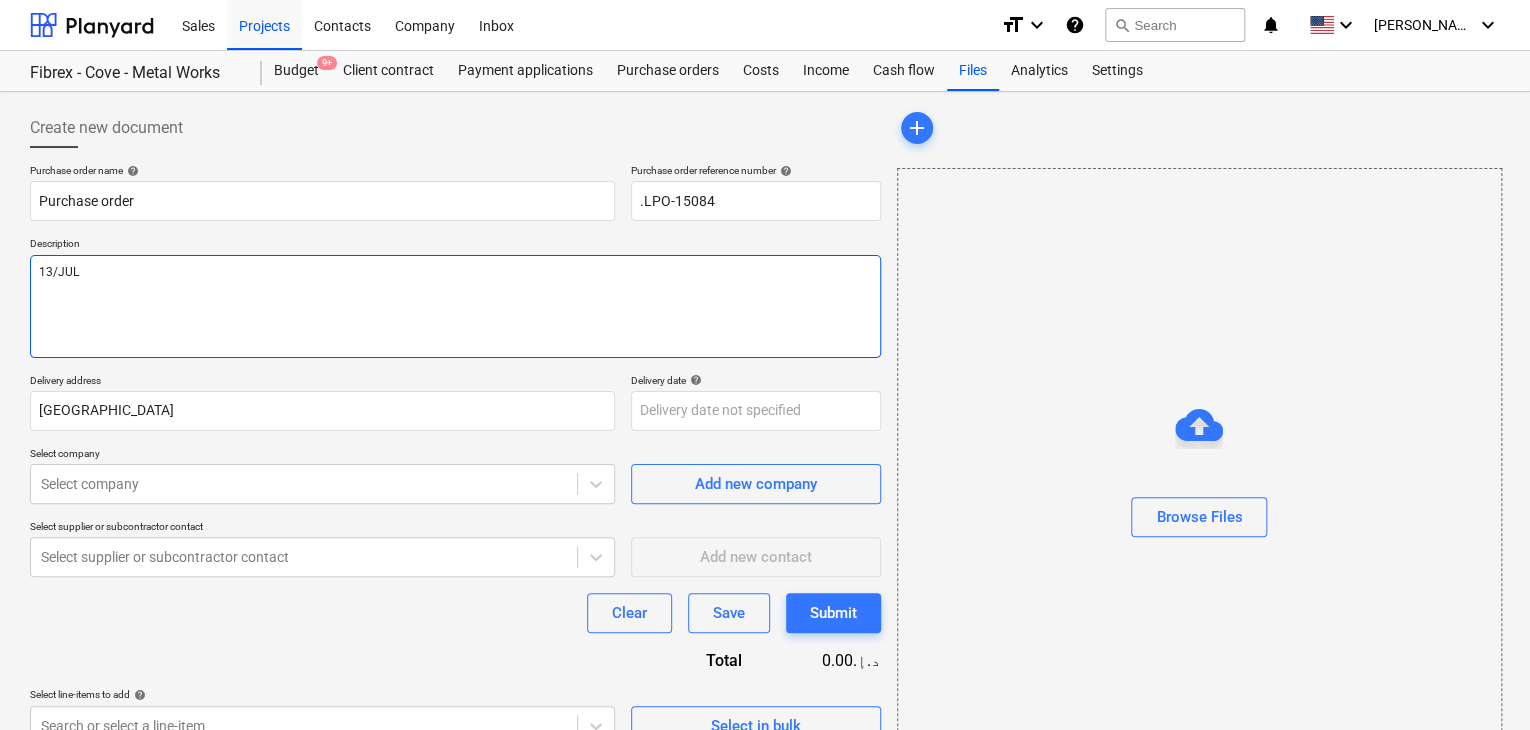 type on "x" 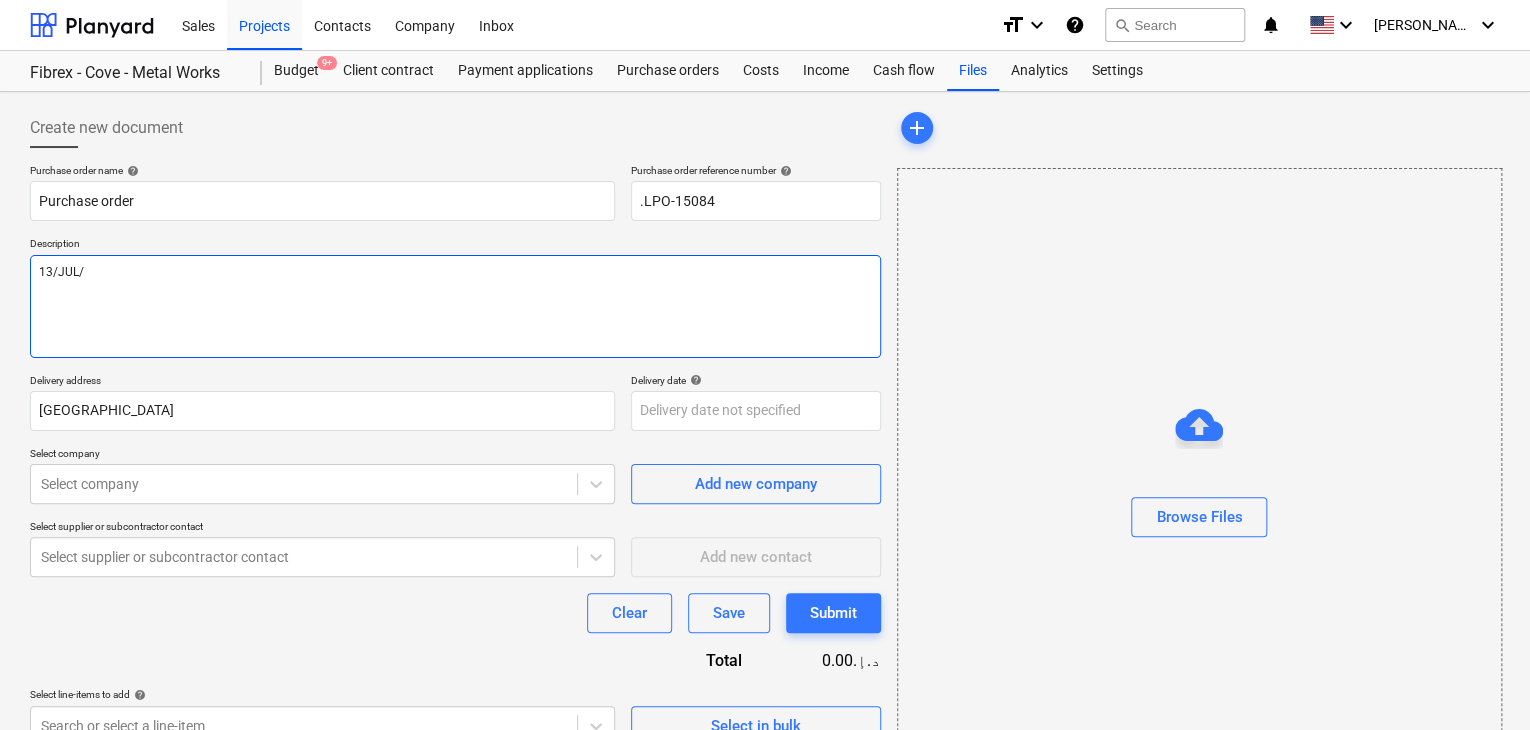 type on "x" 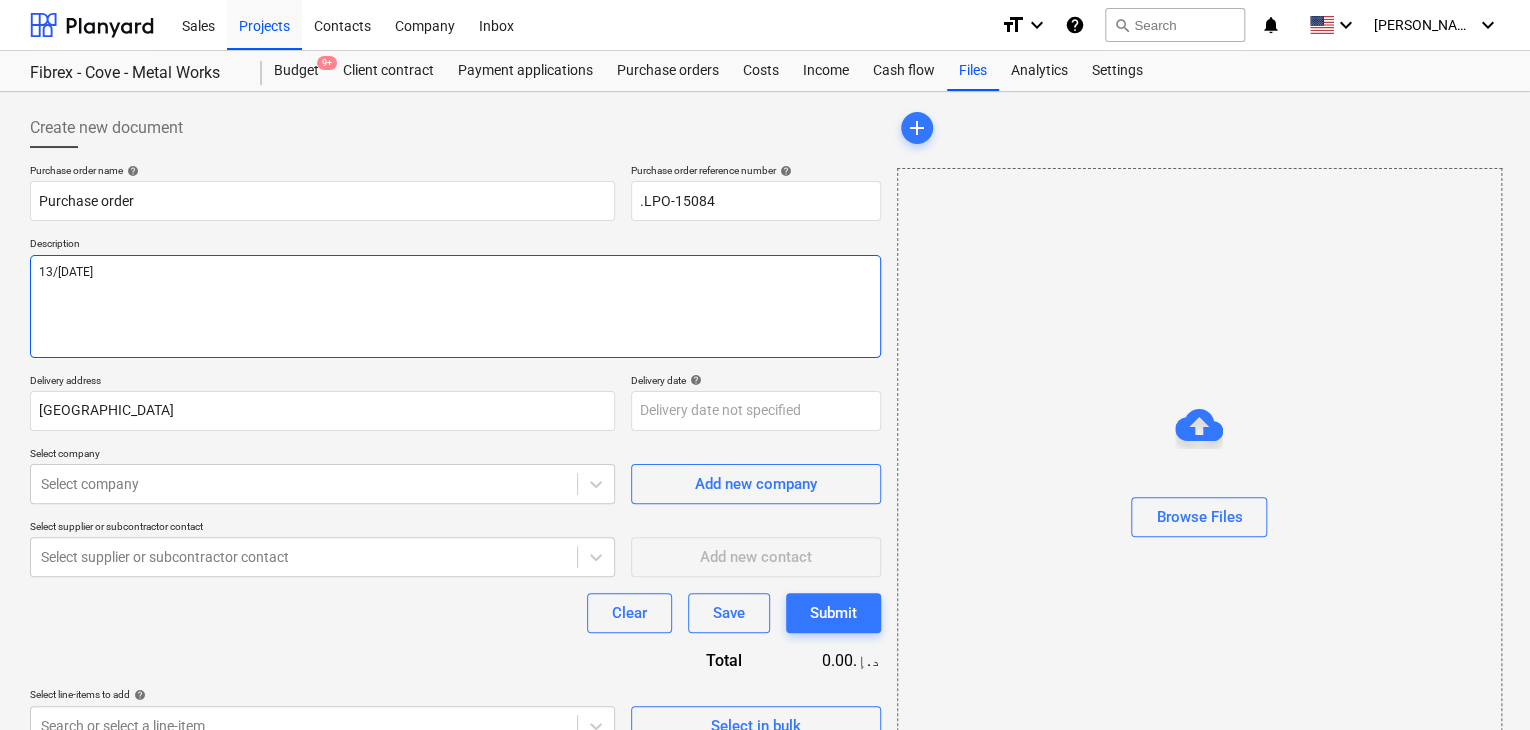 type on "x" 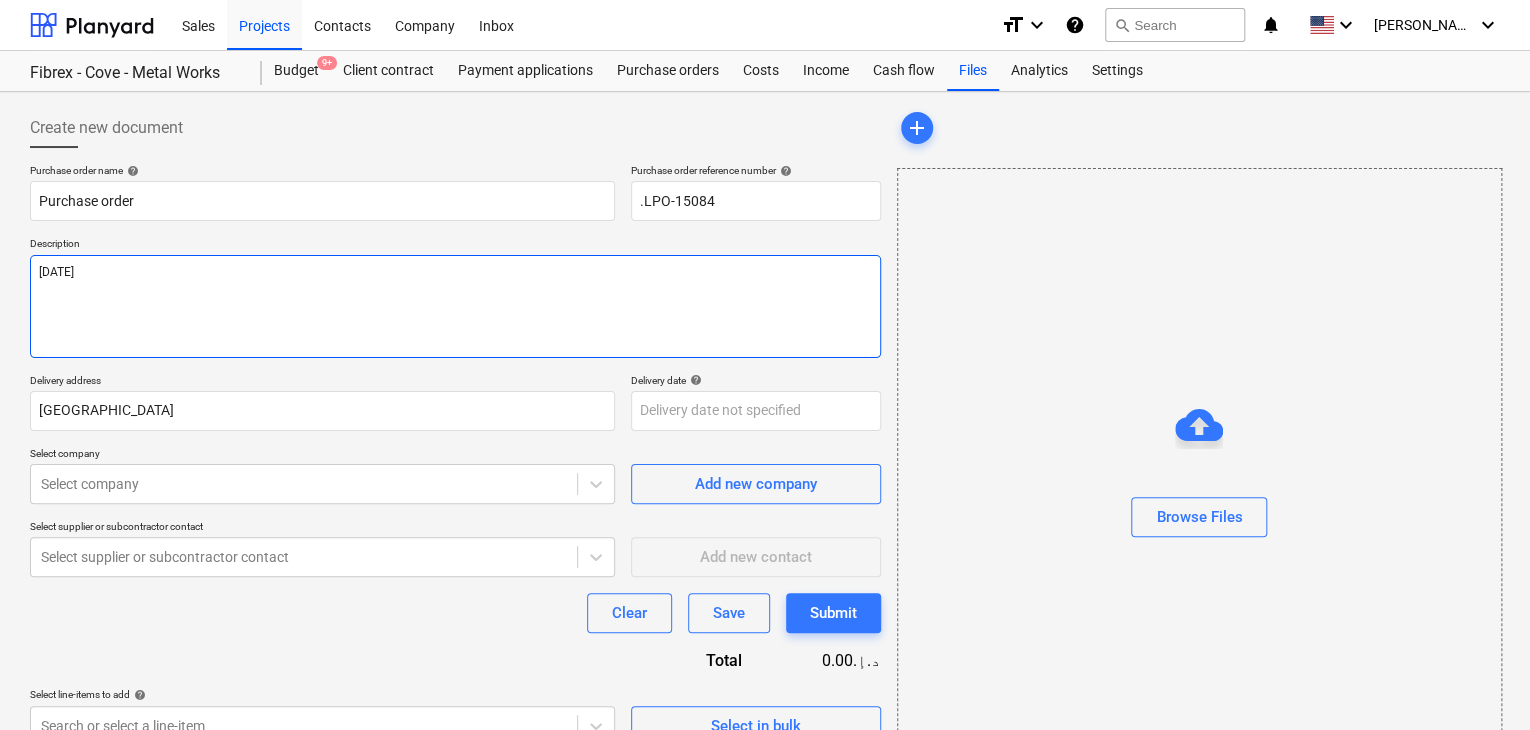 type on "x" 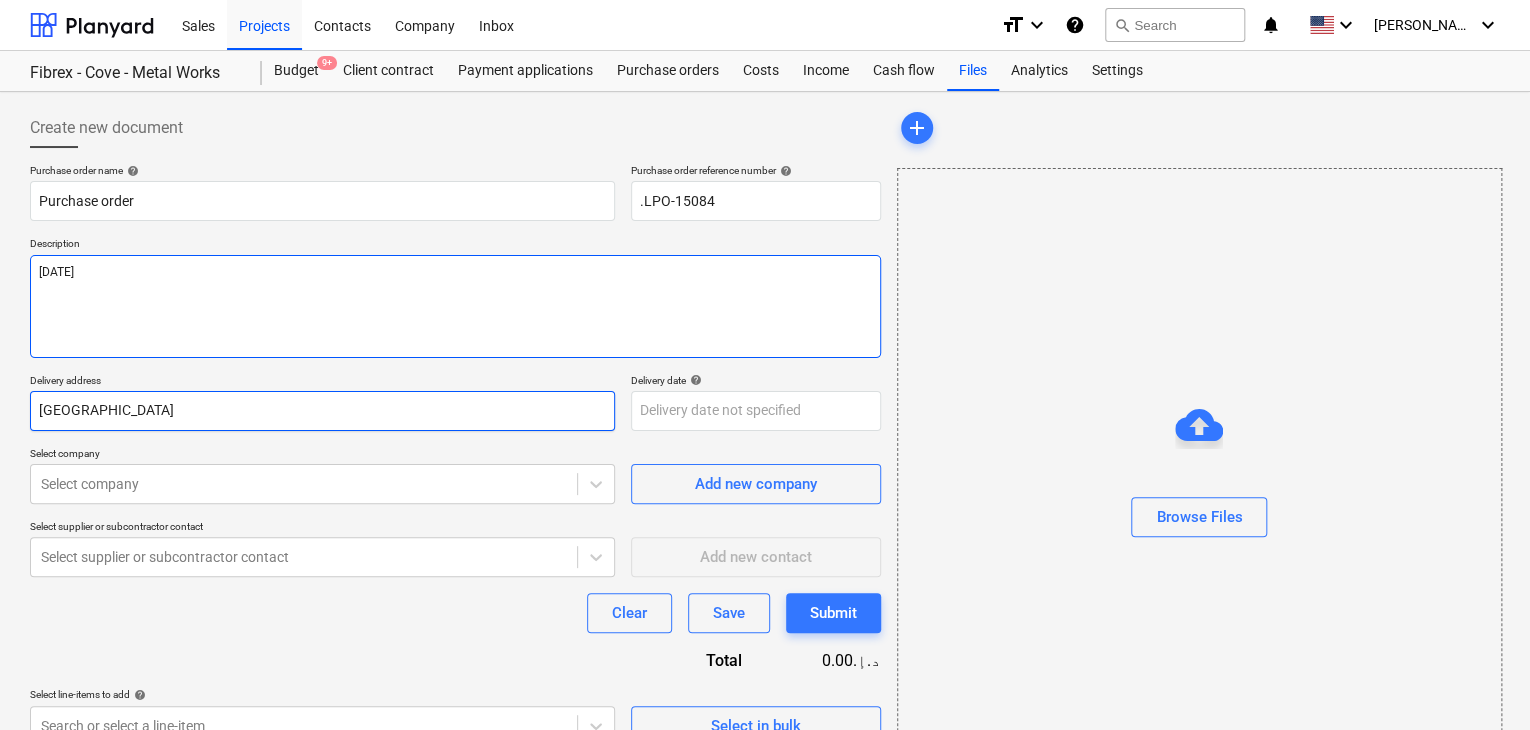 type on "[DATE]" 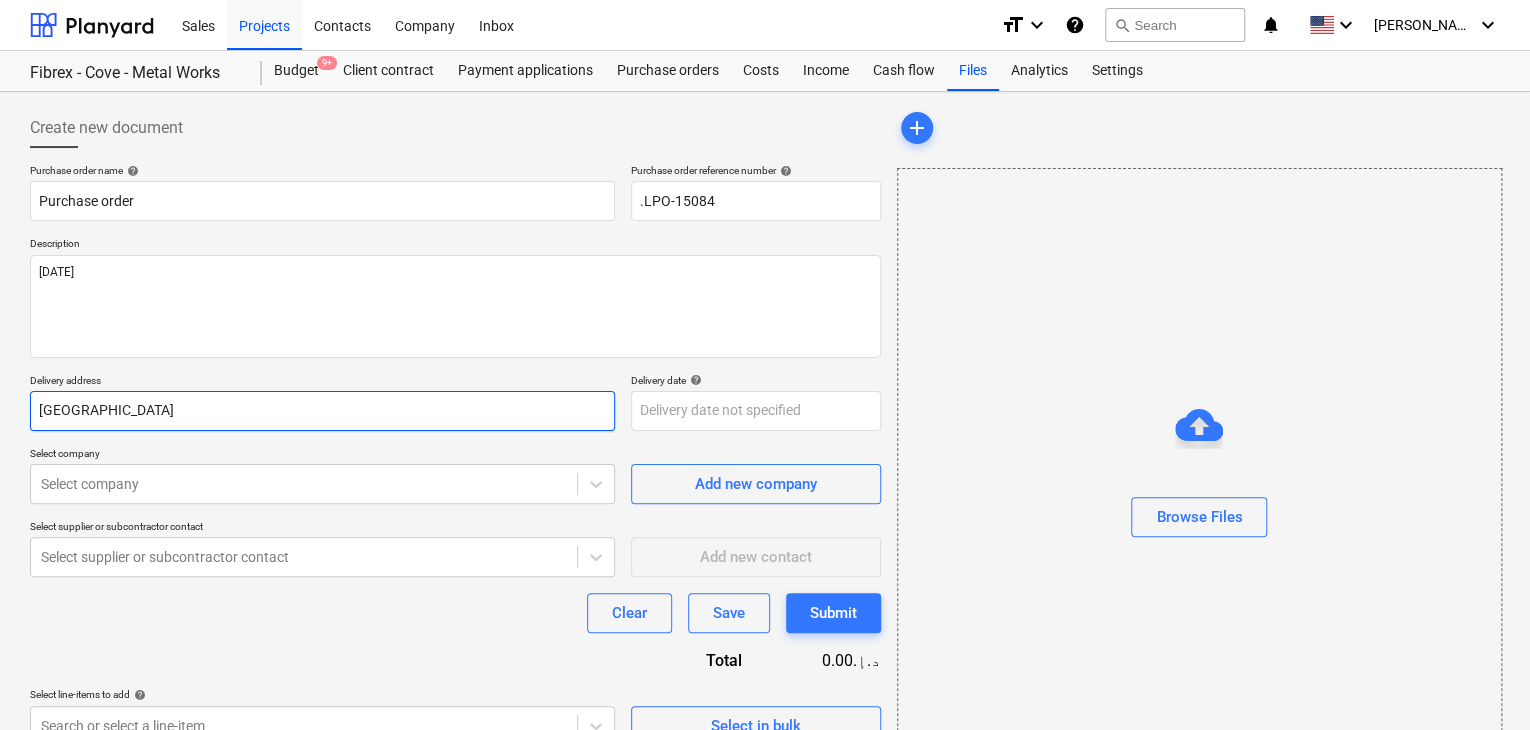 click on "[GEOGRAPHIC_DATA]" at bounding box center (322, 411) 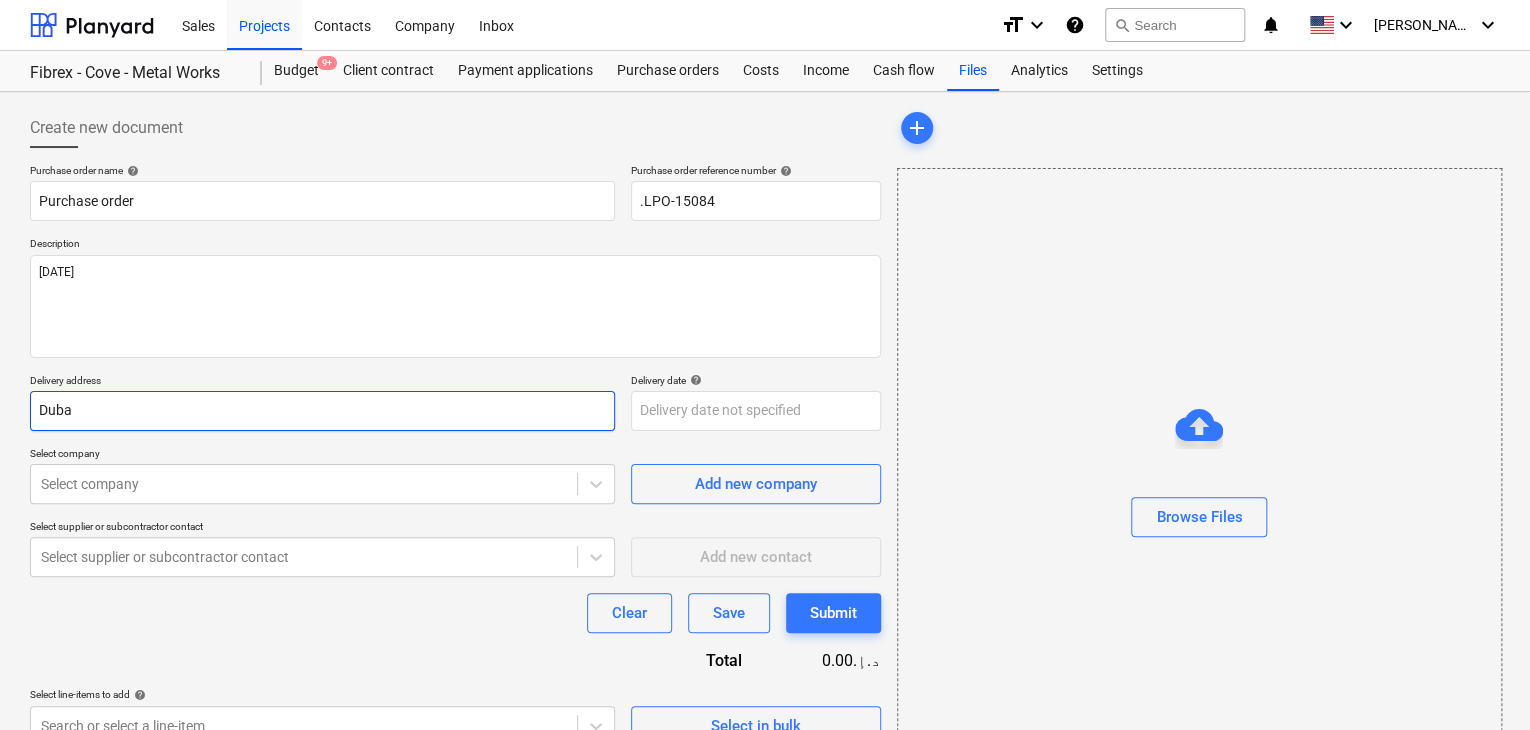 type on "x" 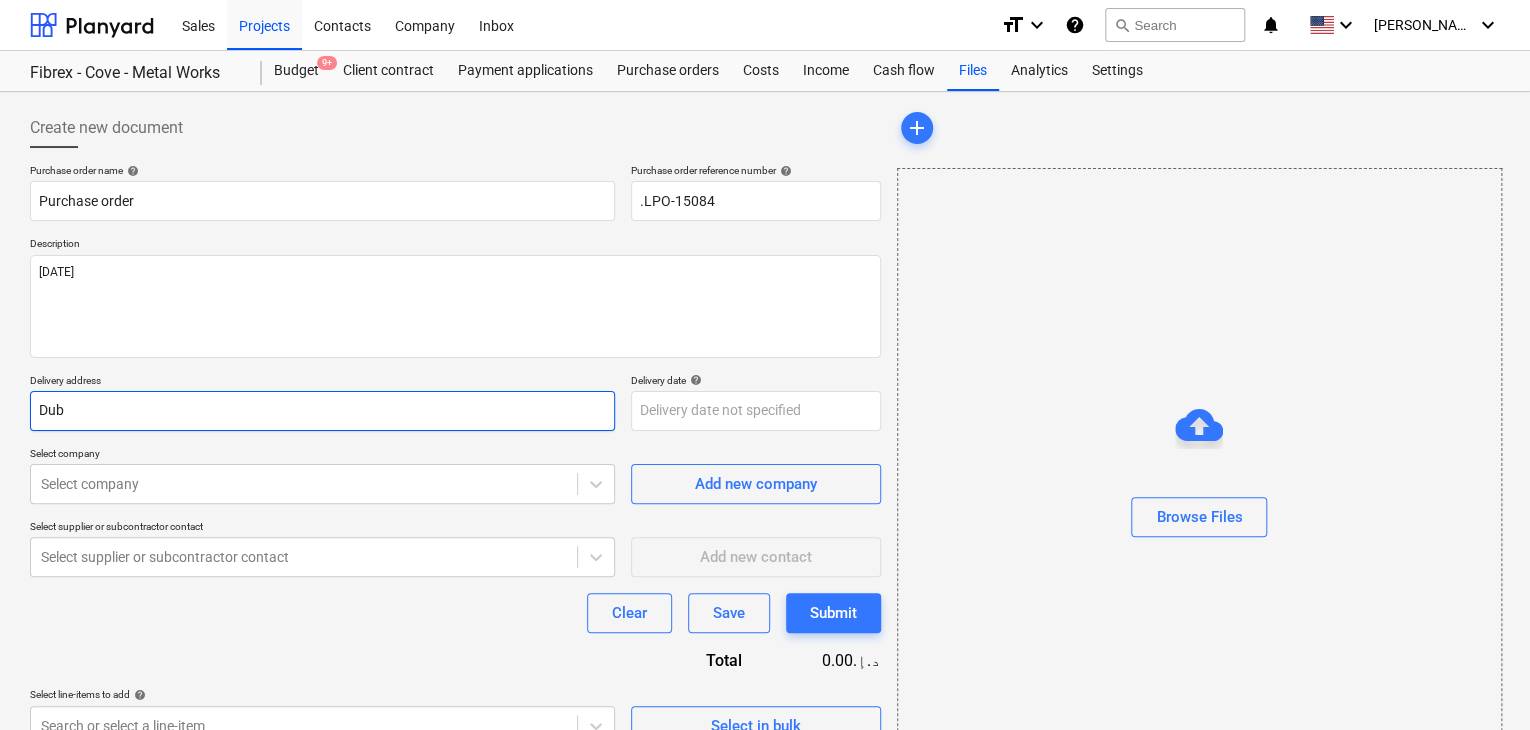 type on "x" 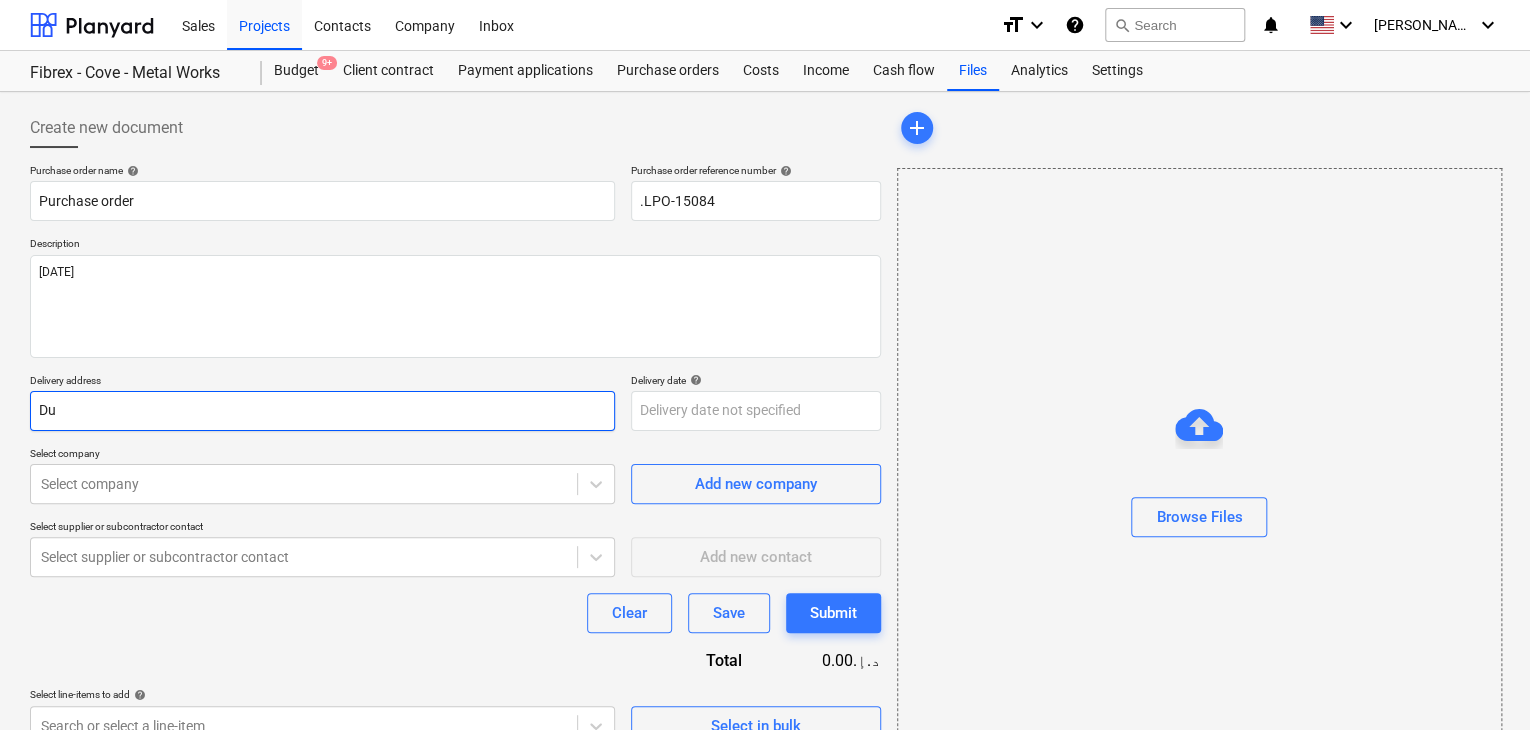 type on "x" 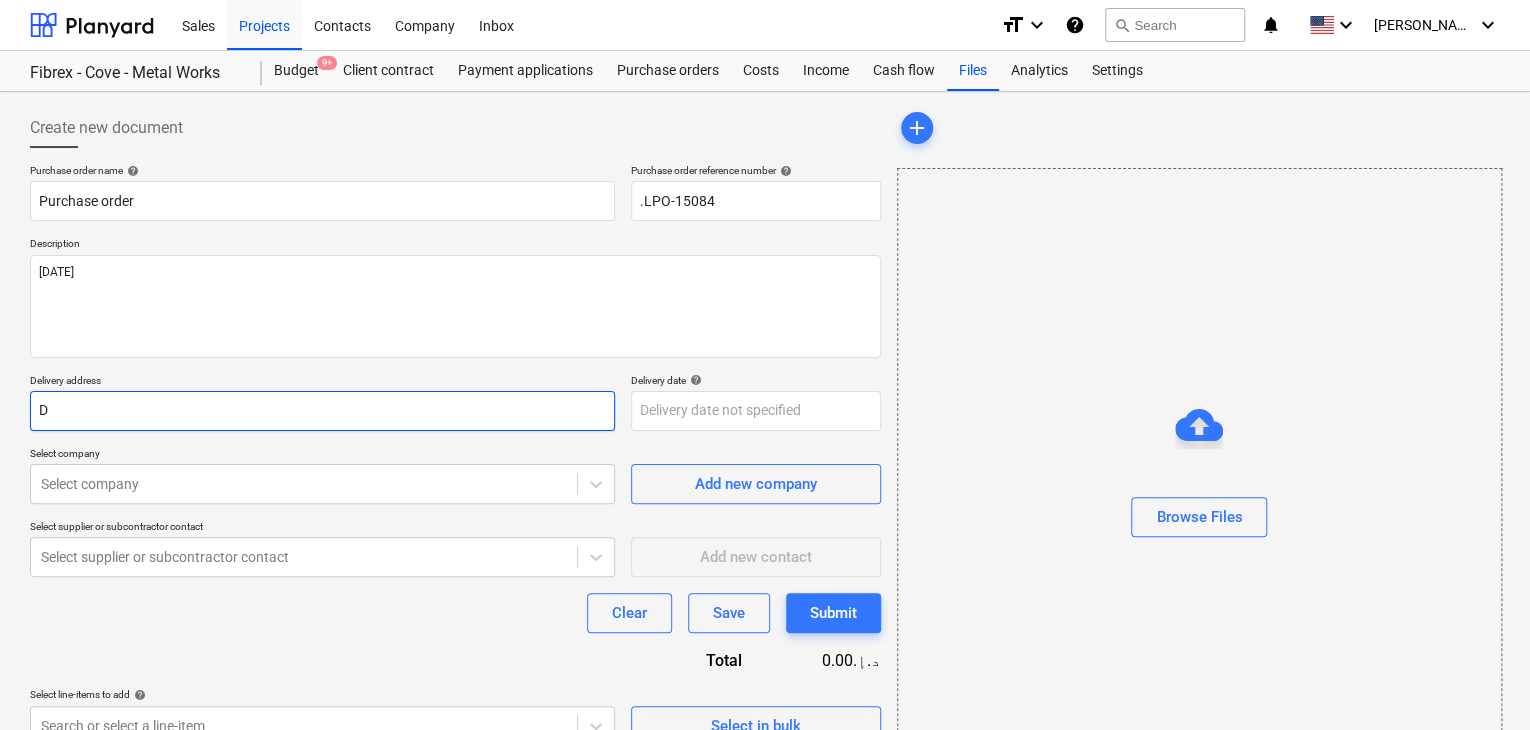 type on "x" 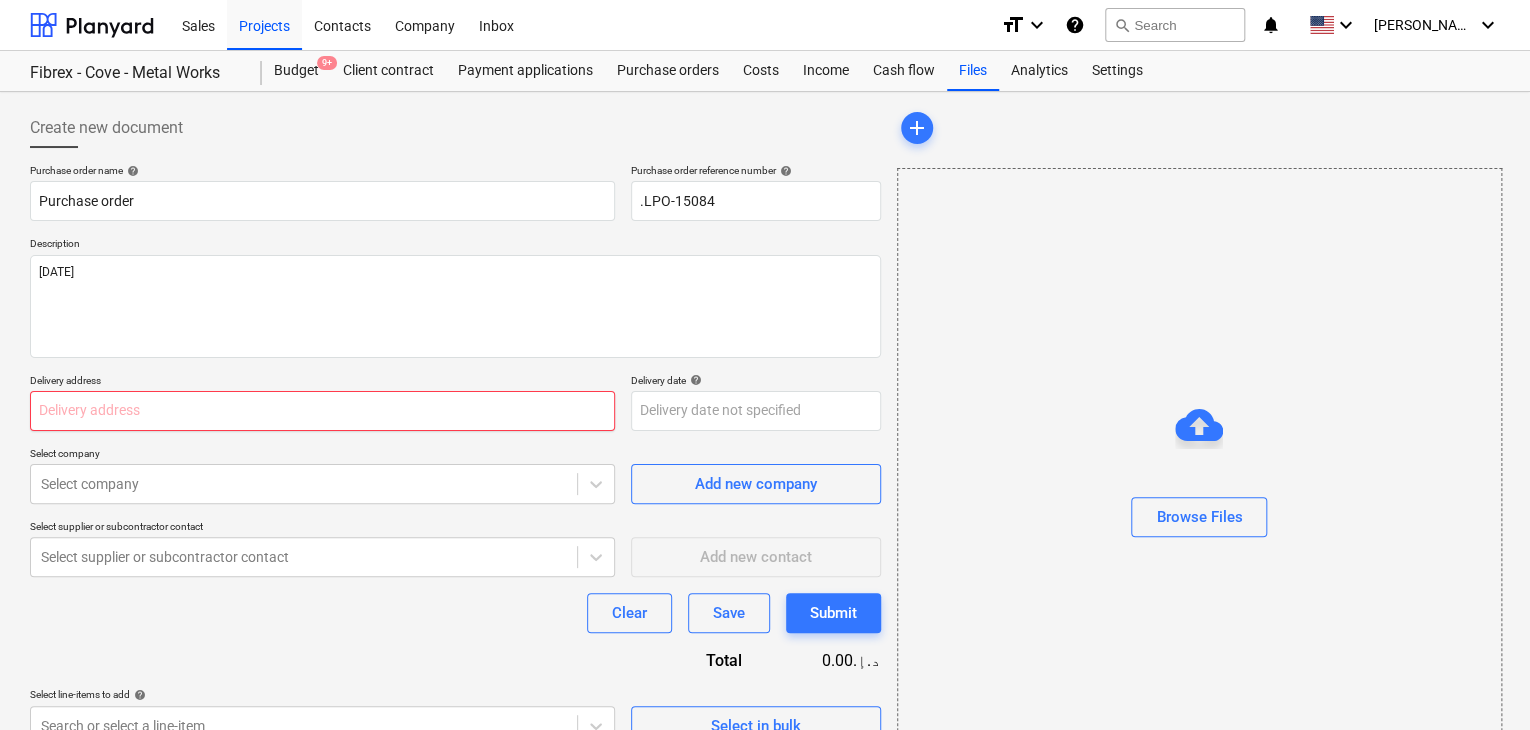 type on "x" 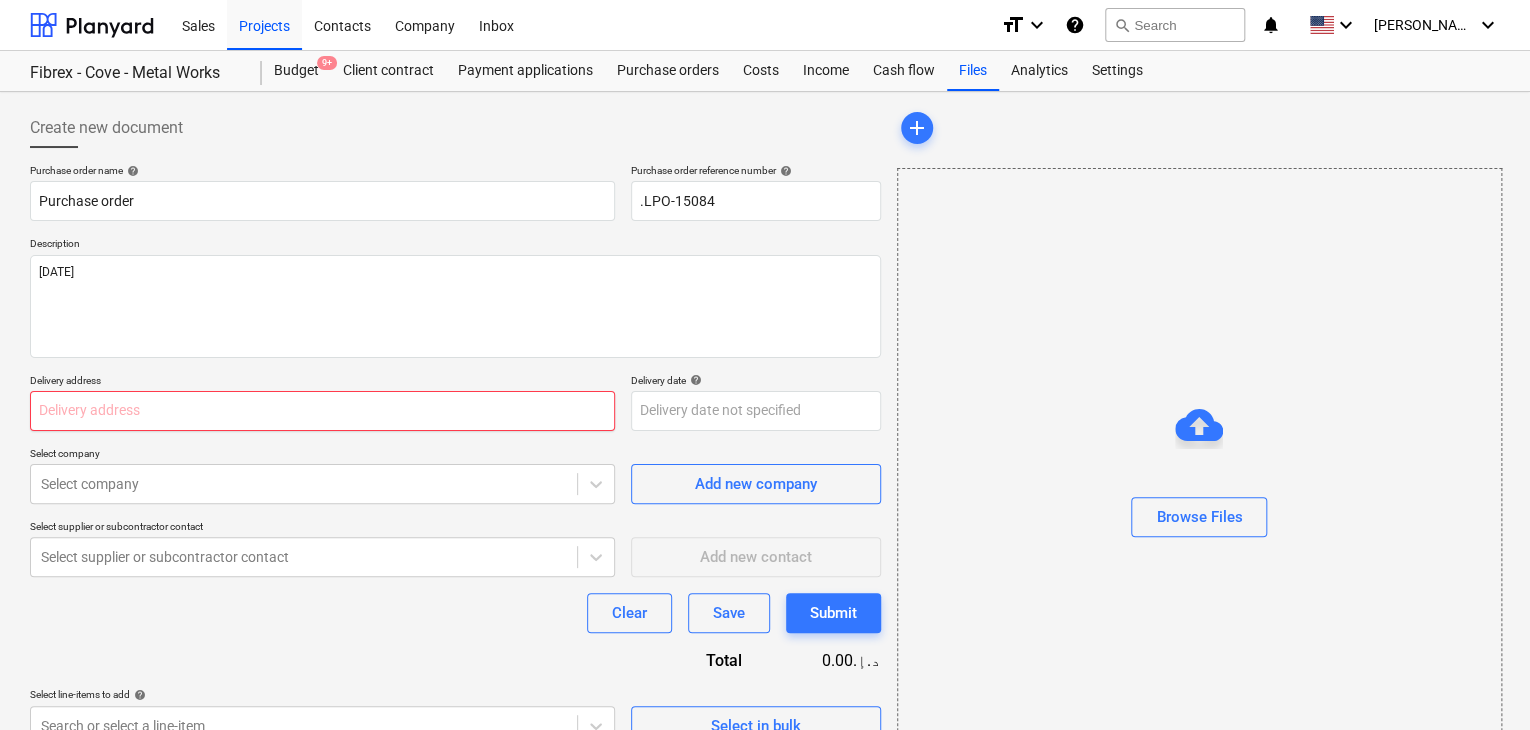 type on "L" 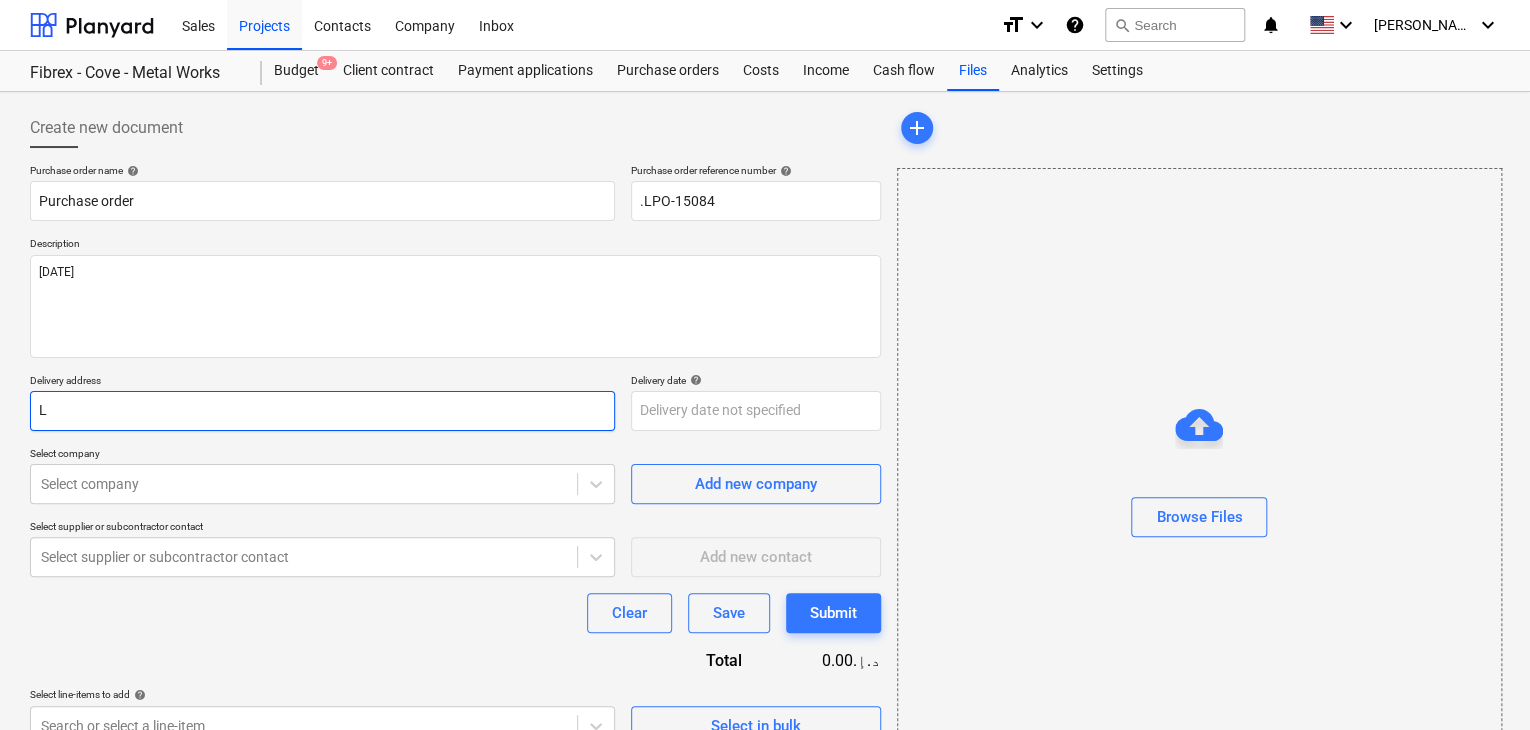 type on "x" 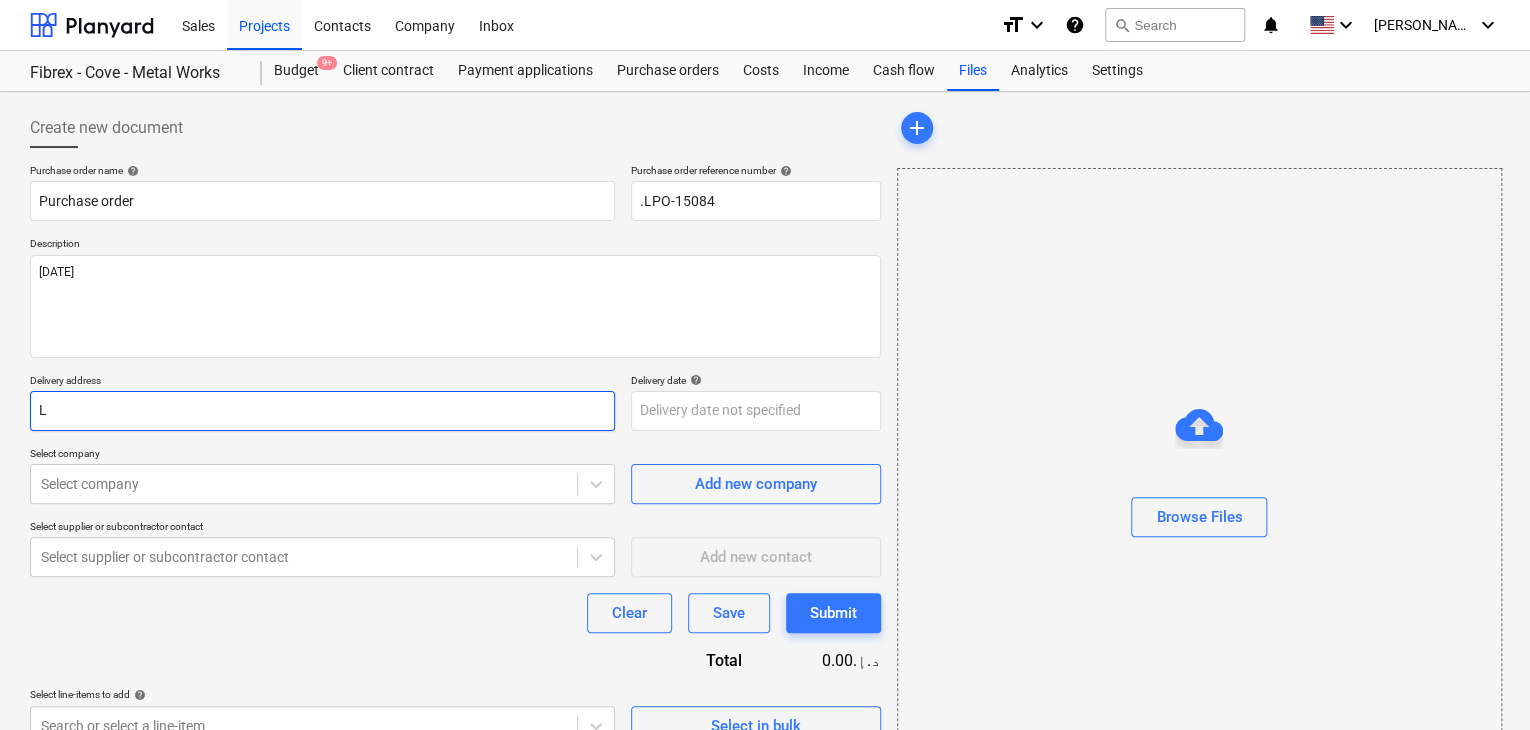 type on "LU" 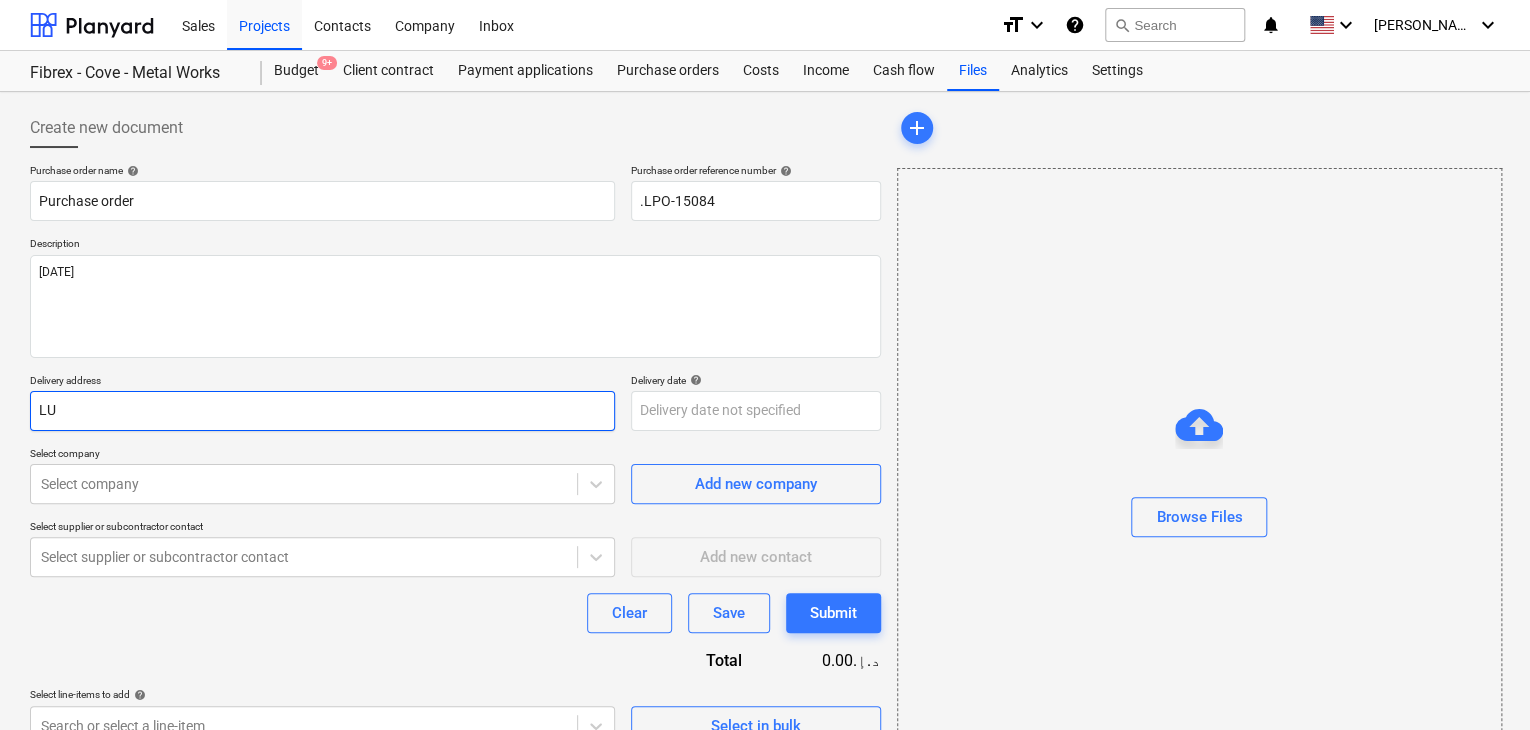 type on "x" 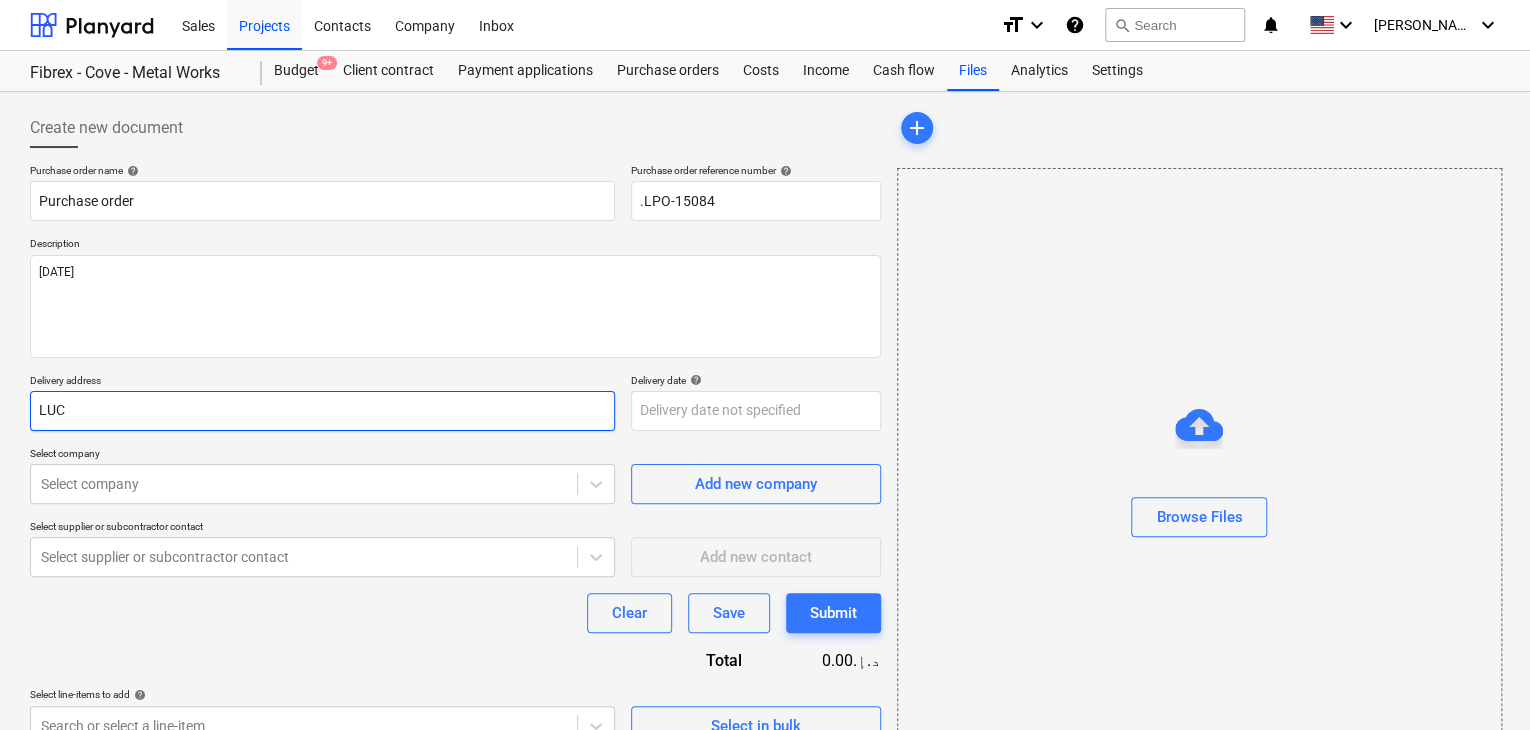 type on "x" 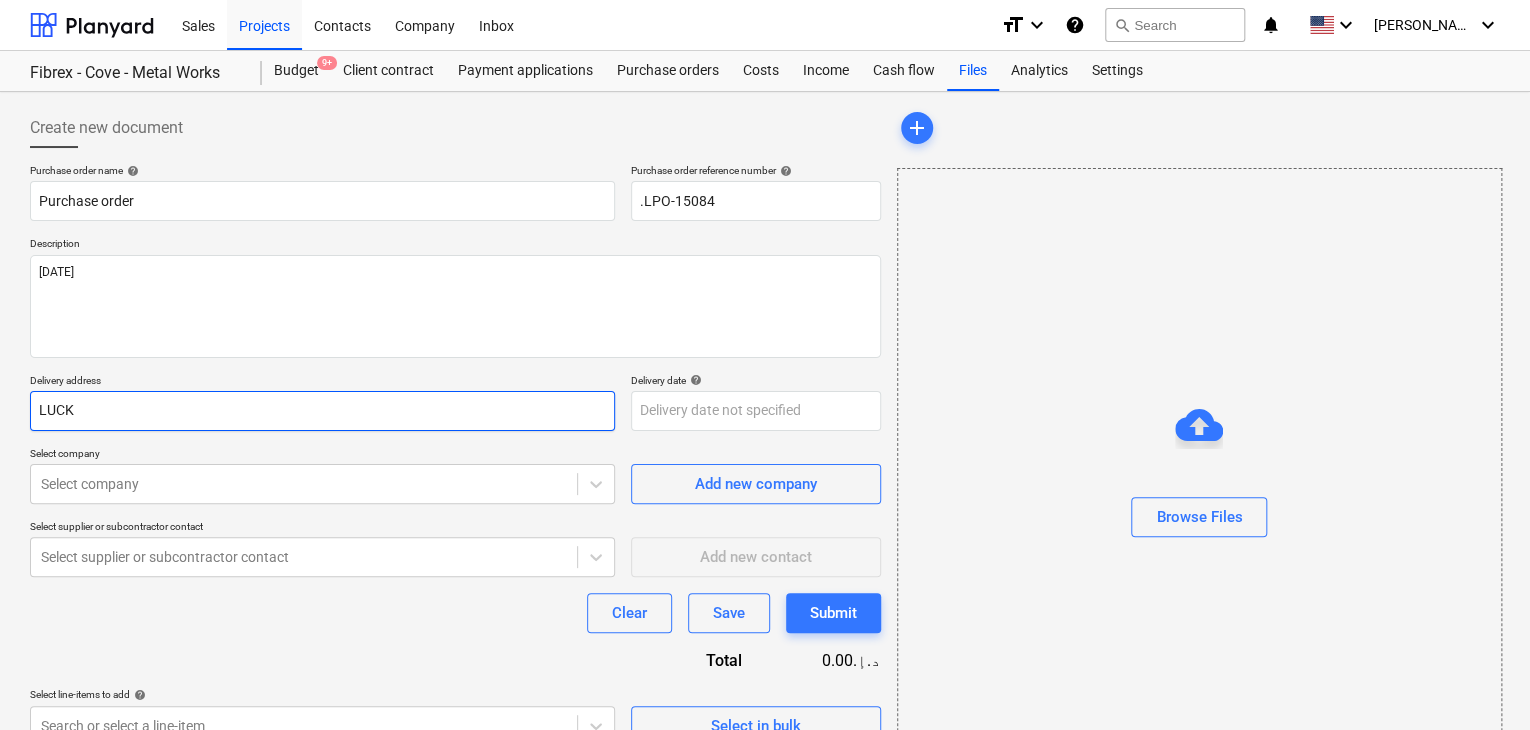 type on "x" 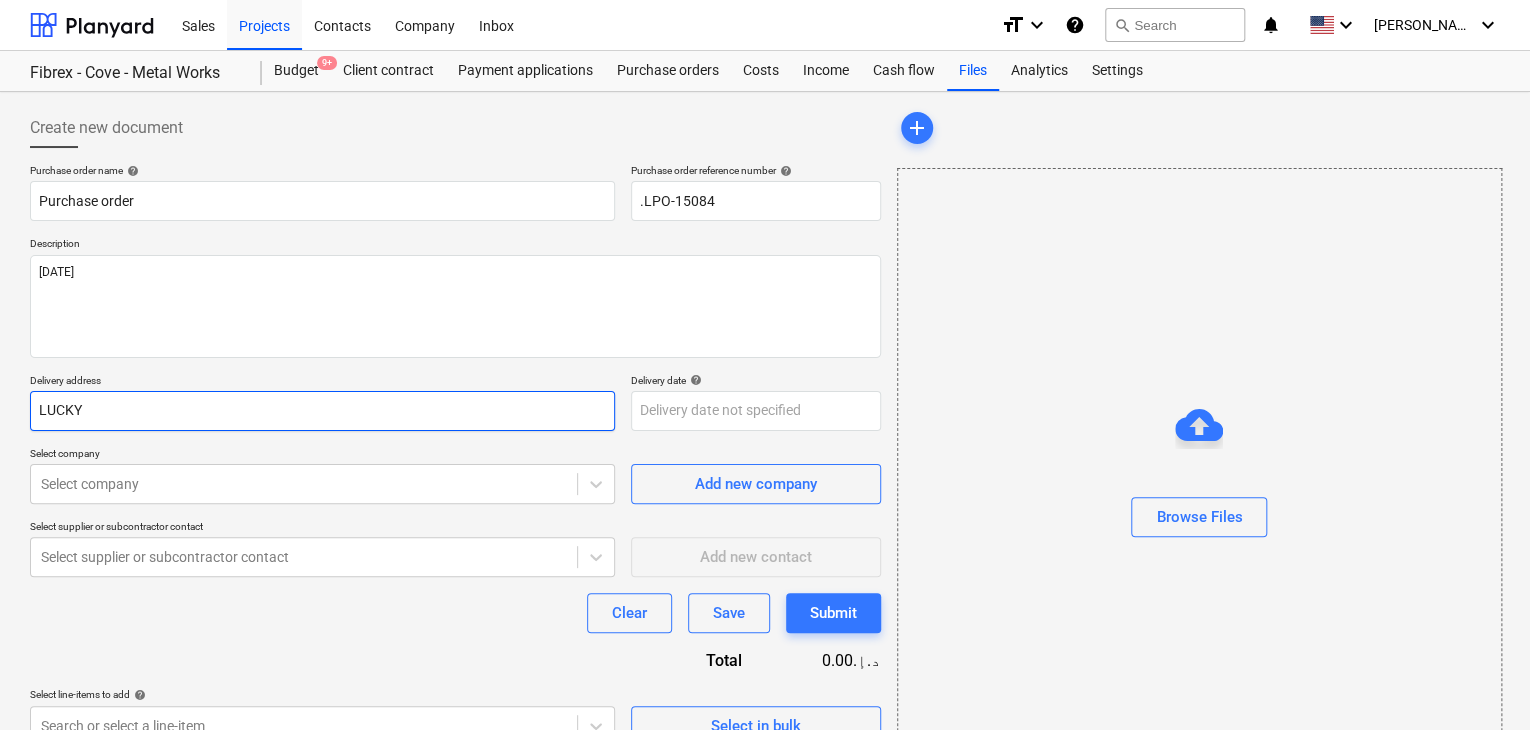 type on "x" 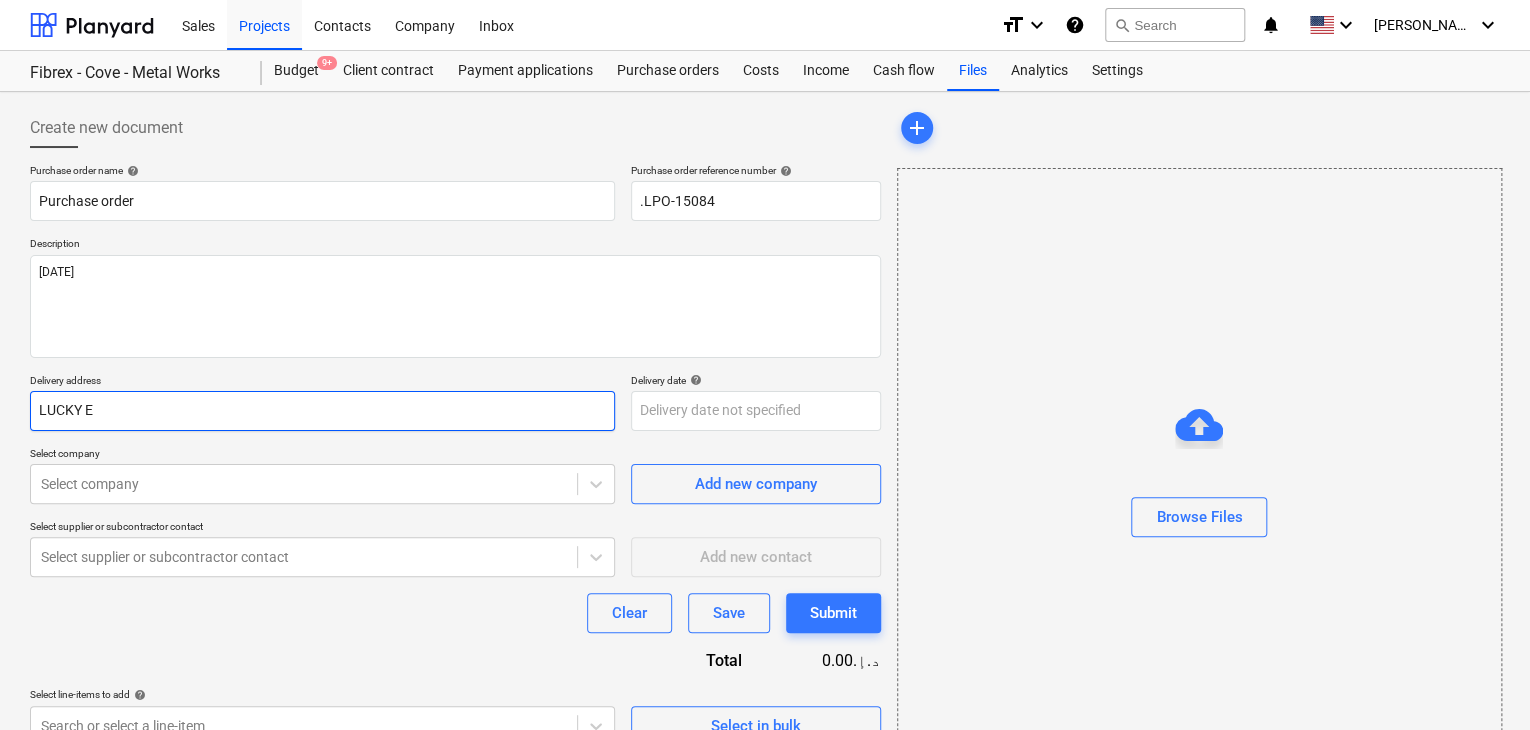 type on "x" 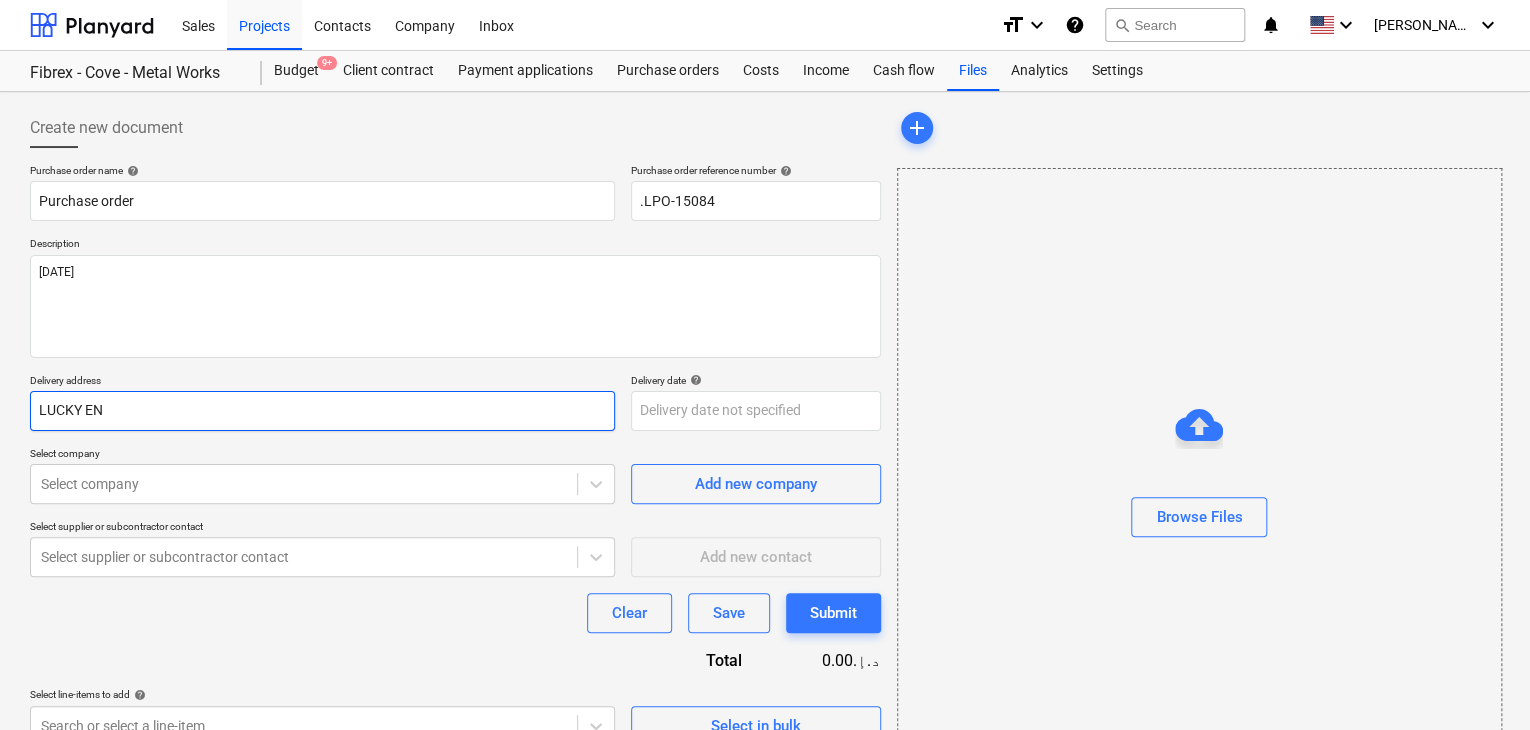 type on "x" 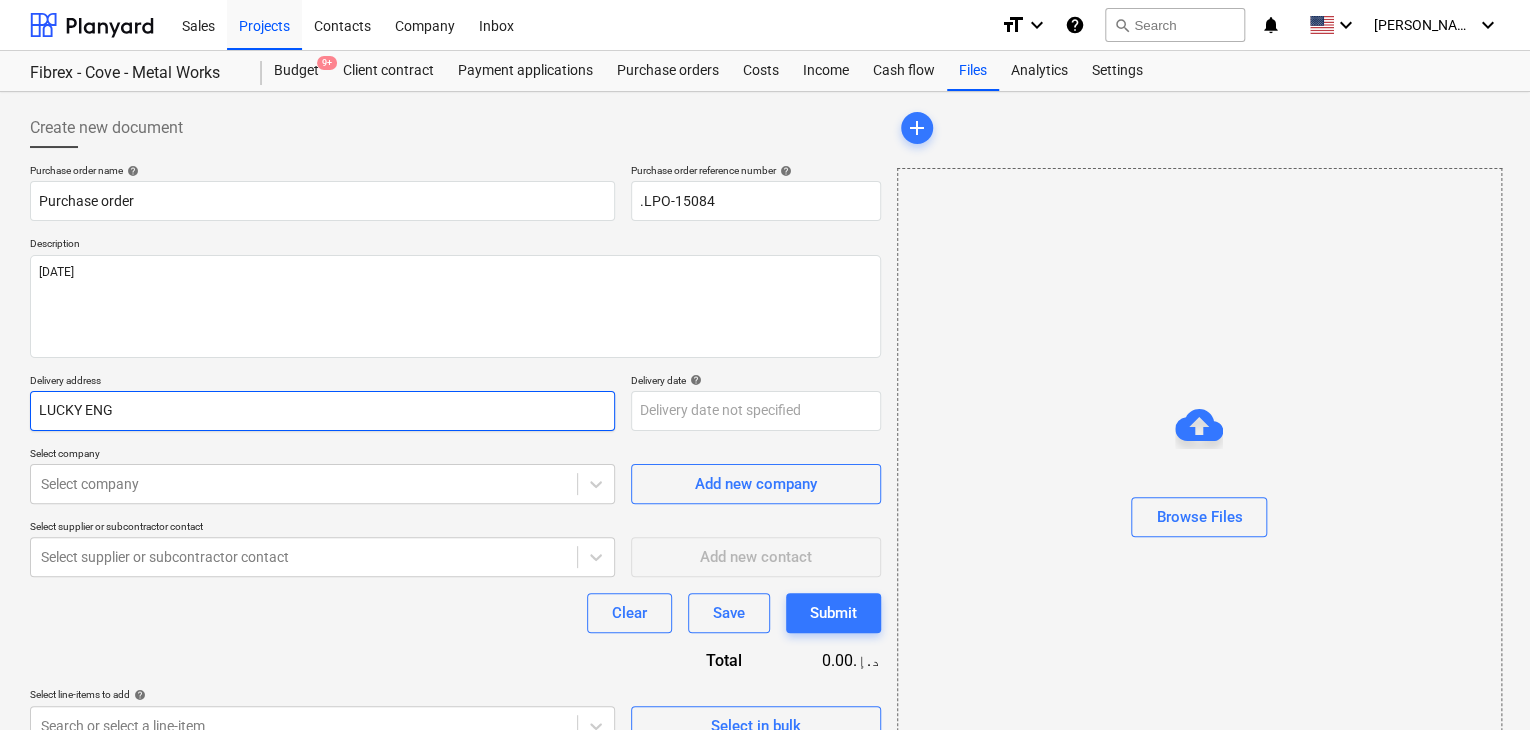 type on "x" 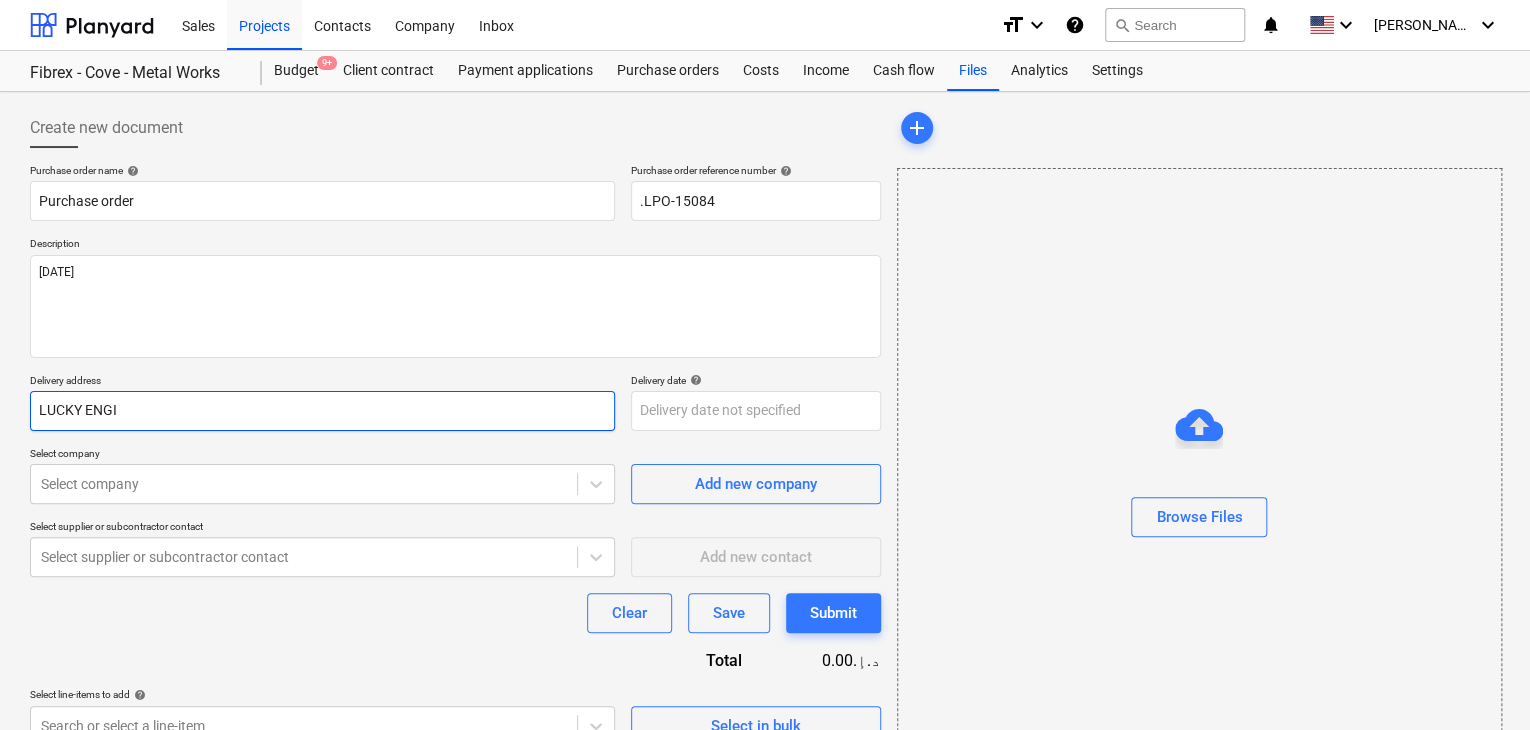 type on "x" 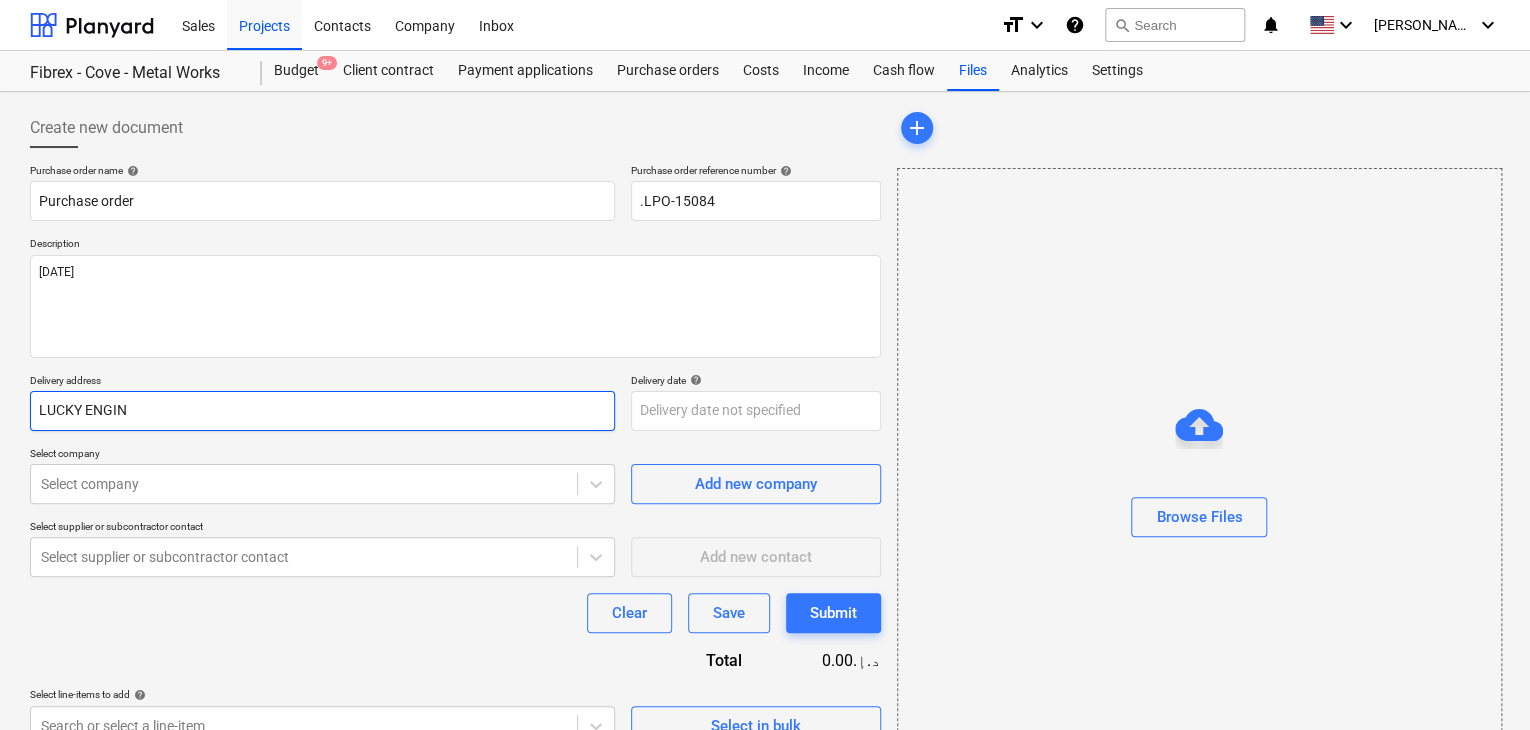 type on "x" 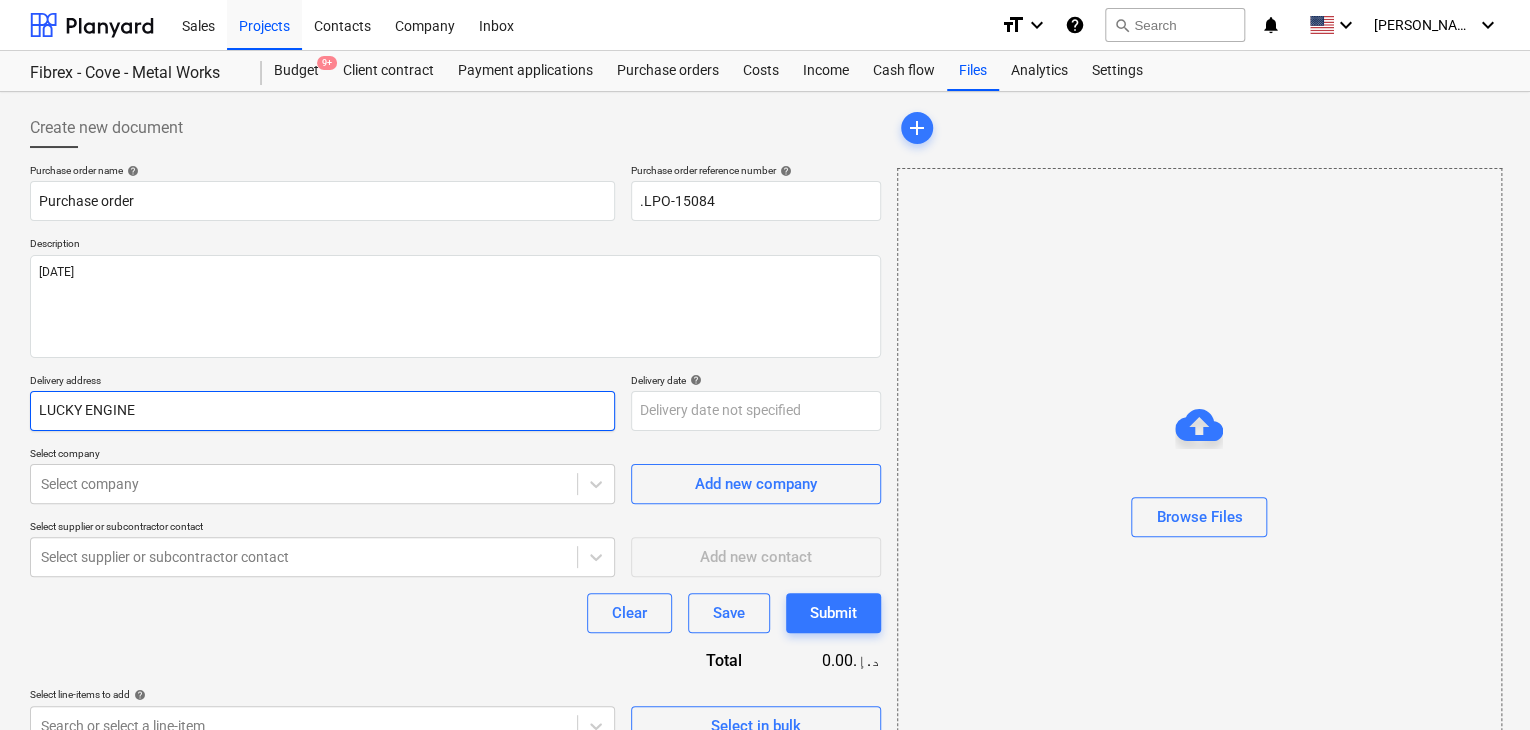 type on "x" 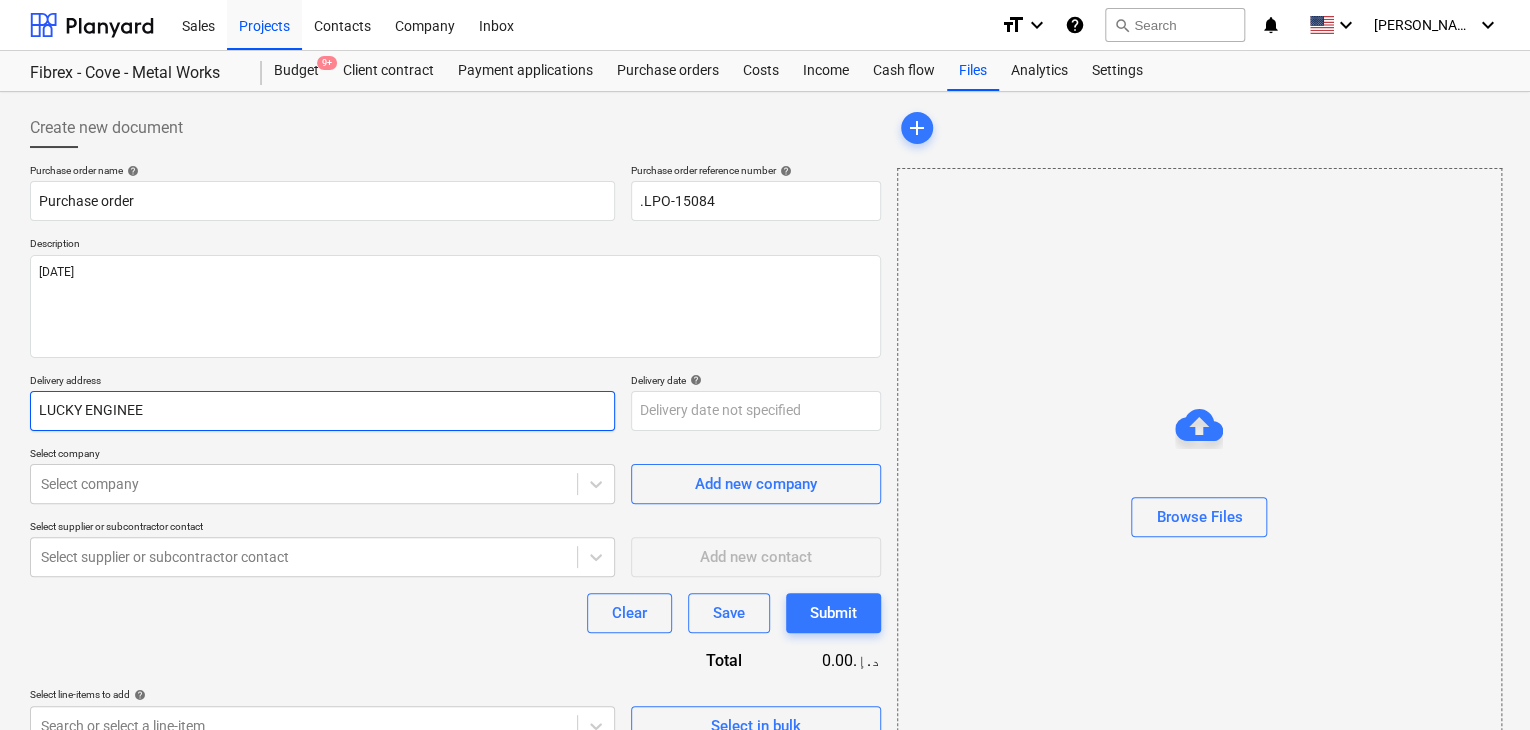 type on "x" 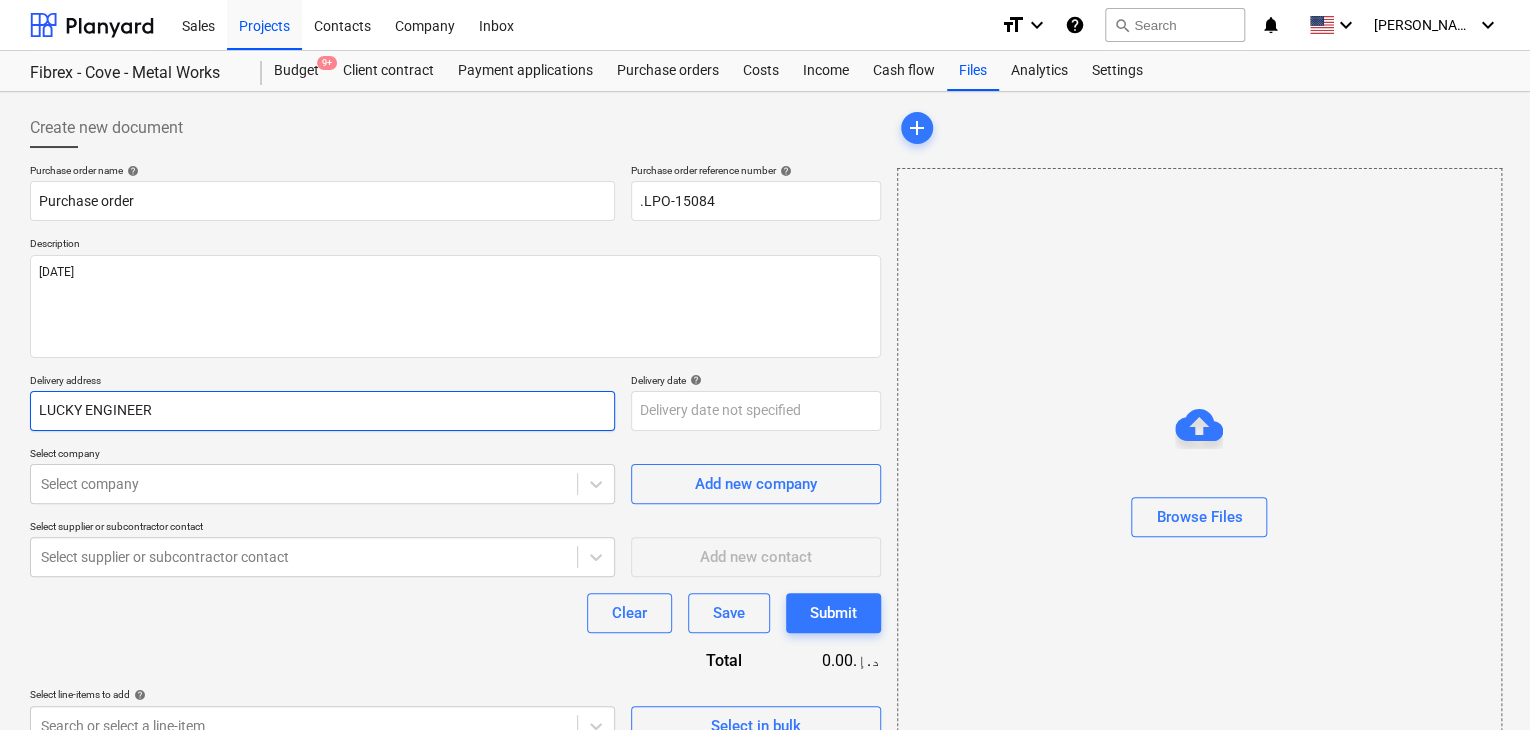 type on "x" 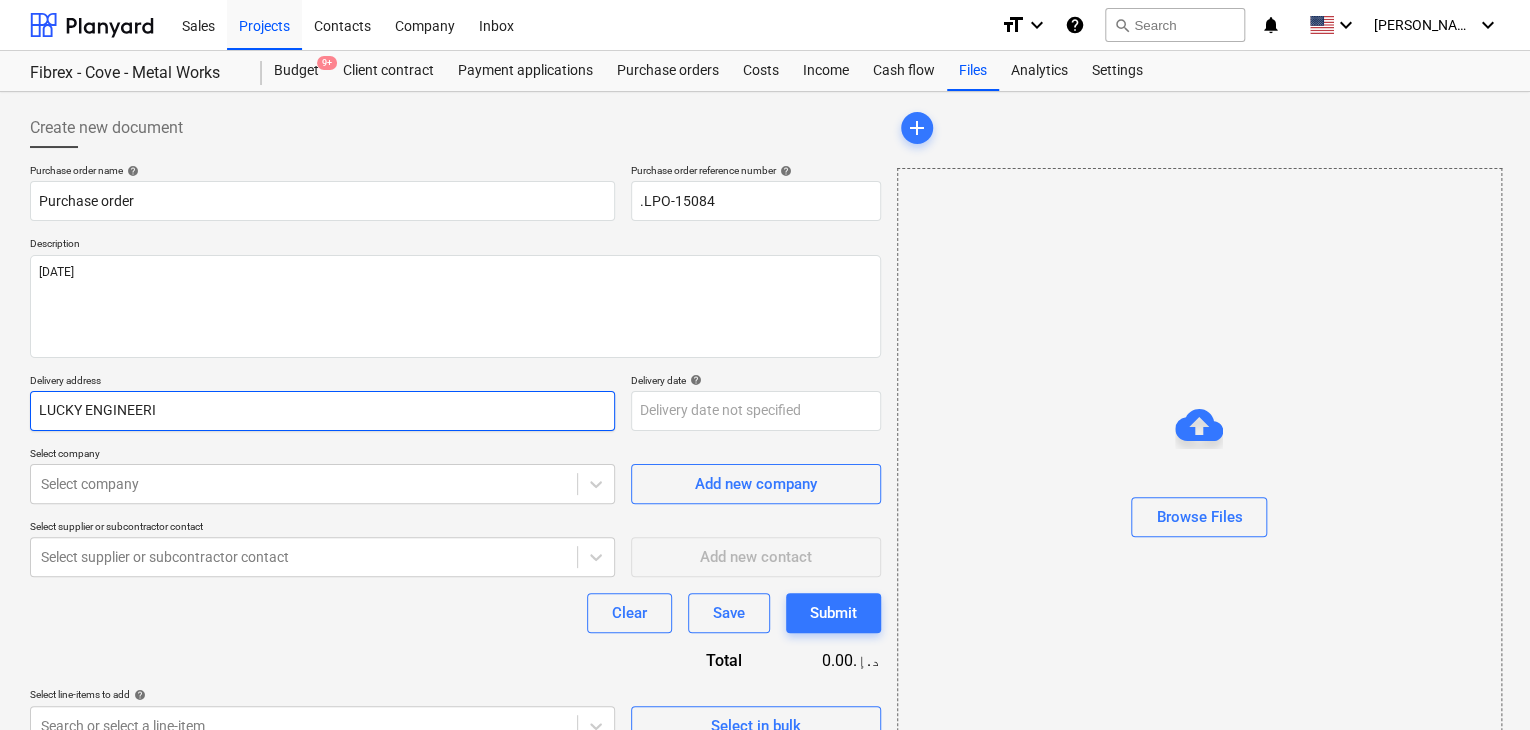 type on "x" 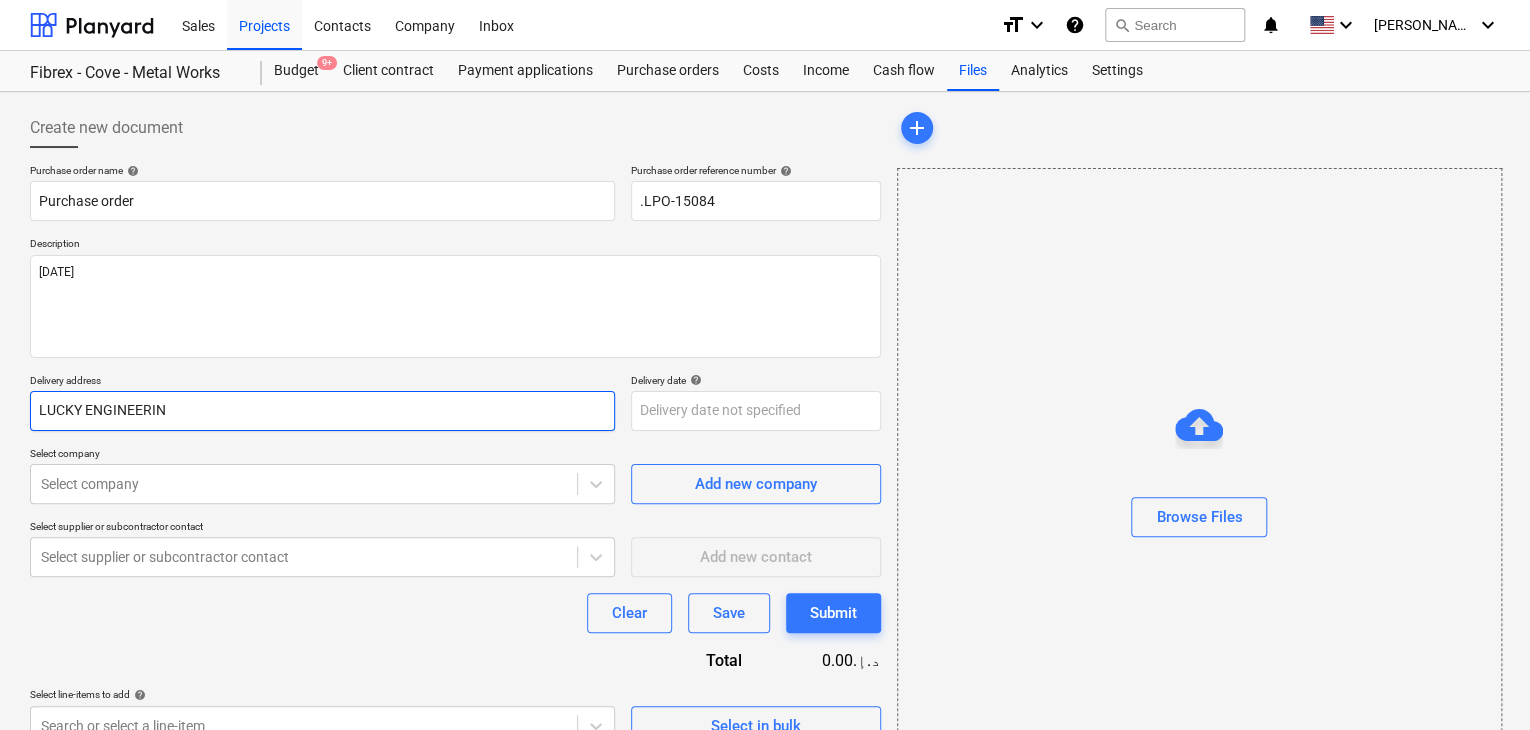 type on "x" 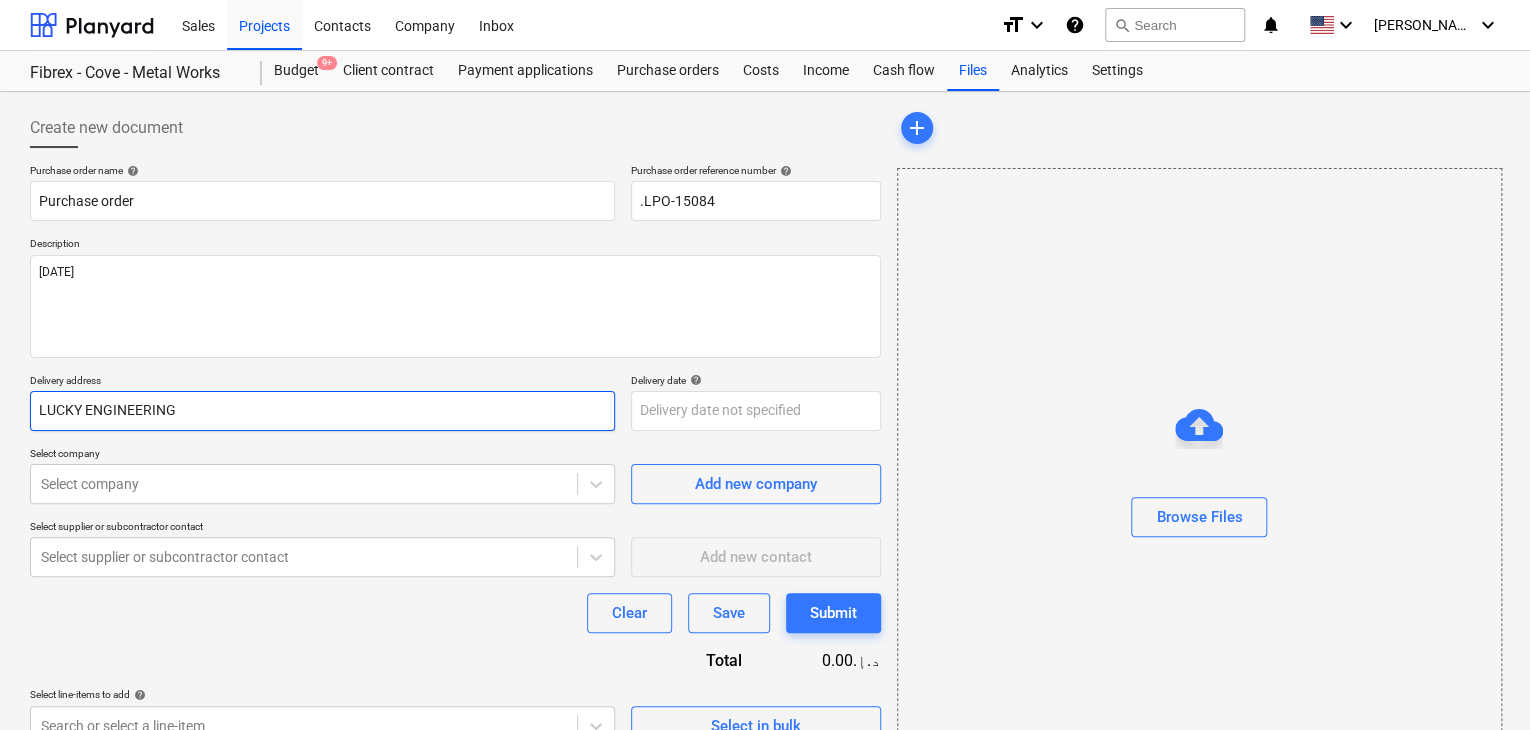type on "x" 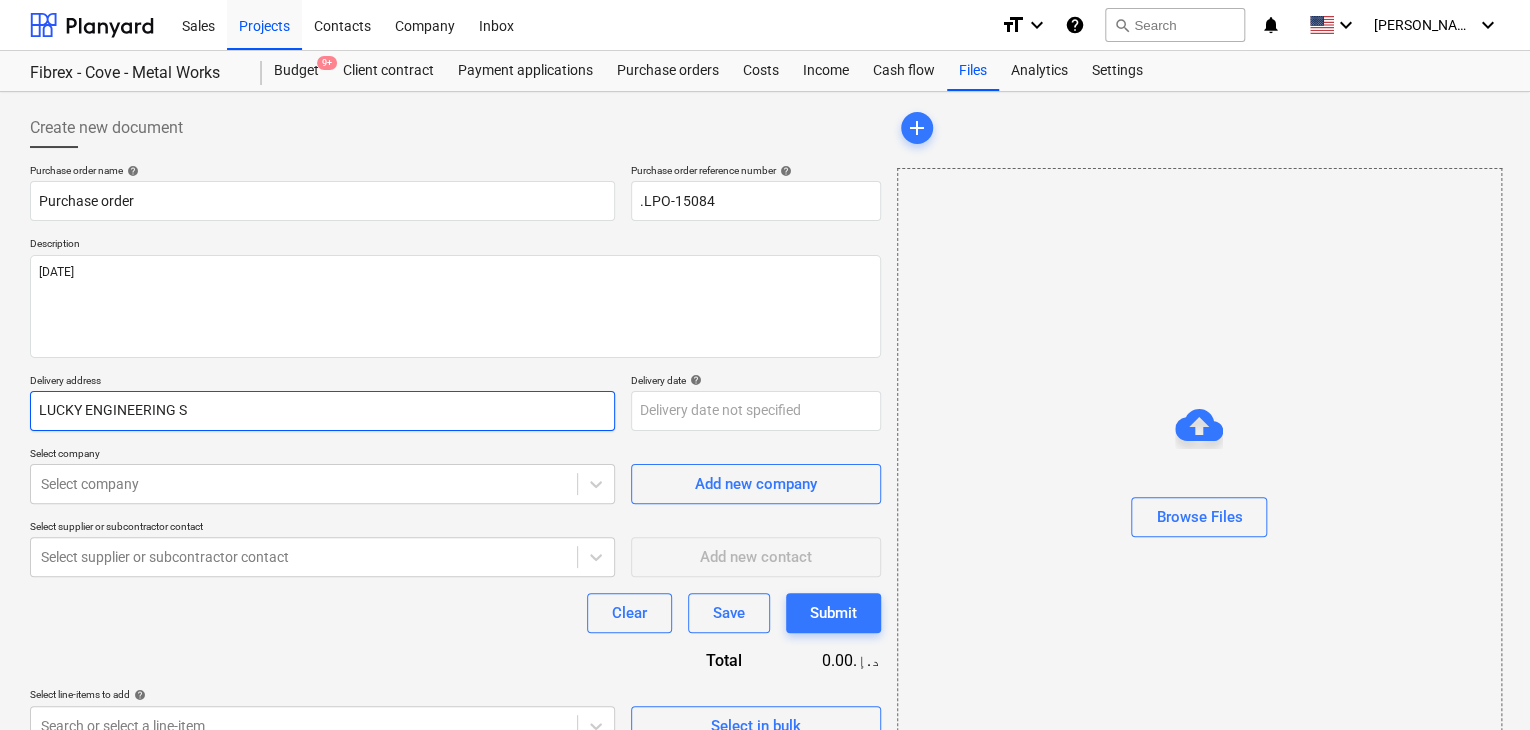 type on "x" 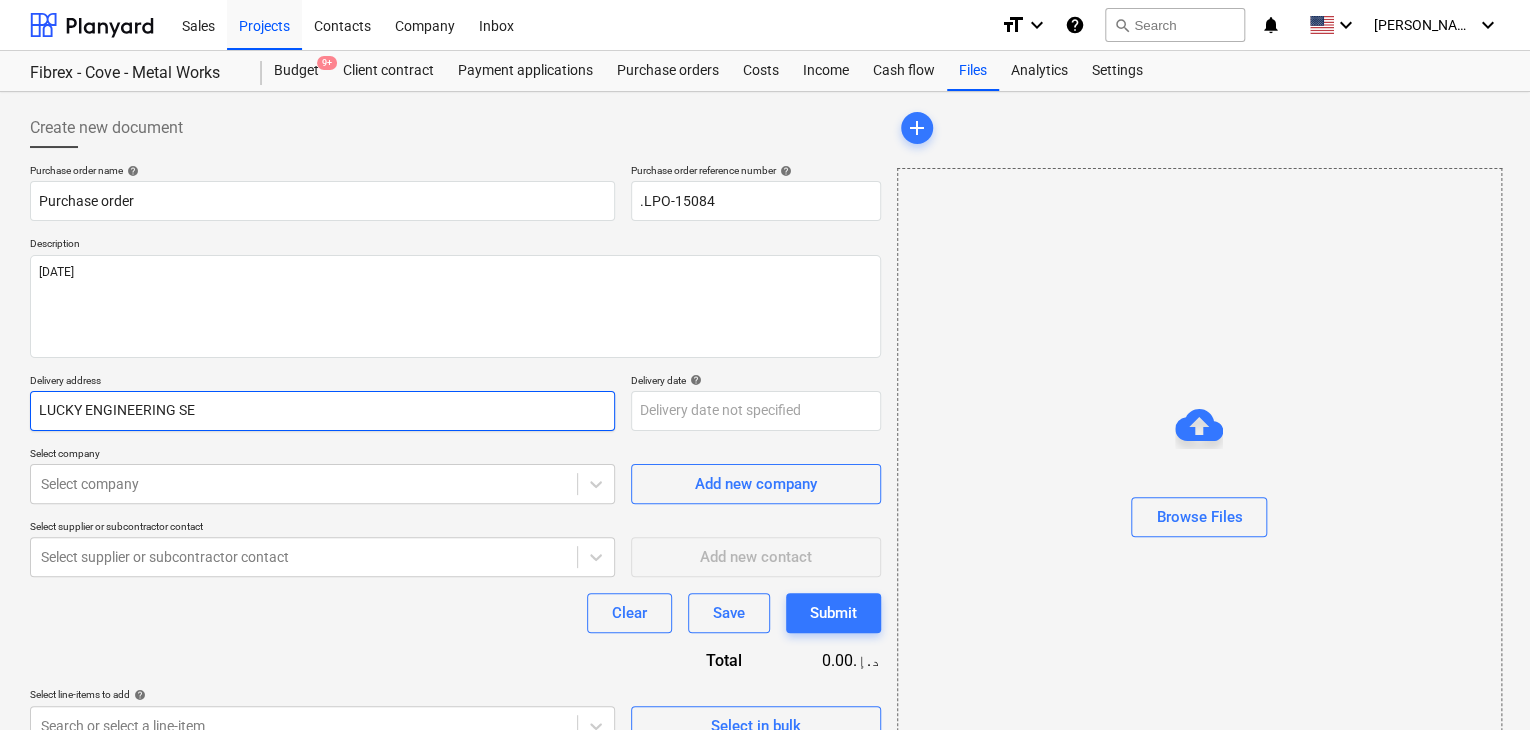 type on "x" 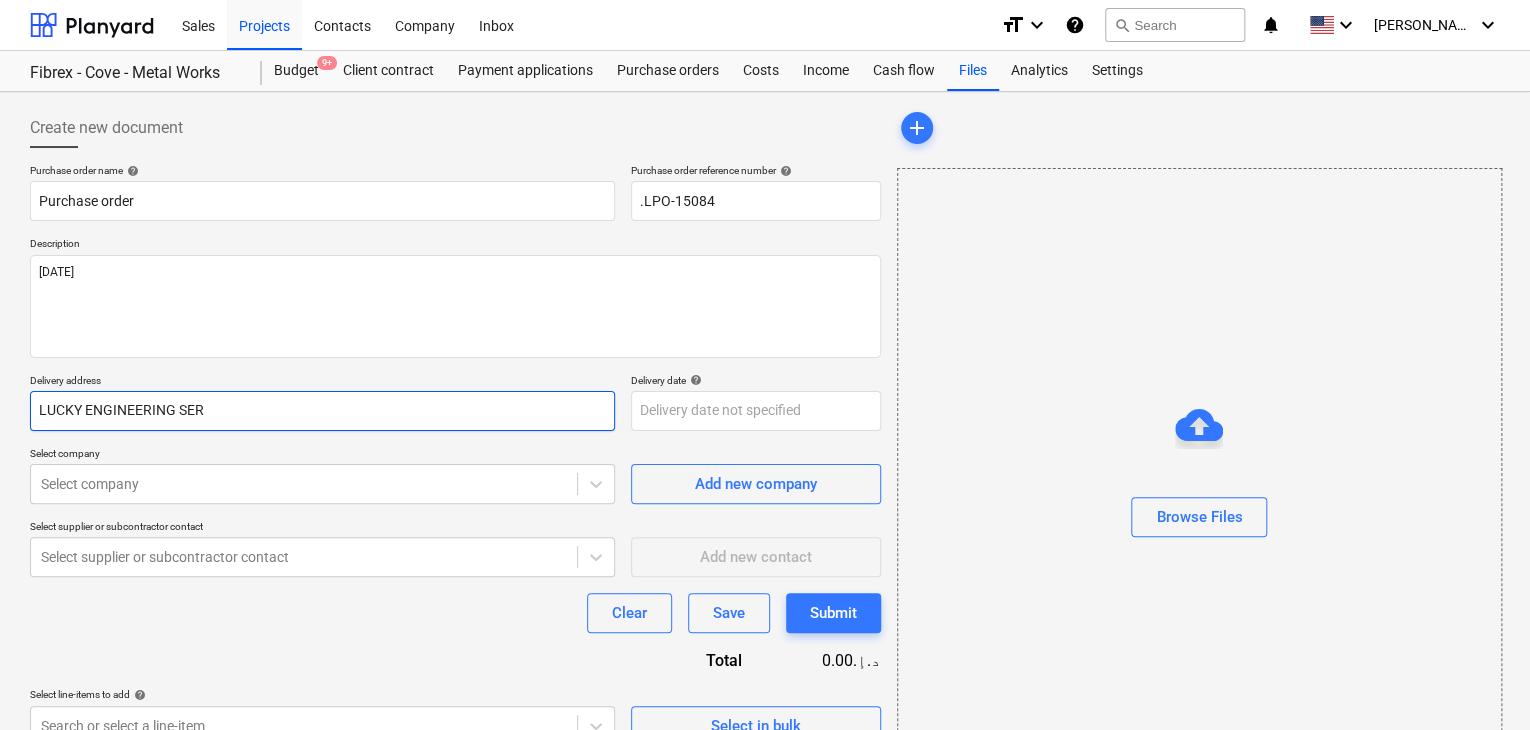 type on "x" 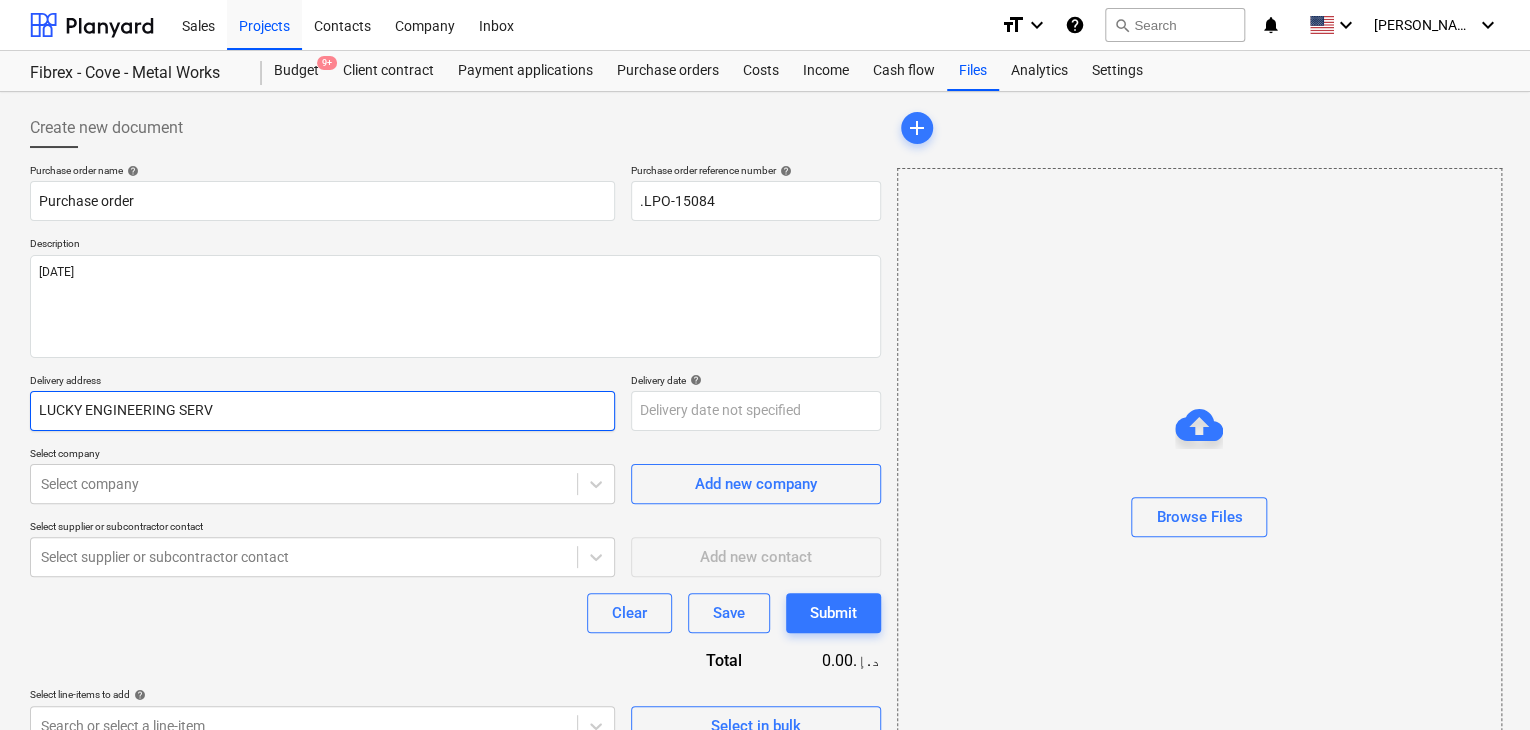 type on "x" 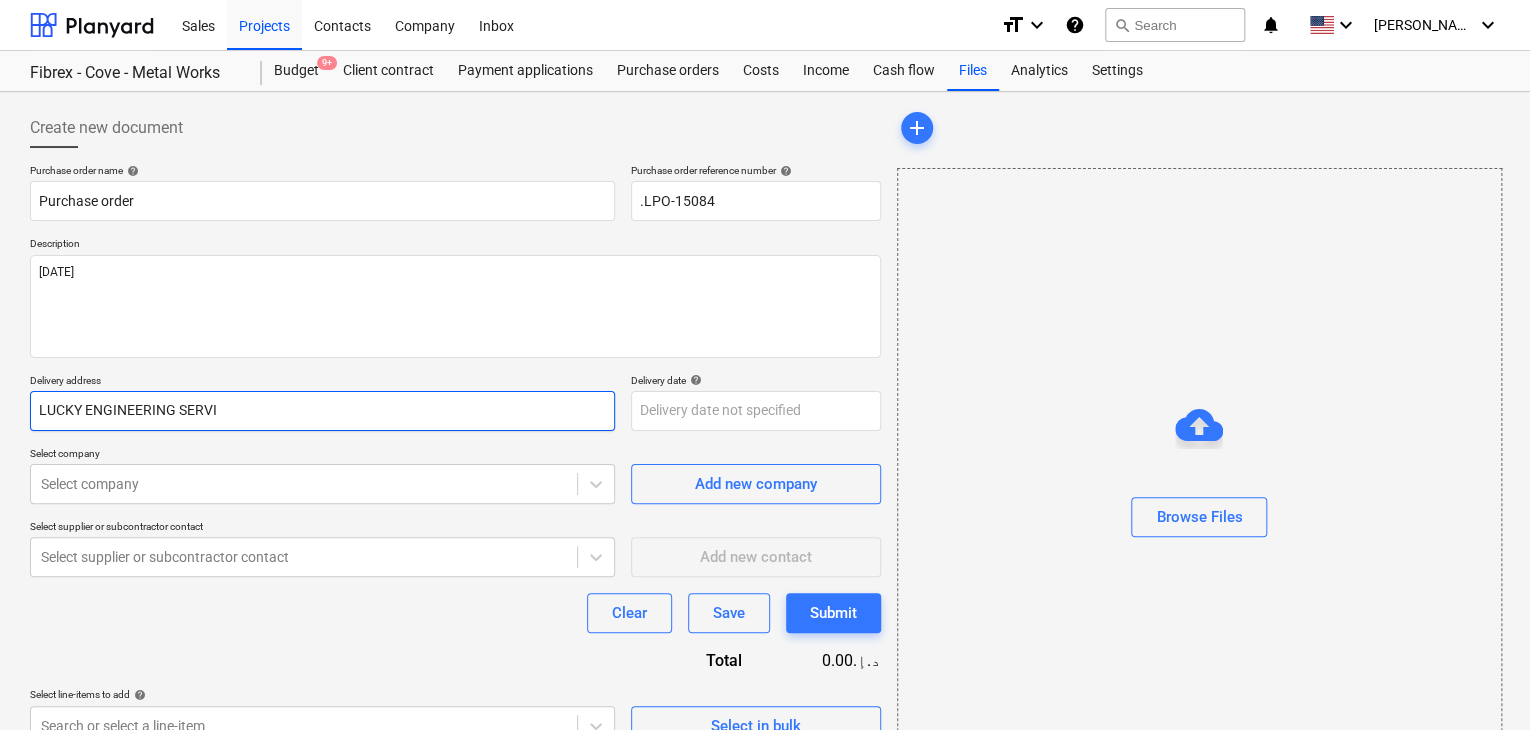 type on "x" 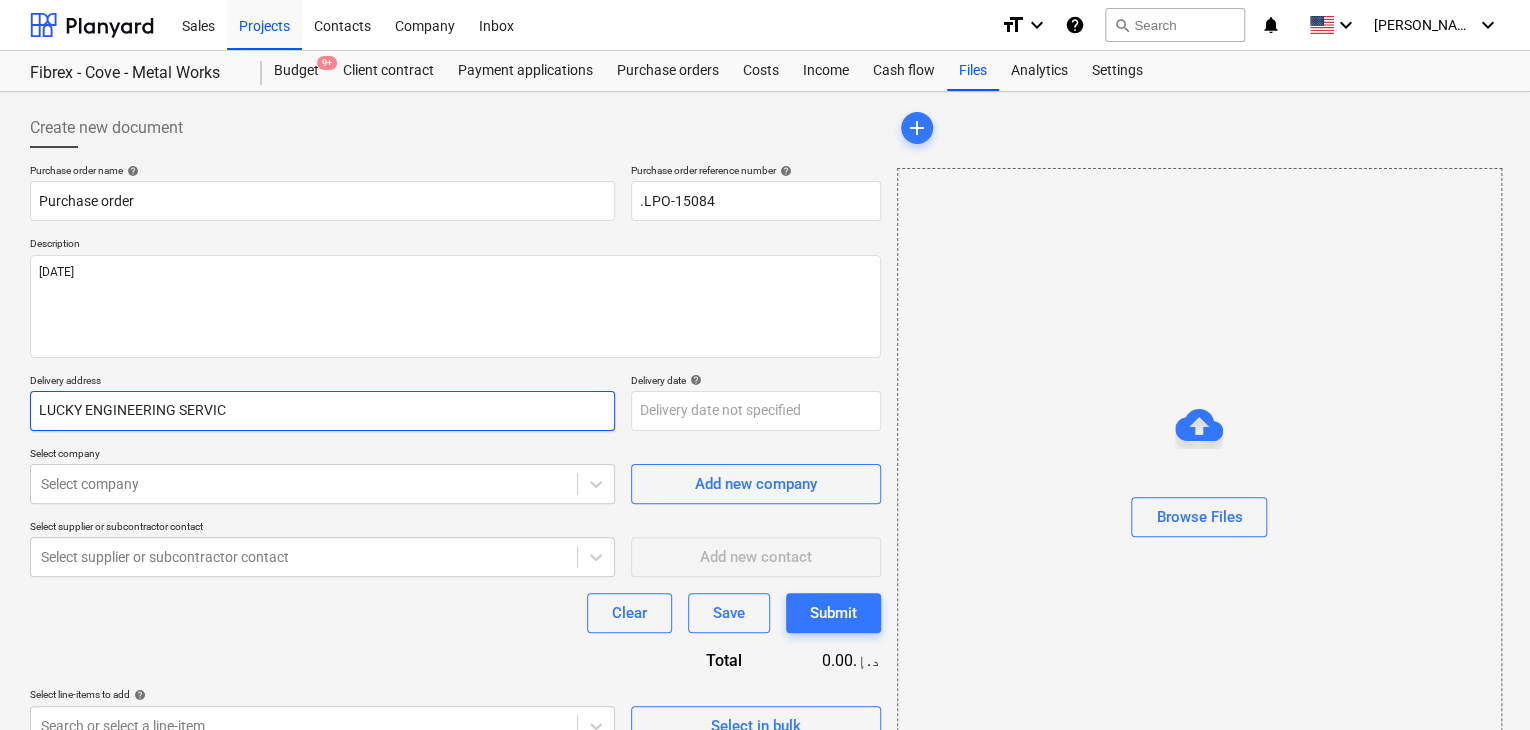 type on "x" 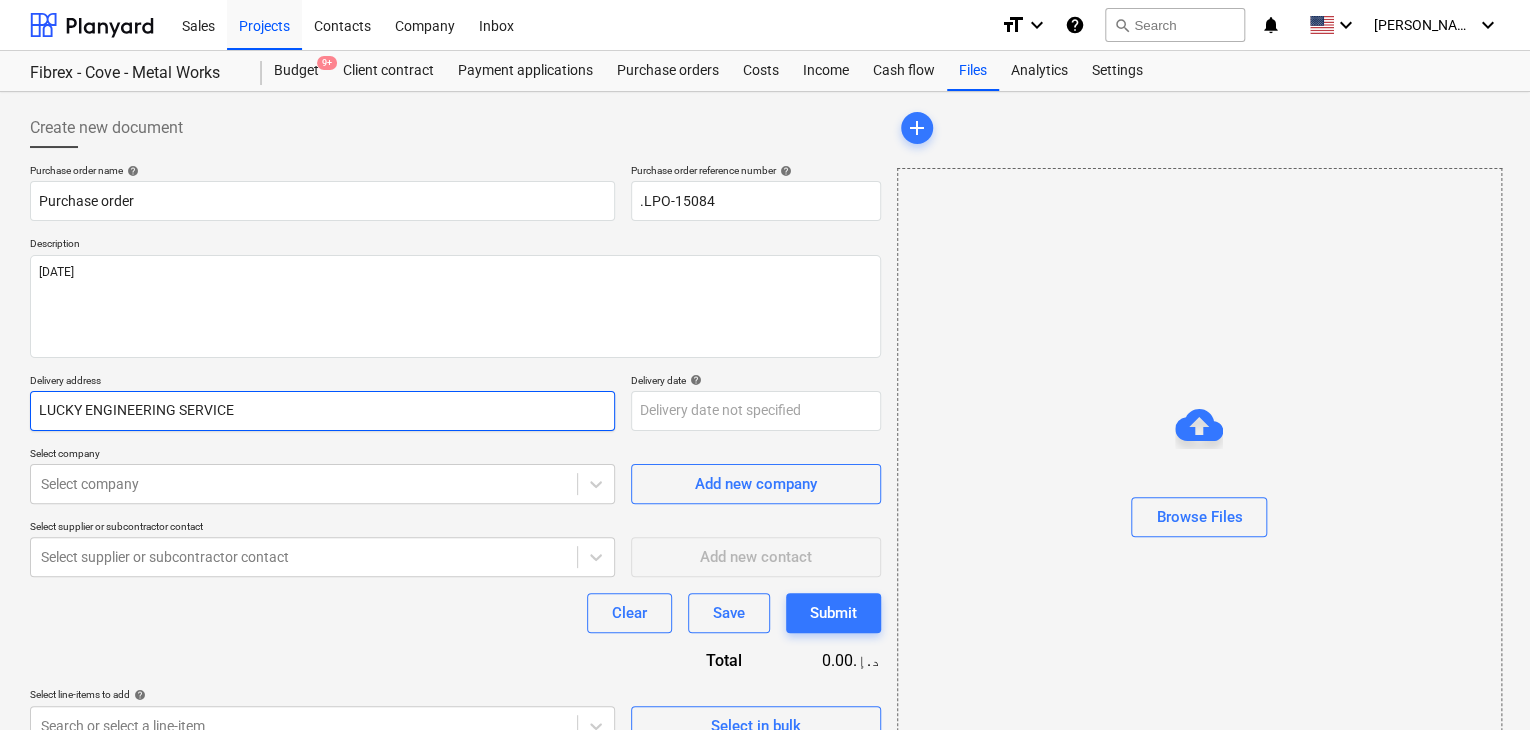 type on "x" 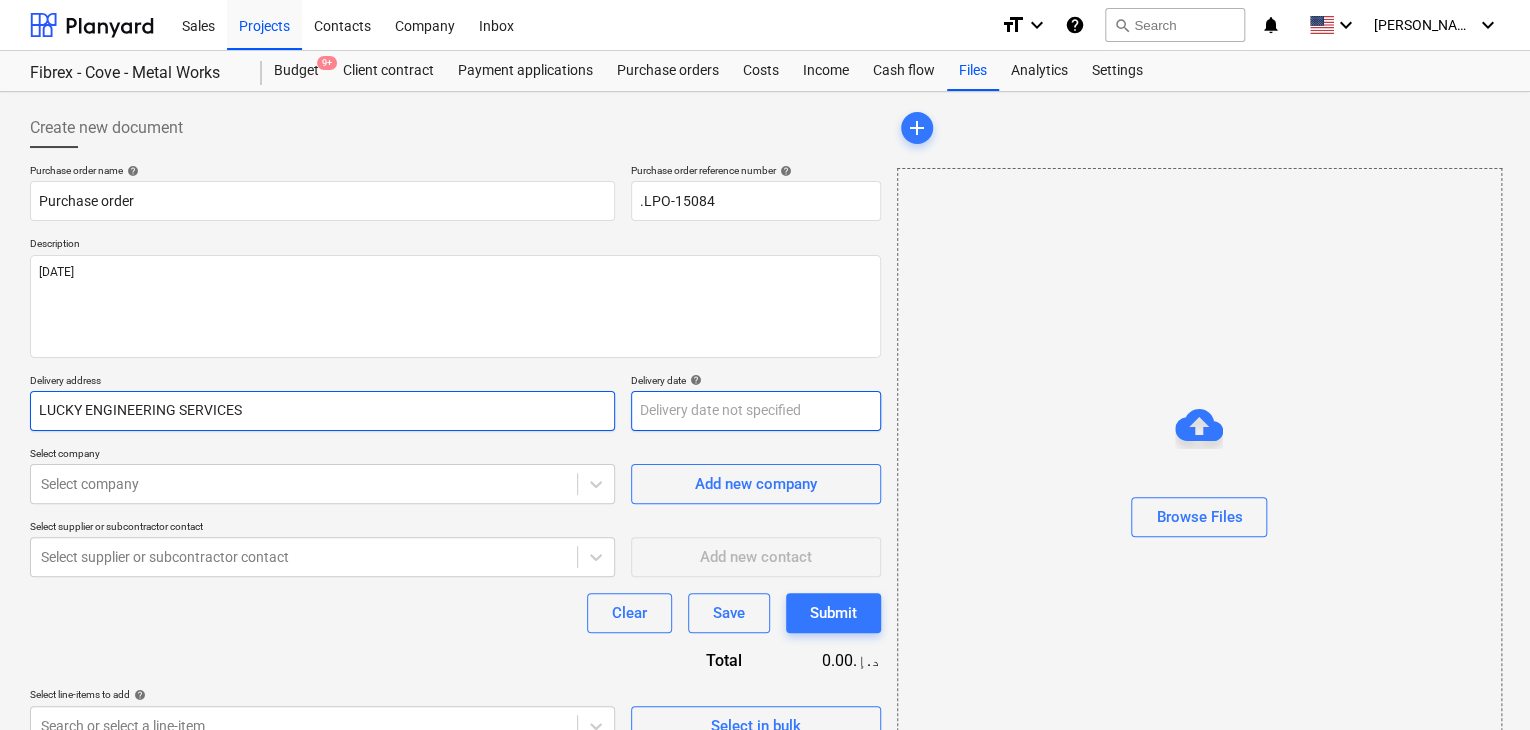 type on "LUCKY ENGINEERING SERVICES" 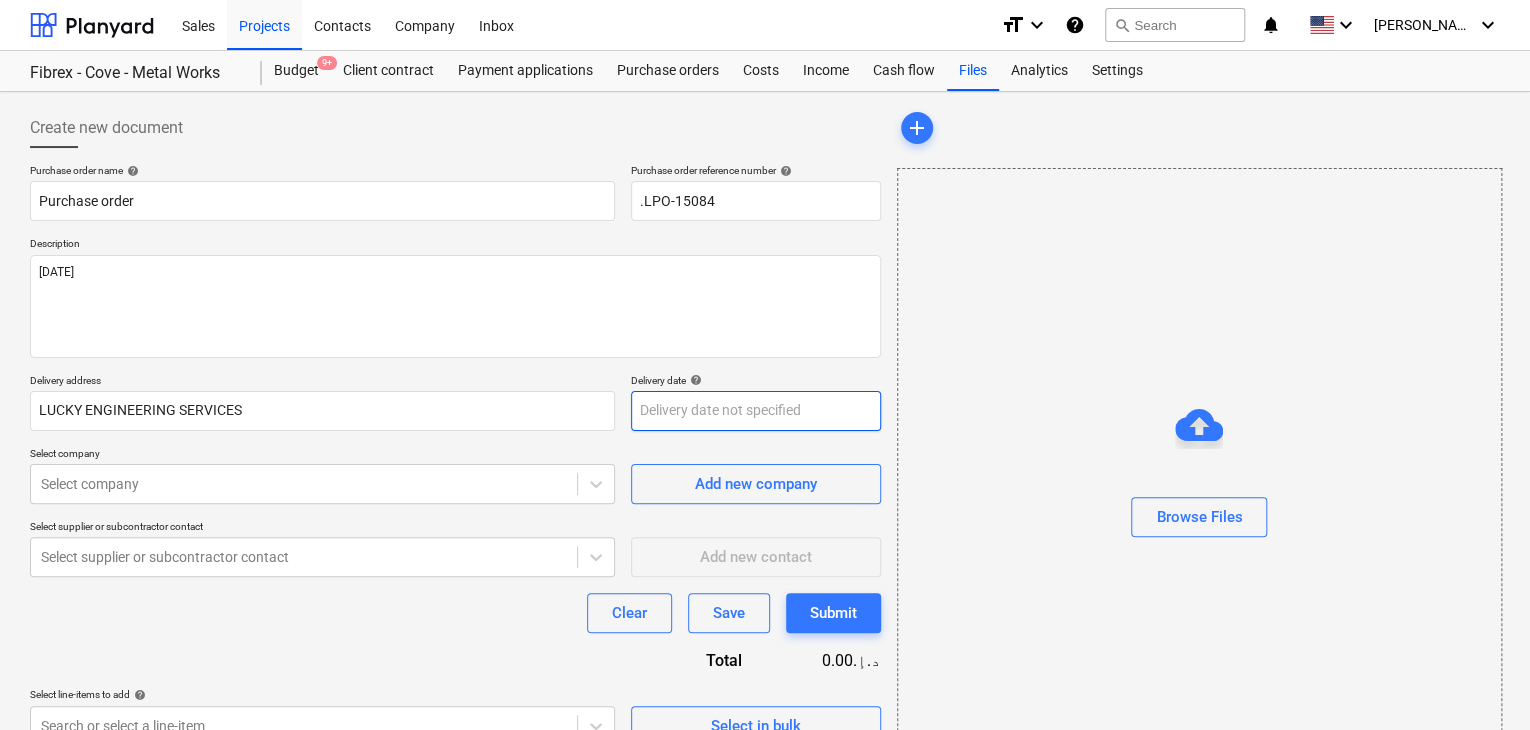 click on "Sales Projects Contacts Company Inbox format_size keyboard_arrow_down help search Search notifications 0 keyboard_arrow_down [PERSON_NAME] keyboard_arrow_down Fibrex - Cove - Metal Works Budget 9+ Client contract Payment applications Purchase orders Costs Income Cash flow Files Analytics Settings Create new document Purchase order name help Purchase order Purchase order reference number help .LPO-15084 Description [DATE] Delivery address LUCKY ENGINEERING SERVICES Delivery date help Press the down arrow key to interact with the calendar and
select a date. Press the question mark key to get the keyboard shortcuts for changing dates. Select company Select company Add new company Select supplier or subcontractor contact Select supplier or subcontractor contact Add new contact Clear Save Submit Total 0.00د.إ.‏ Select line-items to add help Search or select a line-item Select in bulk add Browse Files Project fetching failed Project fetching failed Project fetching failed Project fetching failed
x" at bounding box center (765, 365) 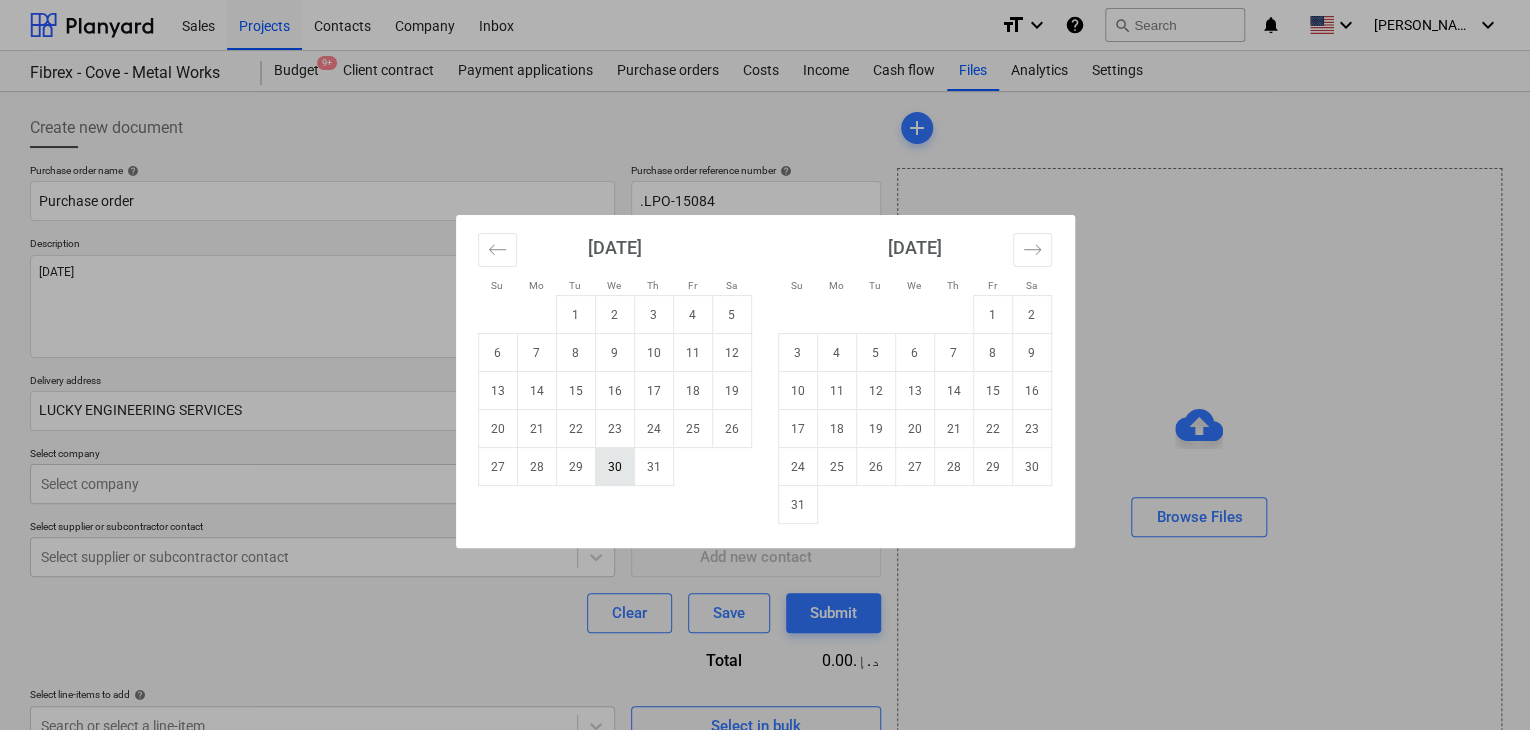 click on "30" at bounding box center (614, 467) 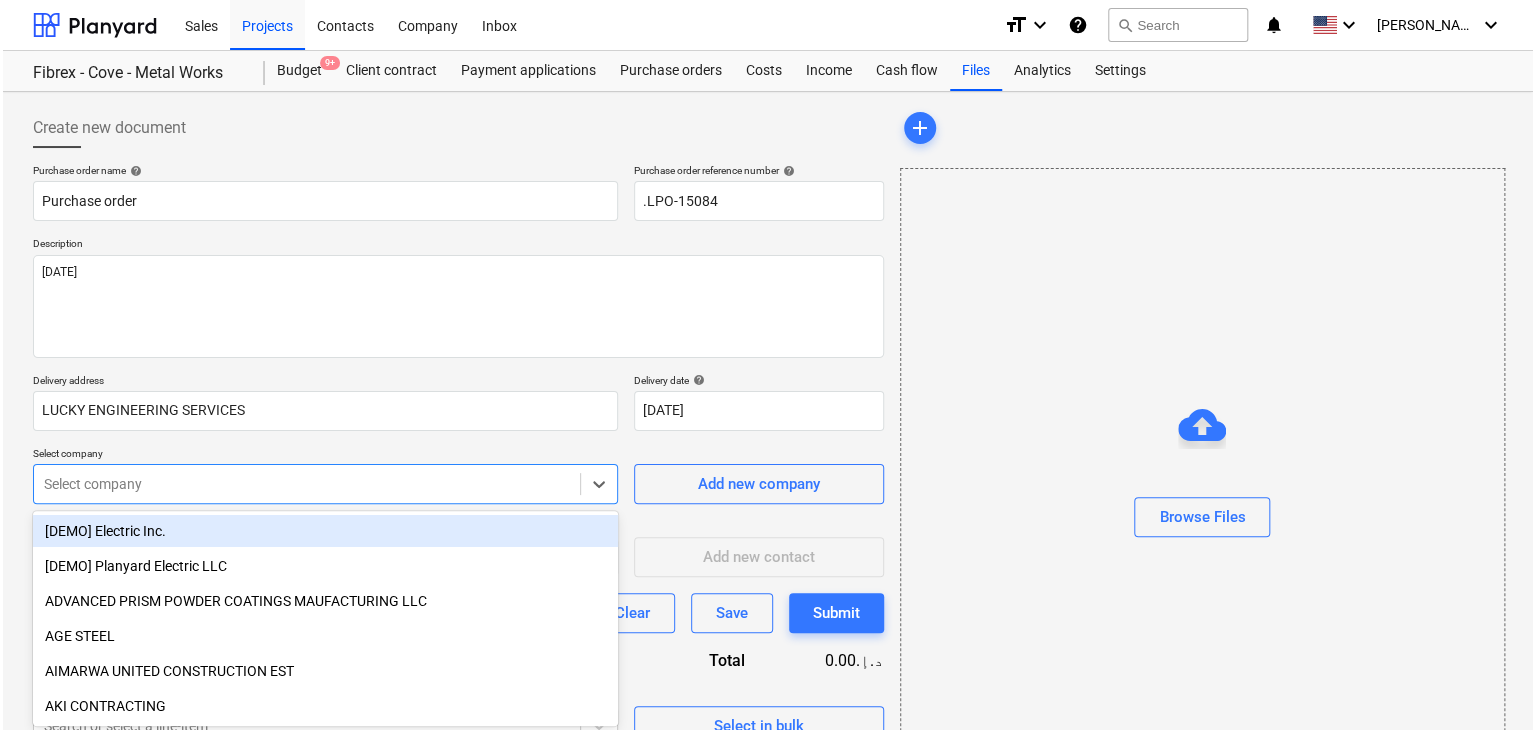 scroll, scrollTop: 71, scrollLeft: 0, axis: vertical 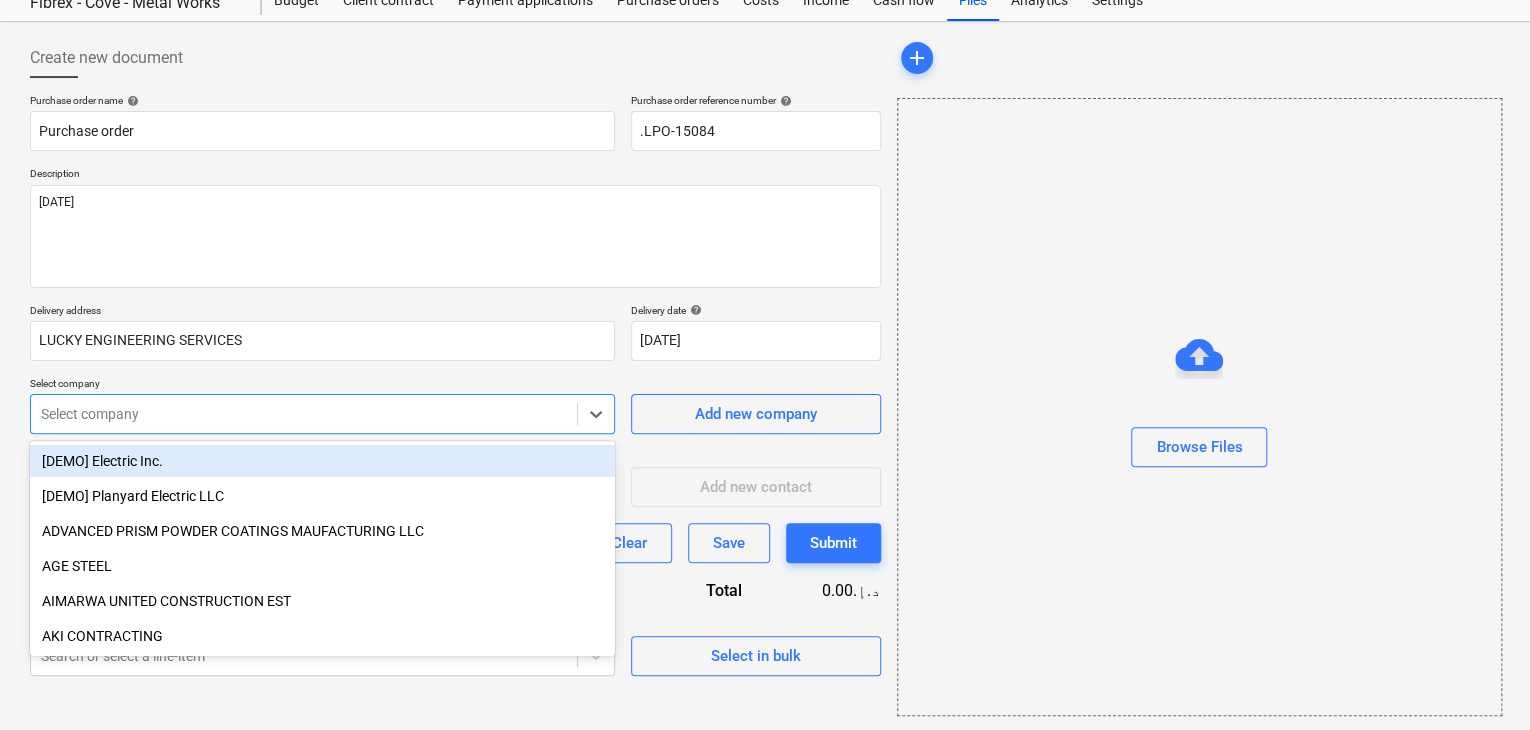 click on "Sales Projects Contacts Company Inbox format_size keyboard_arrow_down help search Search notifications 0 keyboard_arrow_down [PERSON_NAME] keyboard_arrow_down Fibrex - Cove - Metal Works Budget 9+ Client contract Payment applications Purchase orders Costs Income Cash flow Files Analytics Settings Create new document Purchase order name help Purchase order Purchase order reference number help .LPO-15084 Description [DATE] Delivery address LUCKY ENGINEERING SERVICES Delivery date help [DATE] [DATE] Press the down arrow key to interact with the calendar and
select a date. Press the question mark key to get the keyboard shortcuts for changing dates. Select company option [DEMO] Electric Inc.   focused, 1 of 202. 202 results available. Use Up and Down to choose options, press Enter to select the currently focused option, press Escape to exit the menu, press Tab to select the option and exit the menu. Select company Add new company Select supplier or subcontractor contact Add new contact Clear Save" at bounding box center (765, 295) 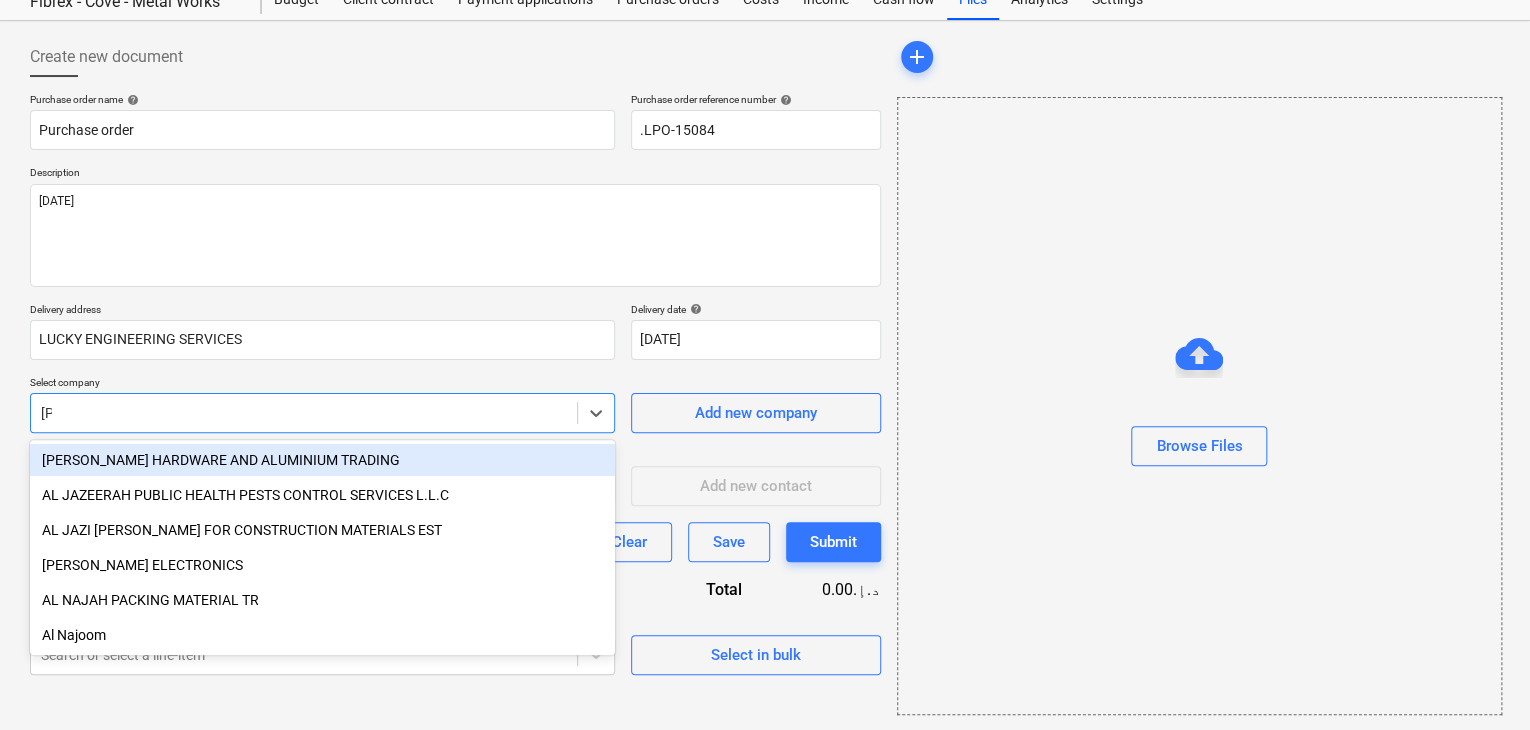 type on "JAB" 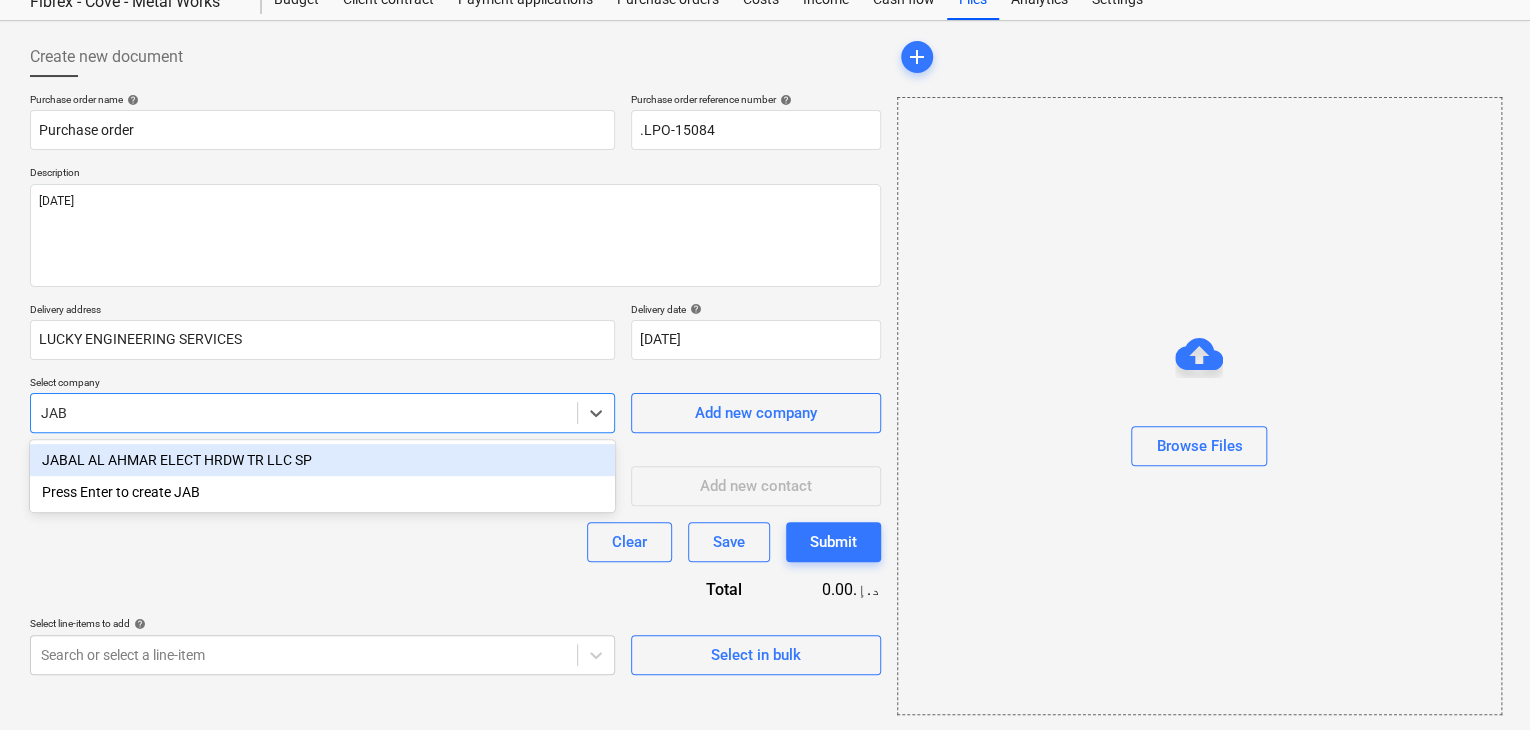 click on "JABAL AL AHMAR ELECT HRDW TR LLC SP" at bounding box center [322, 460] 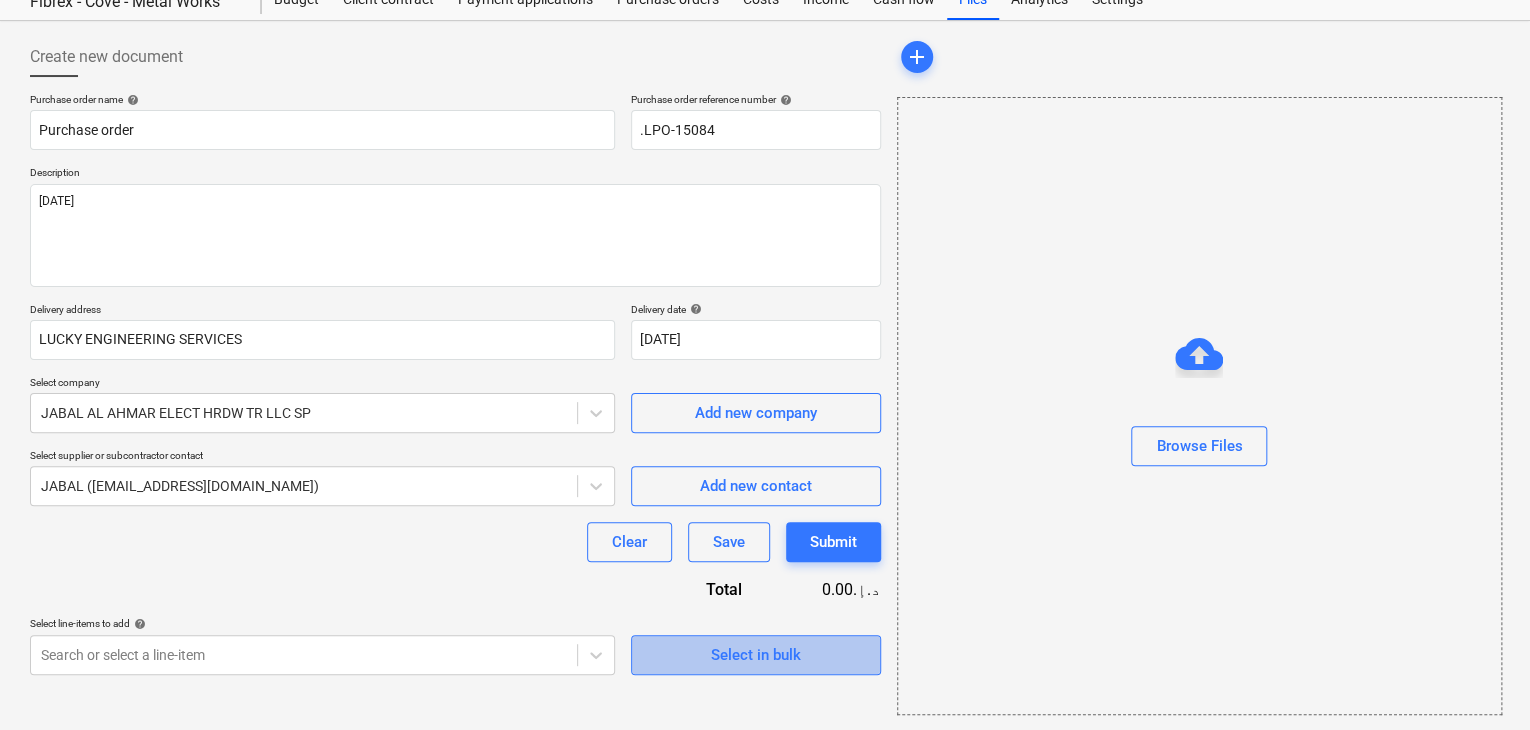 click on "Select in bulk" at bounding box center (756, 655) 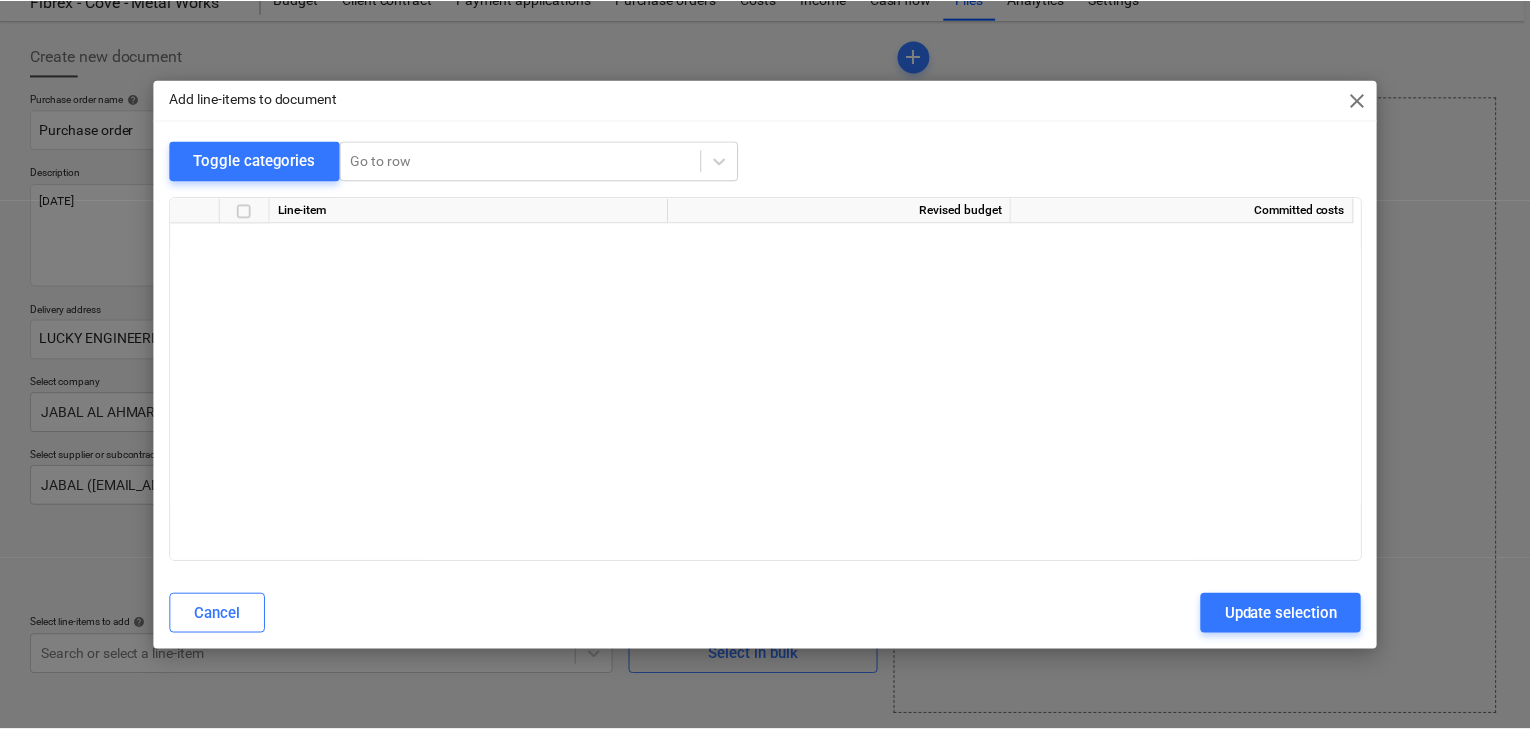 scroll, scrollTop: 19712, scrollLeft: 0, axis: vertical 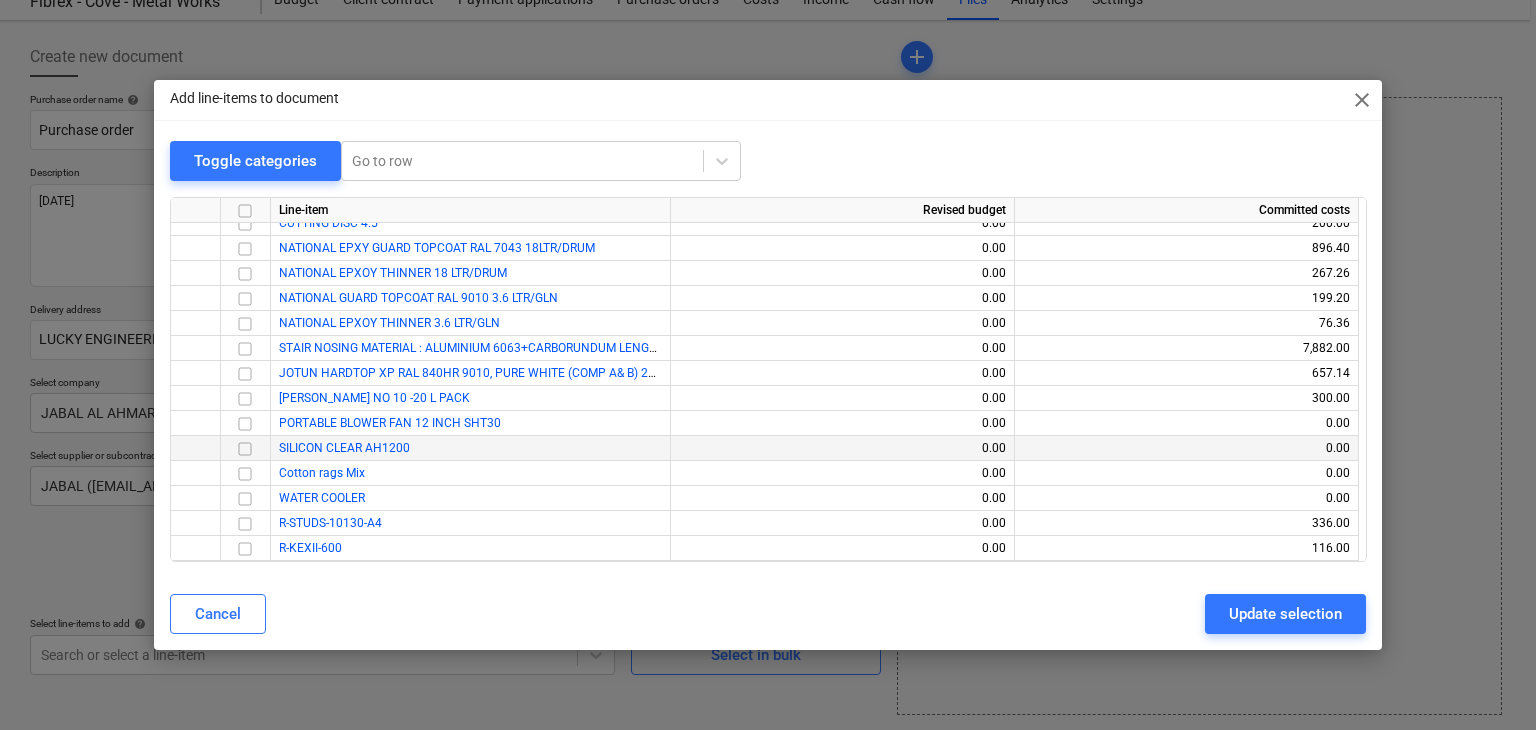 click at bounding box center (245, 449) 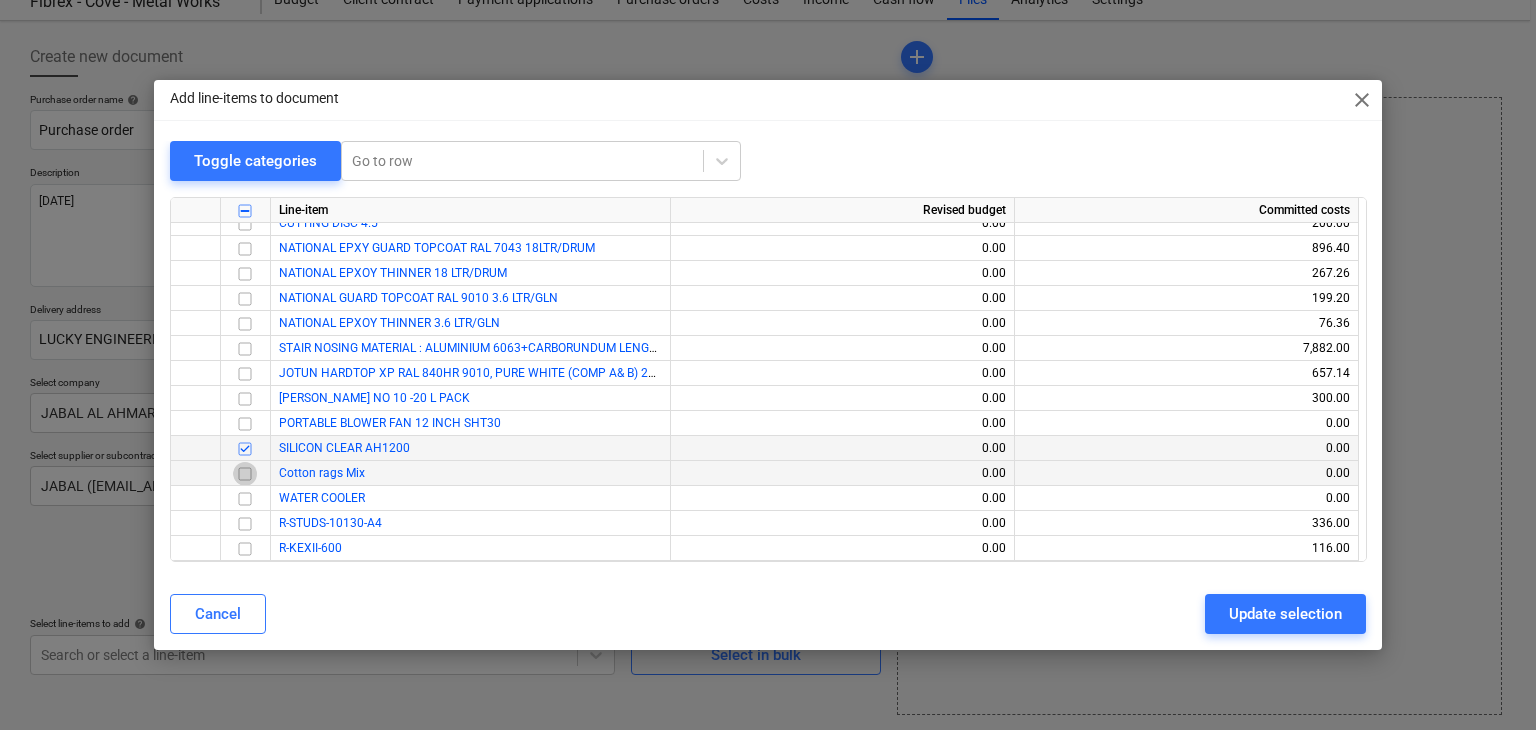 click at bounding box center (245, 474) 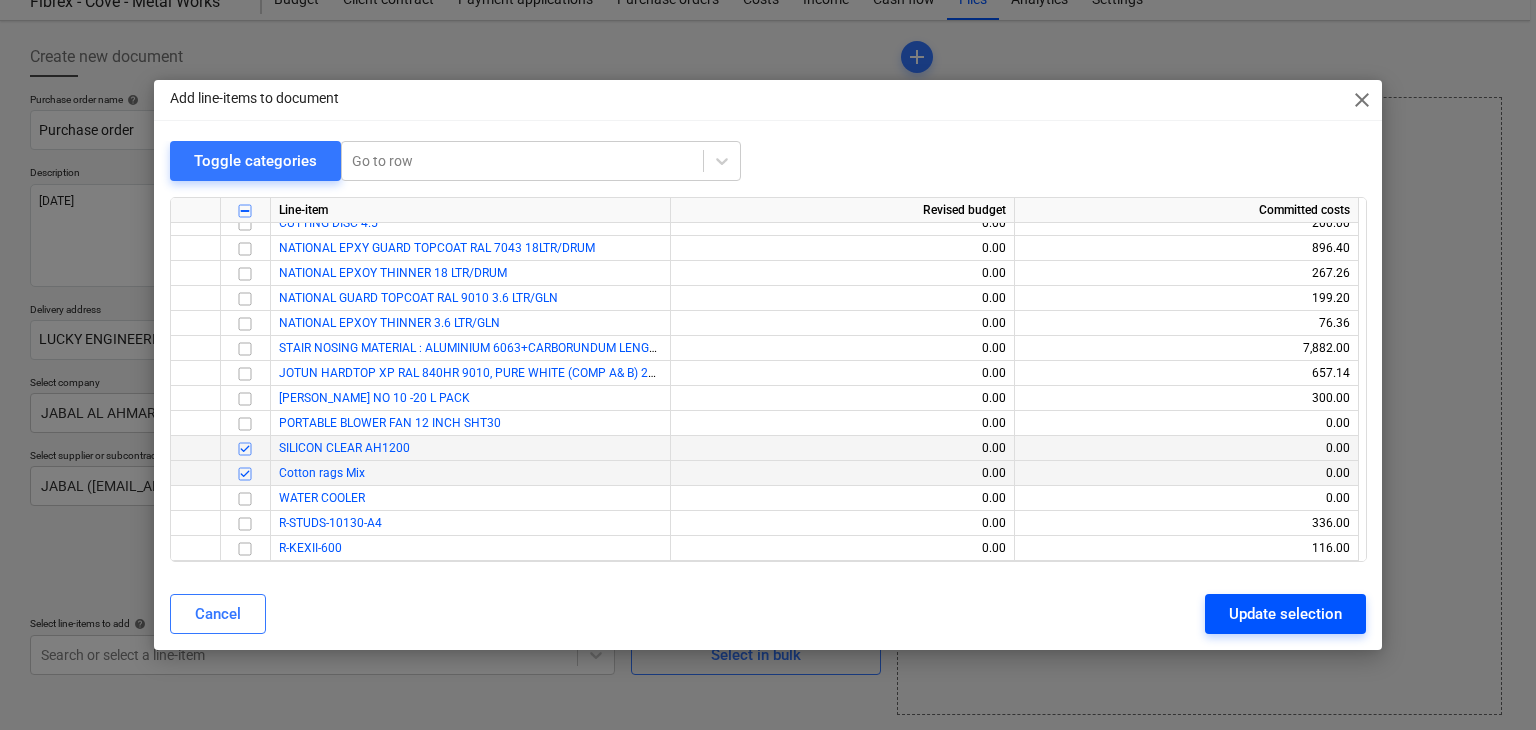 click on "Update selection" at bounding box center (1285, 614) 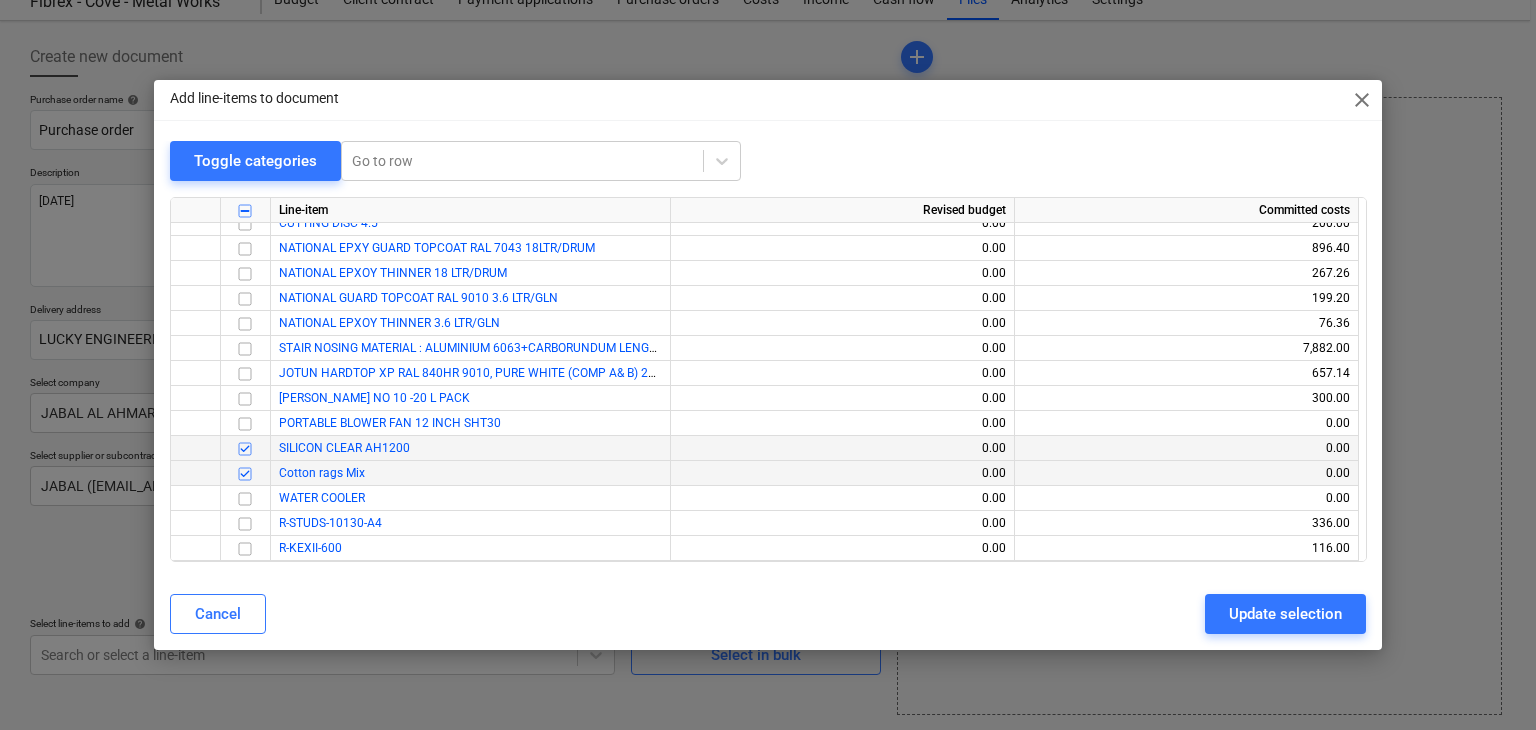 type on "x" 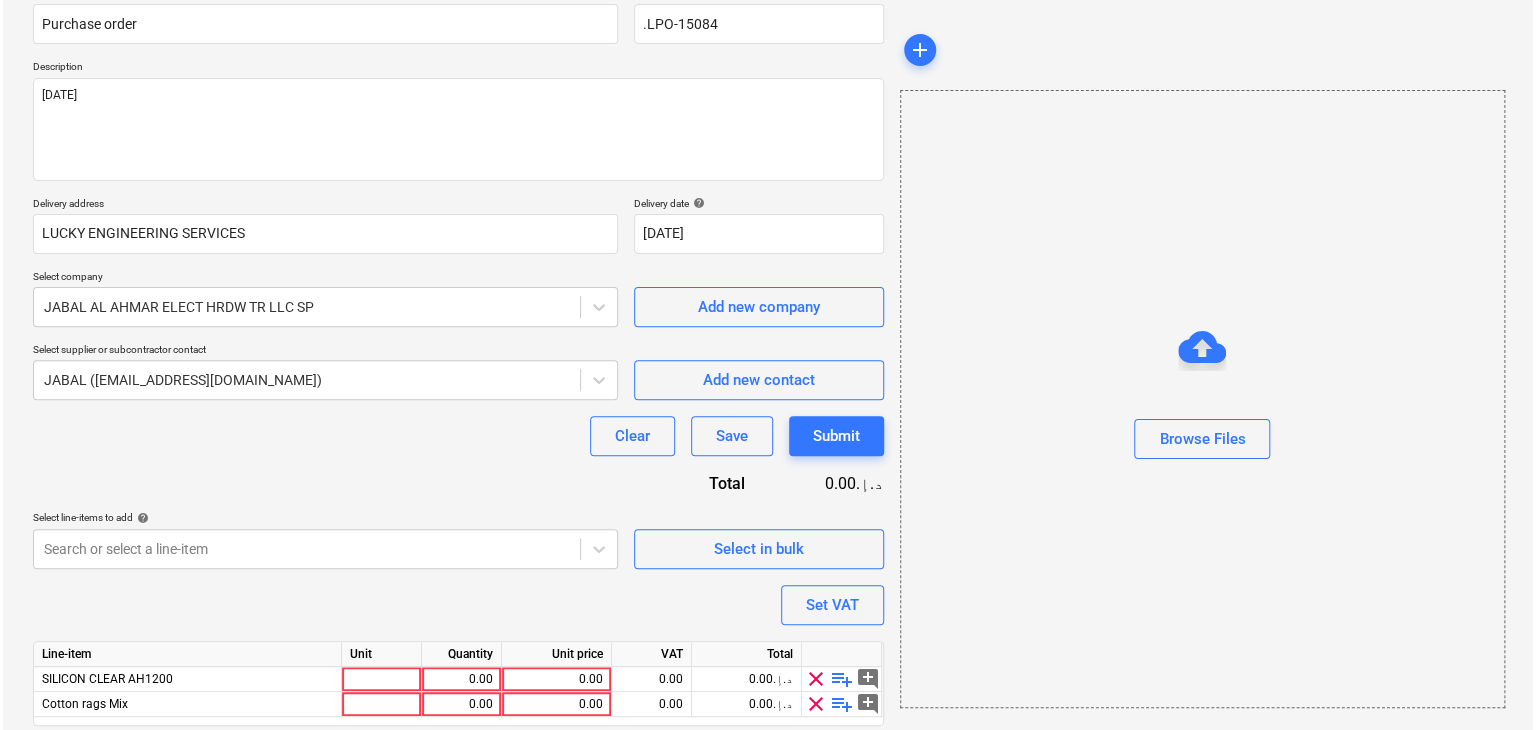scroll, scrollTop: 244, scrollLeft: 0, axis: vertical 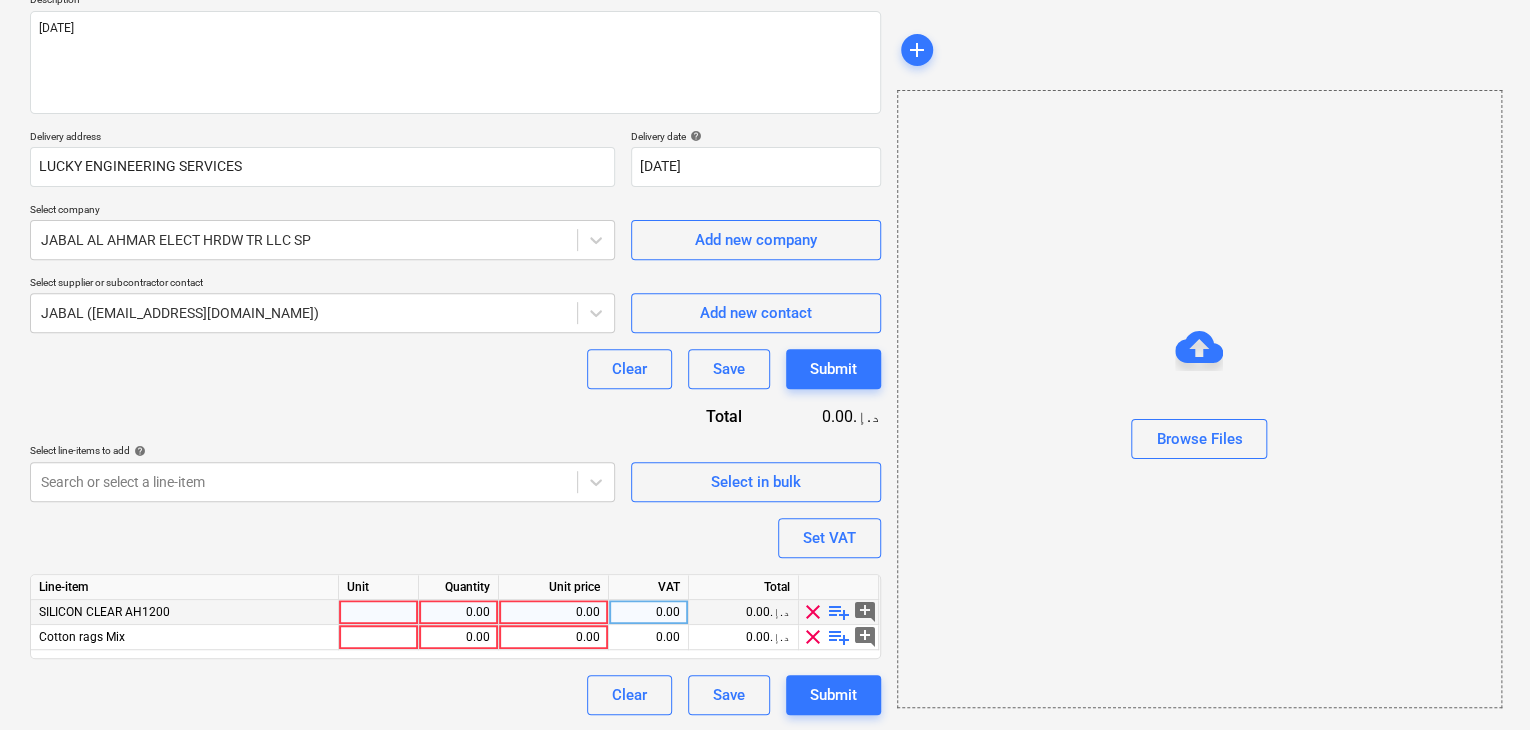 click at bounding box center (379, 612) 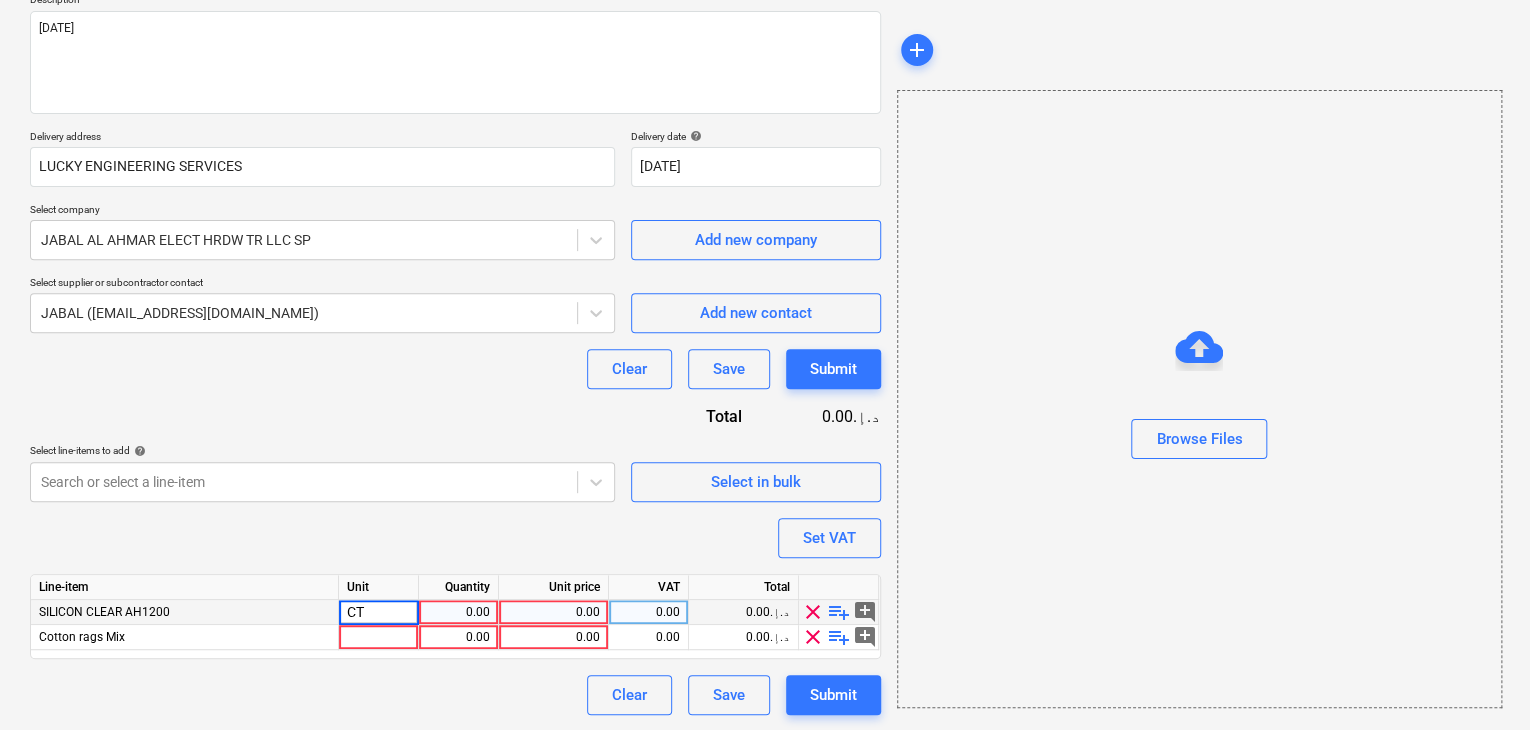 type on "CTN" 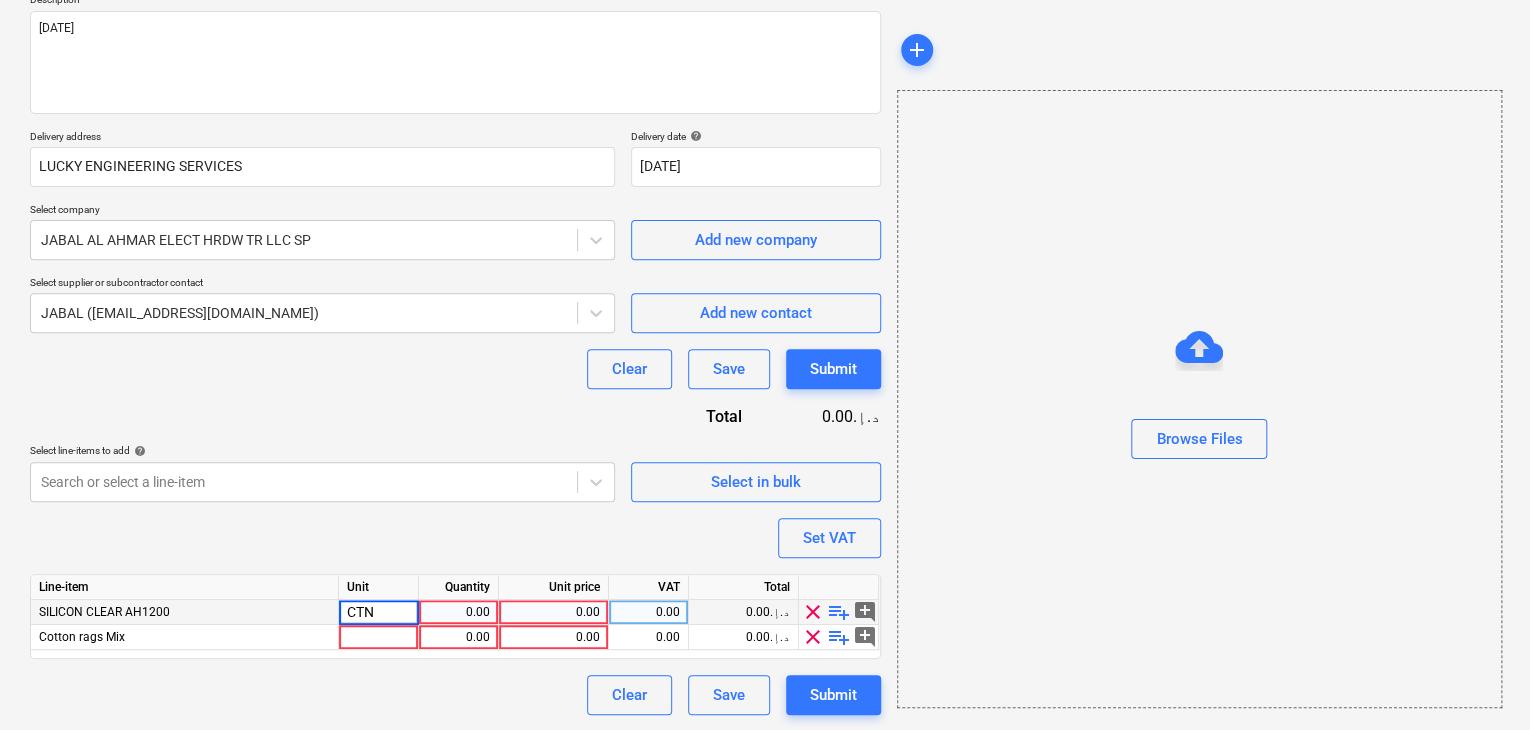 type on "x" 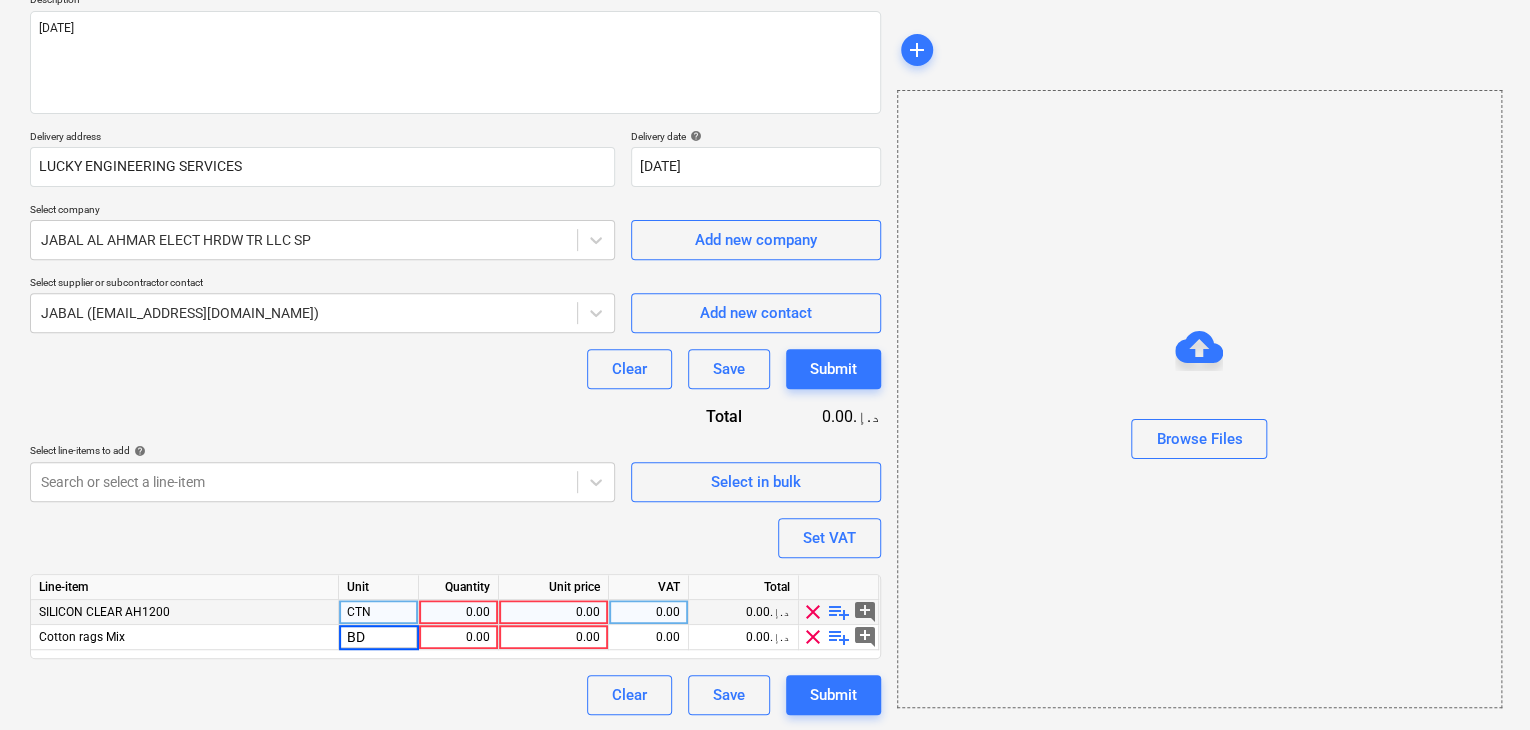 type on "BDL" 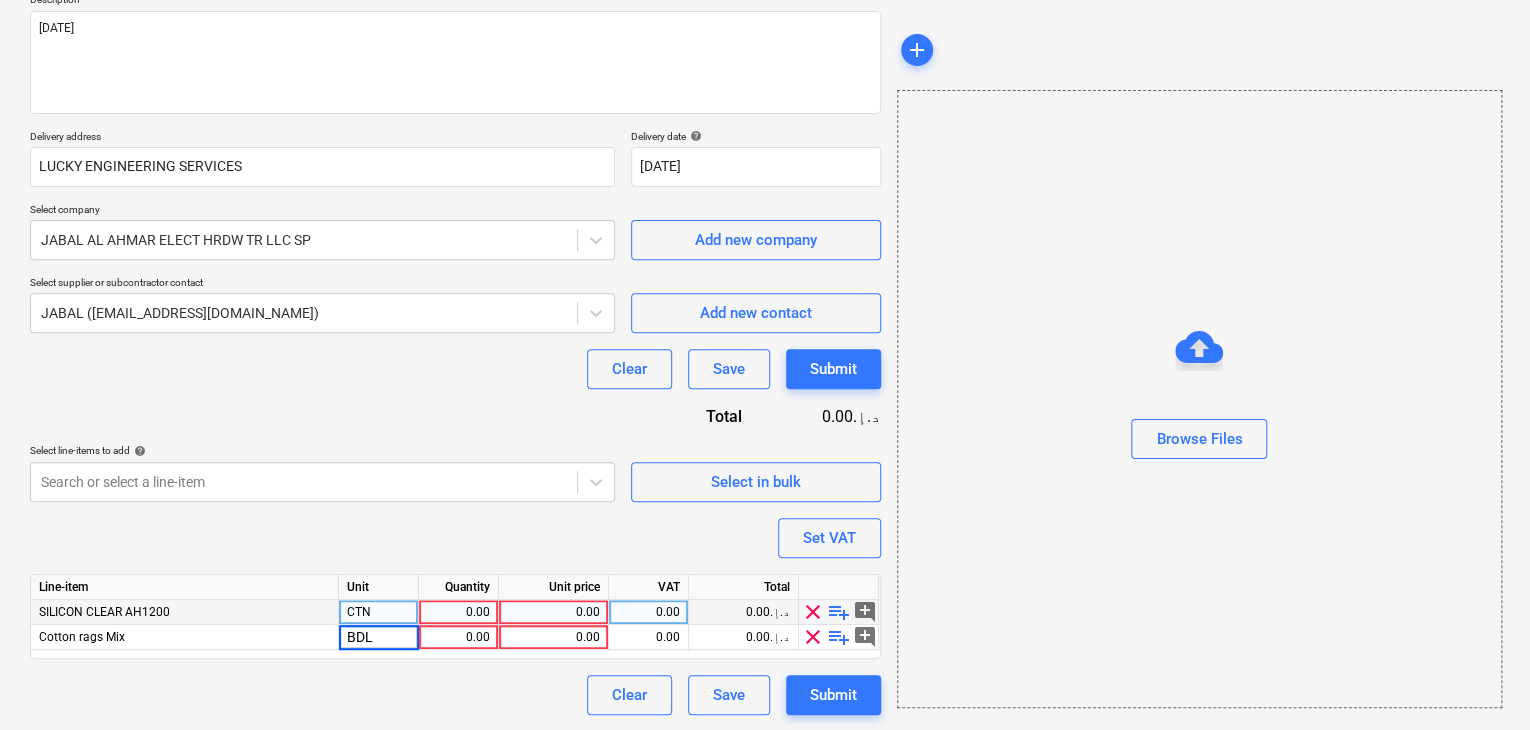 type on "x" 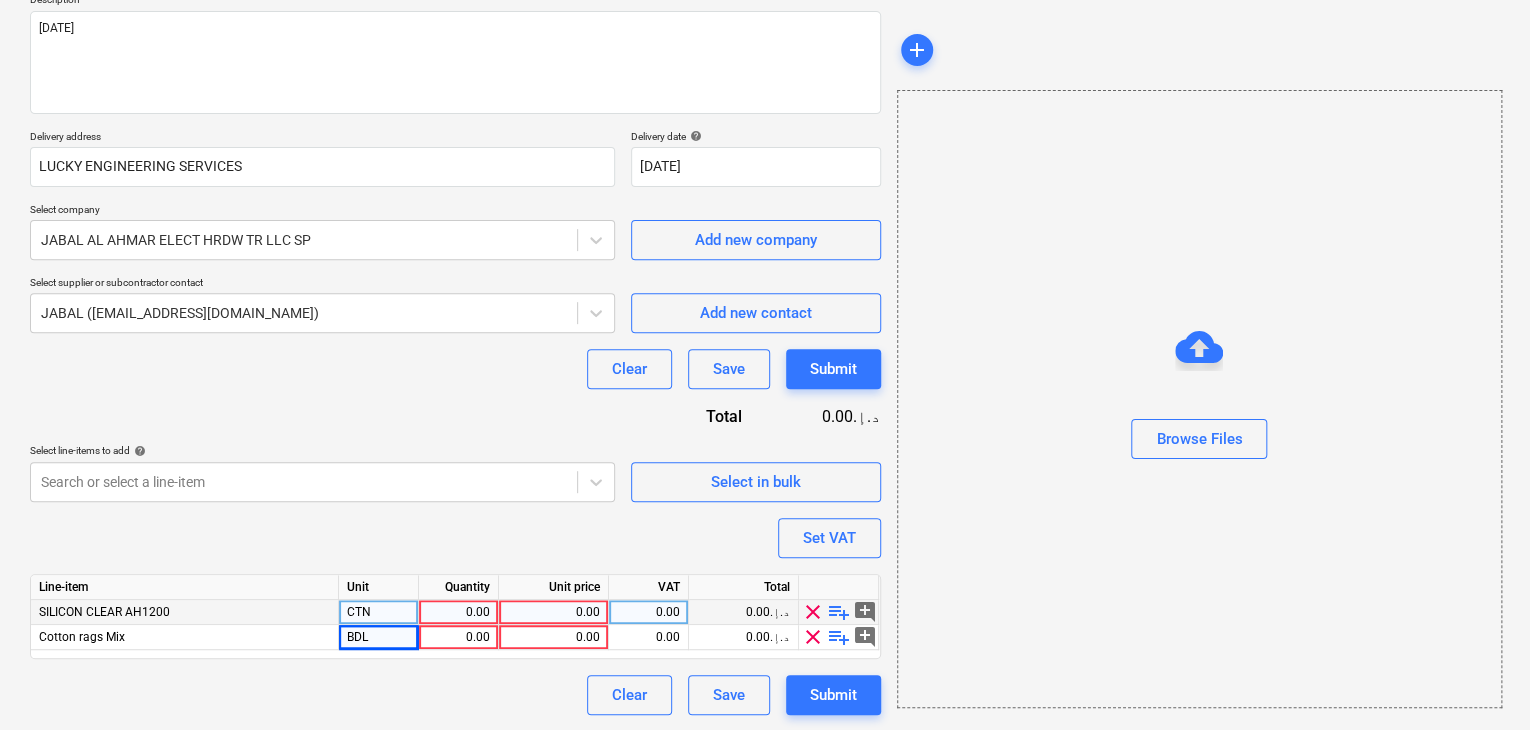 click on "0.00" at bounding box center [458, 612] 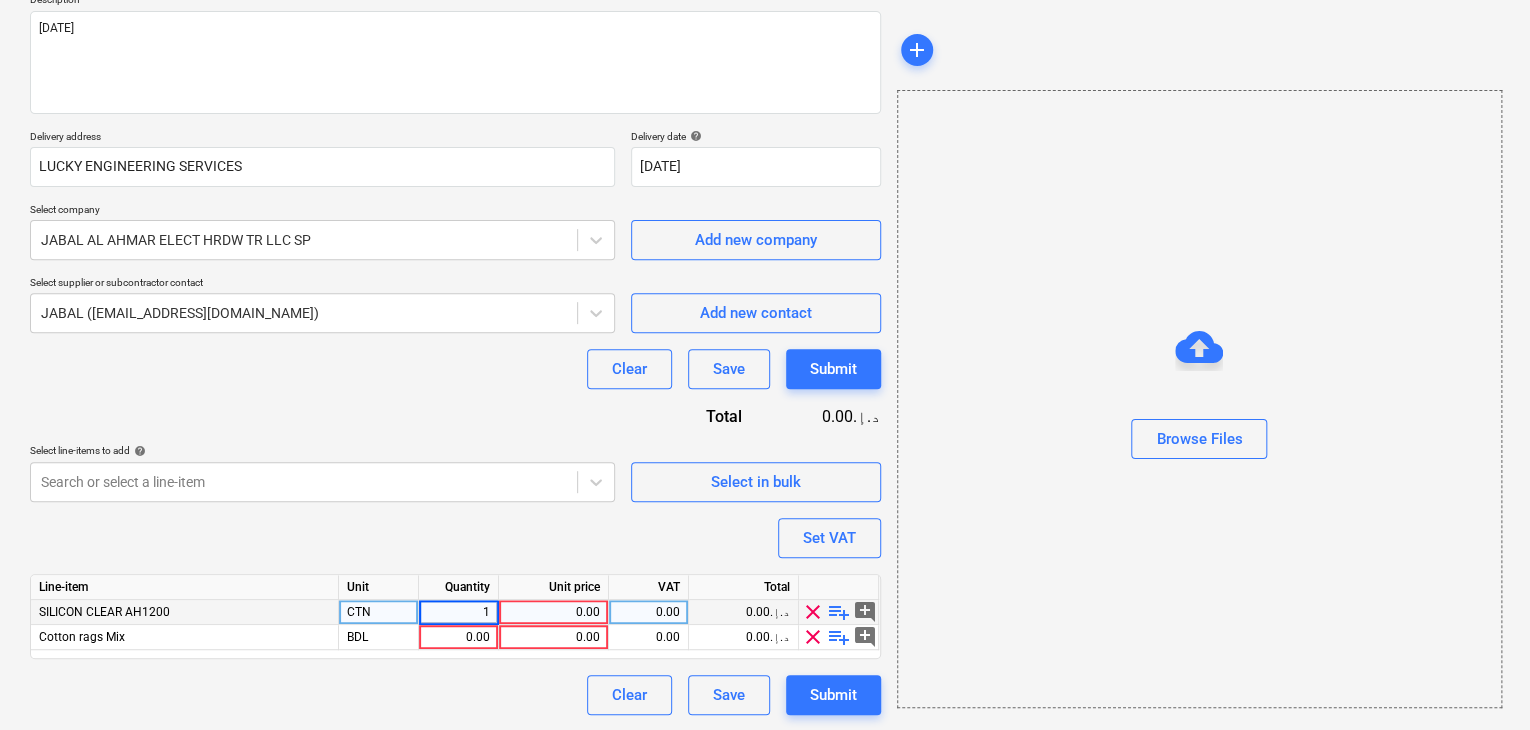 type on "10" 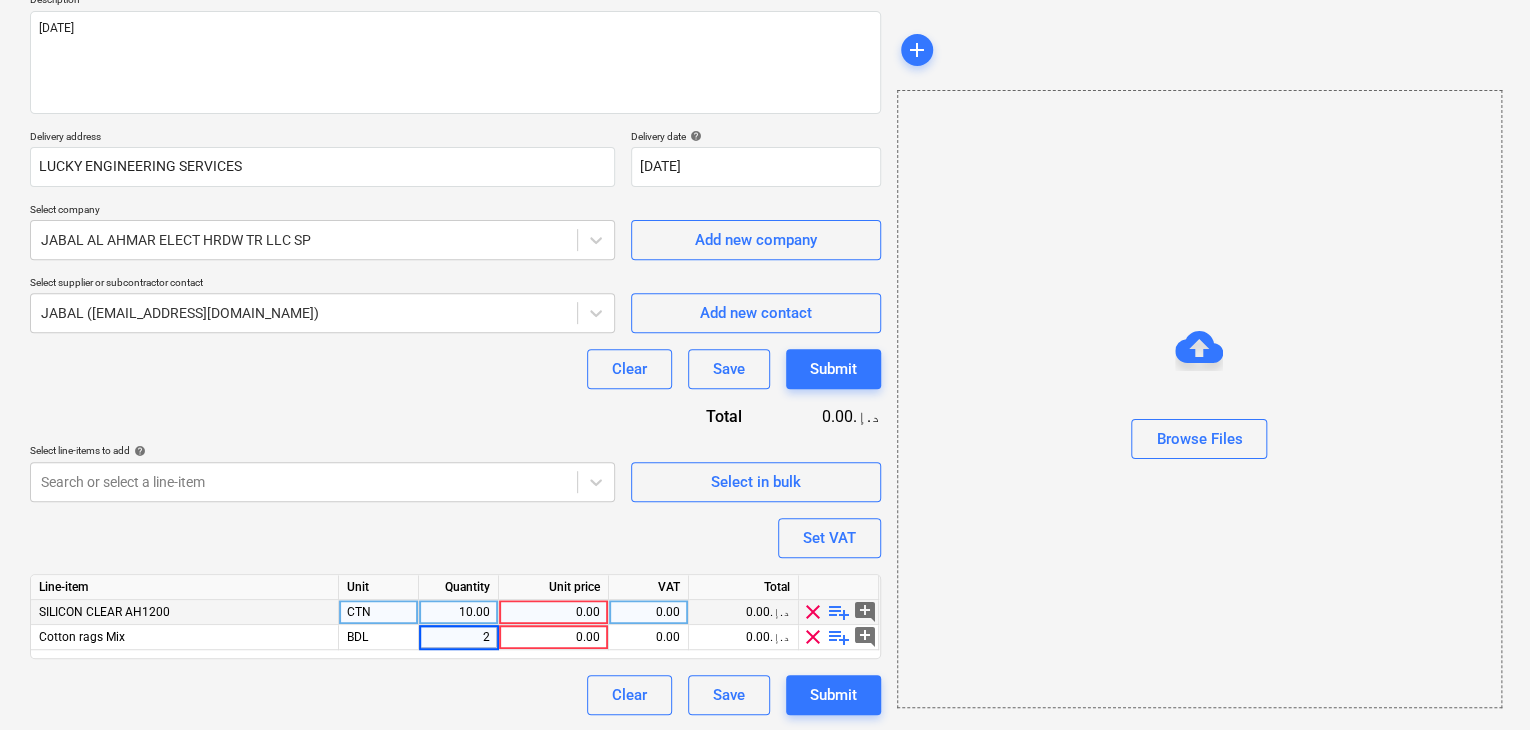 type on "x" 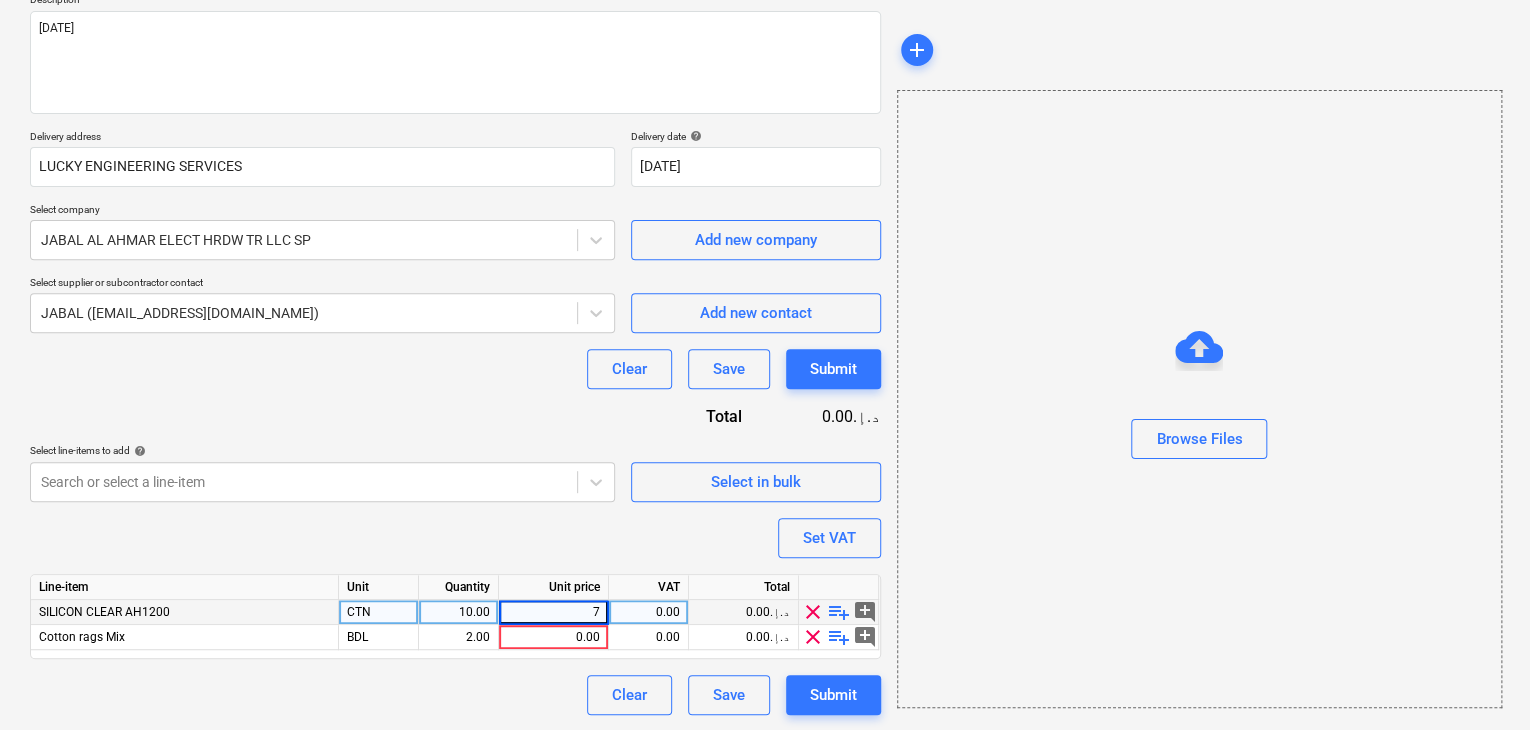 type on "70" 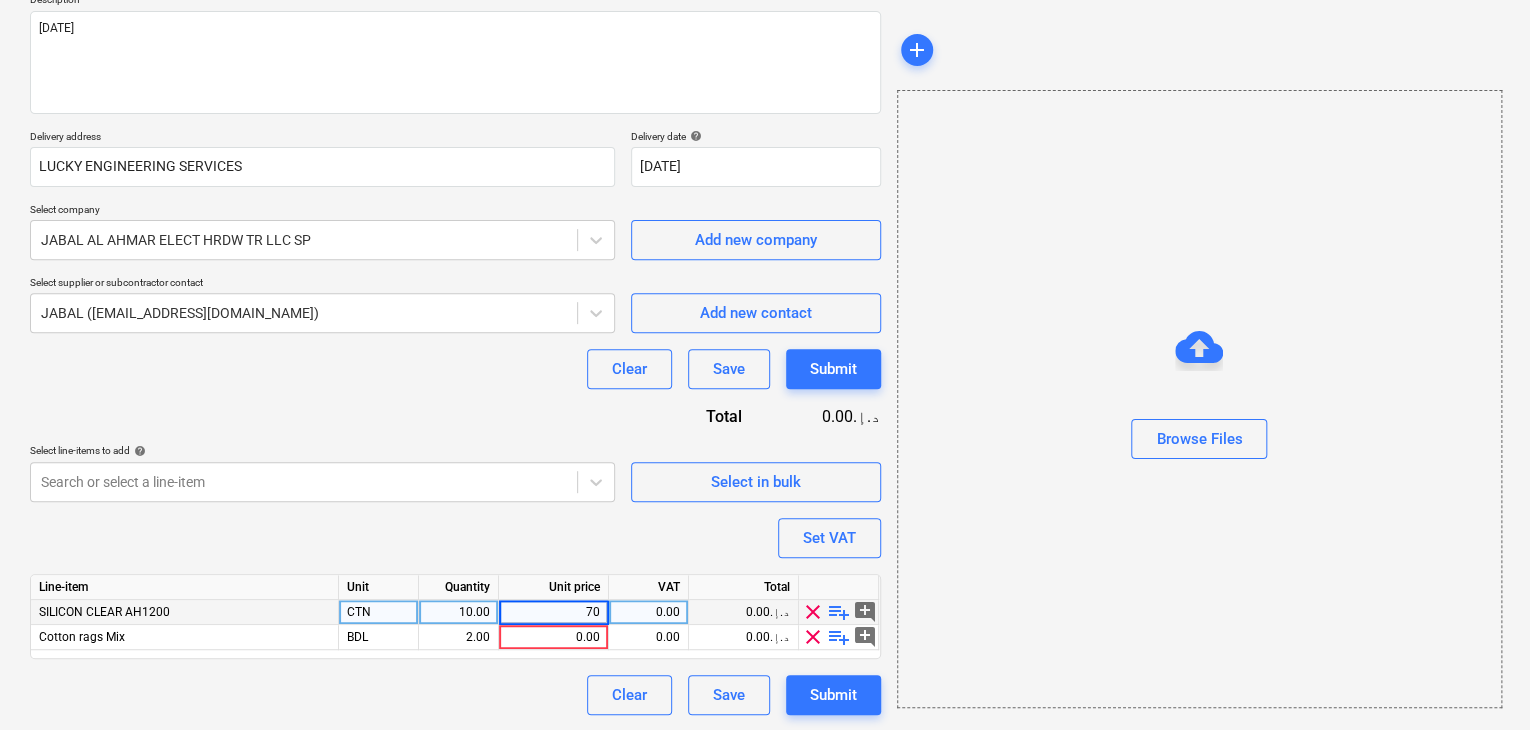 type on "x" 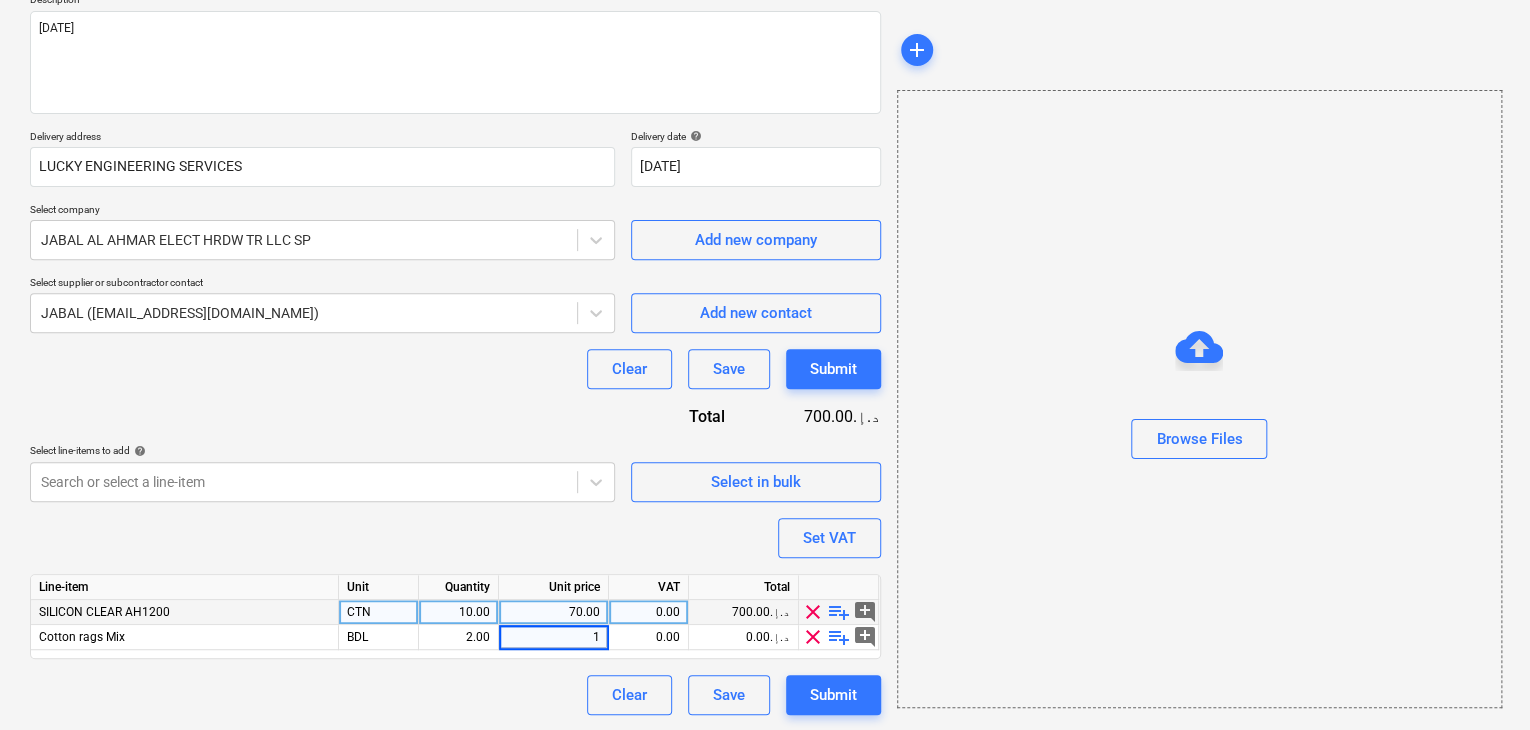 type on "15" 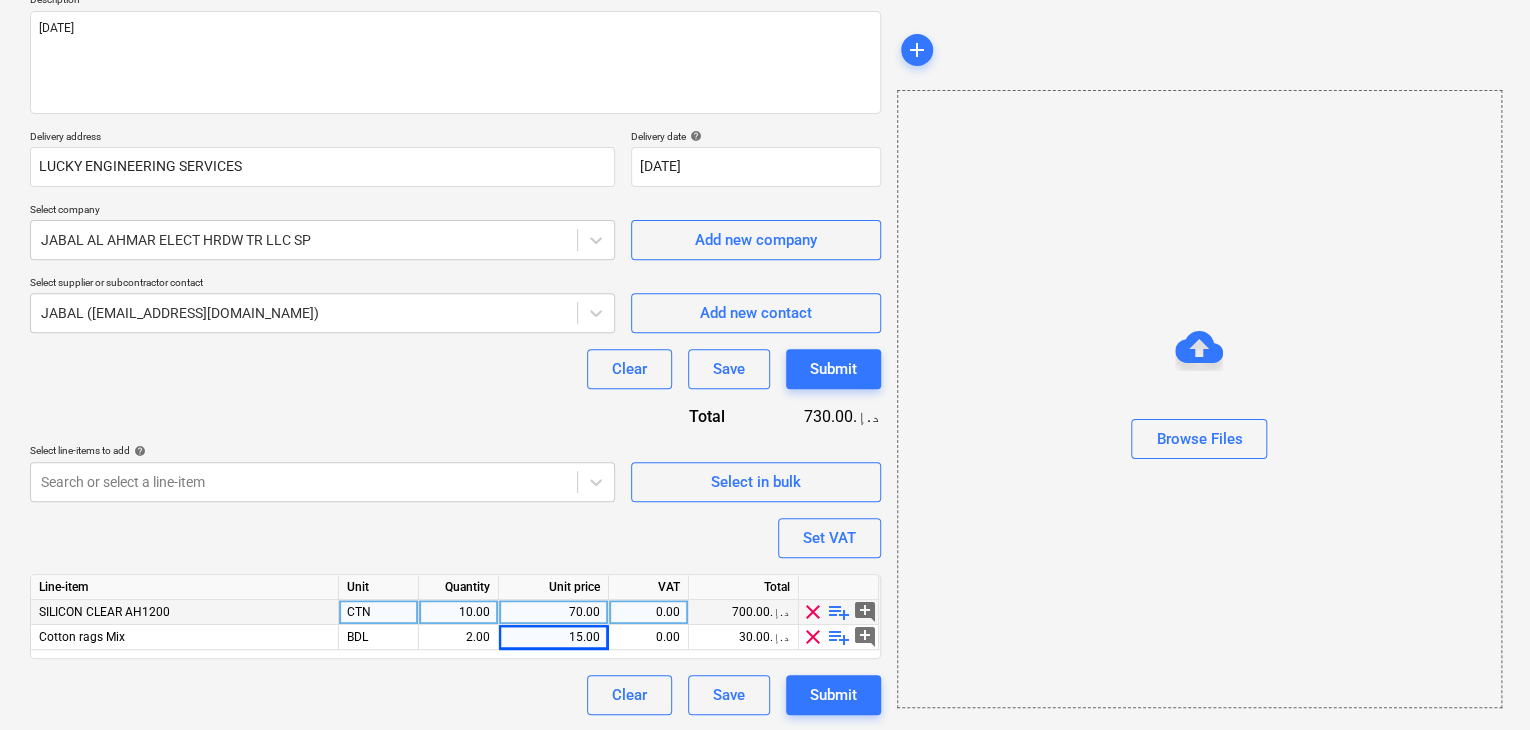 type on "x" 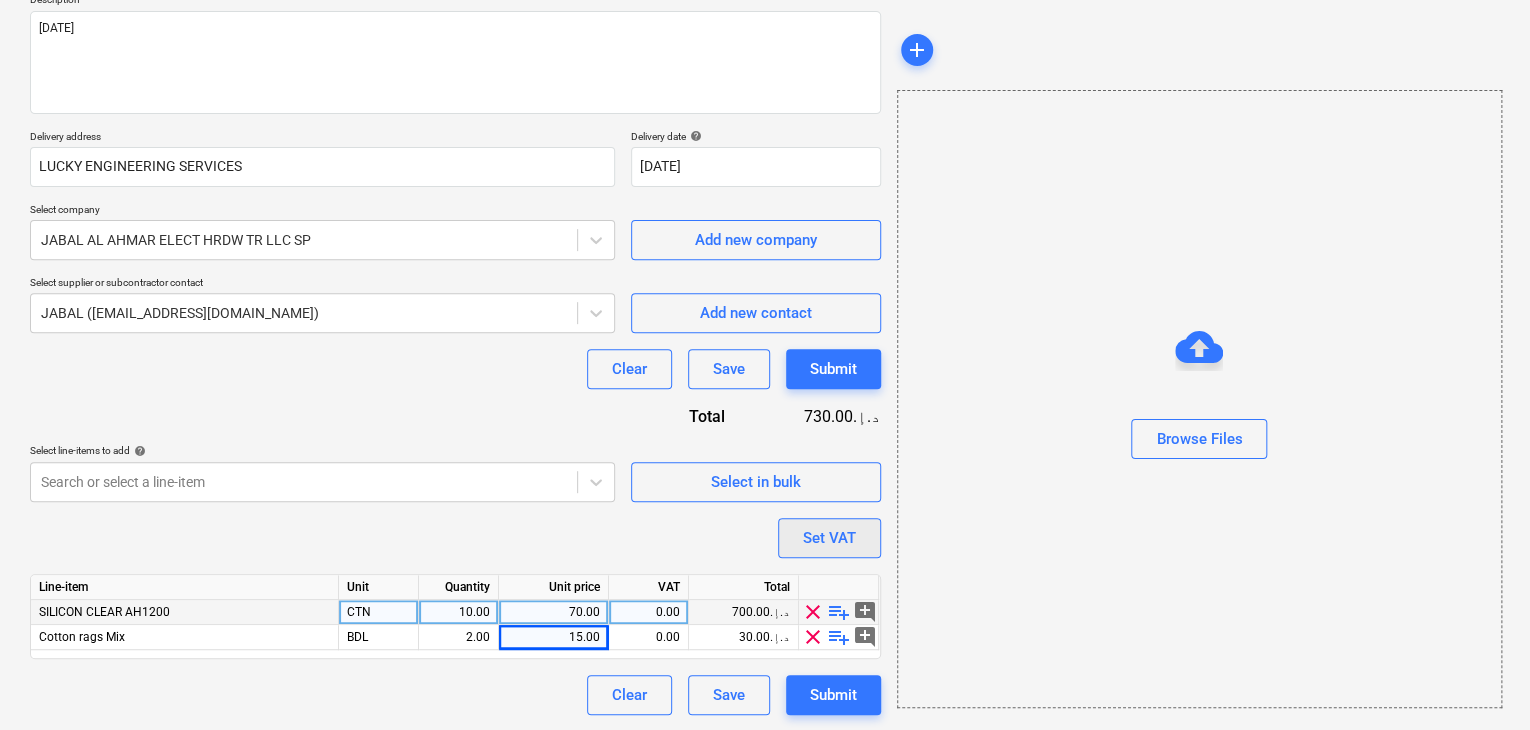 click on "Set VAT" at bounding box center [829, 538] 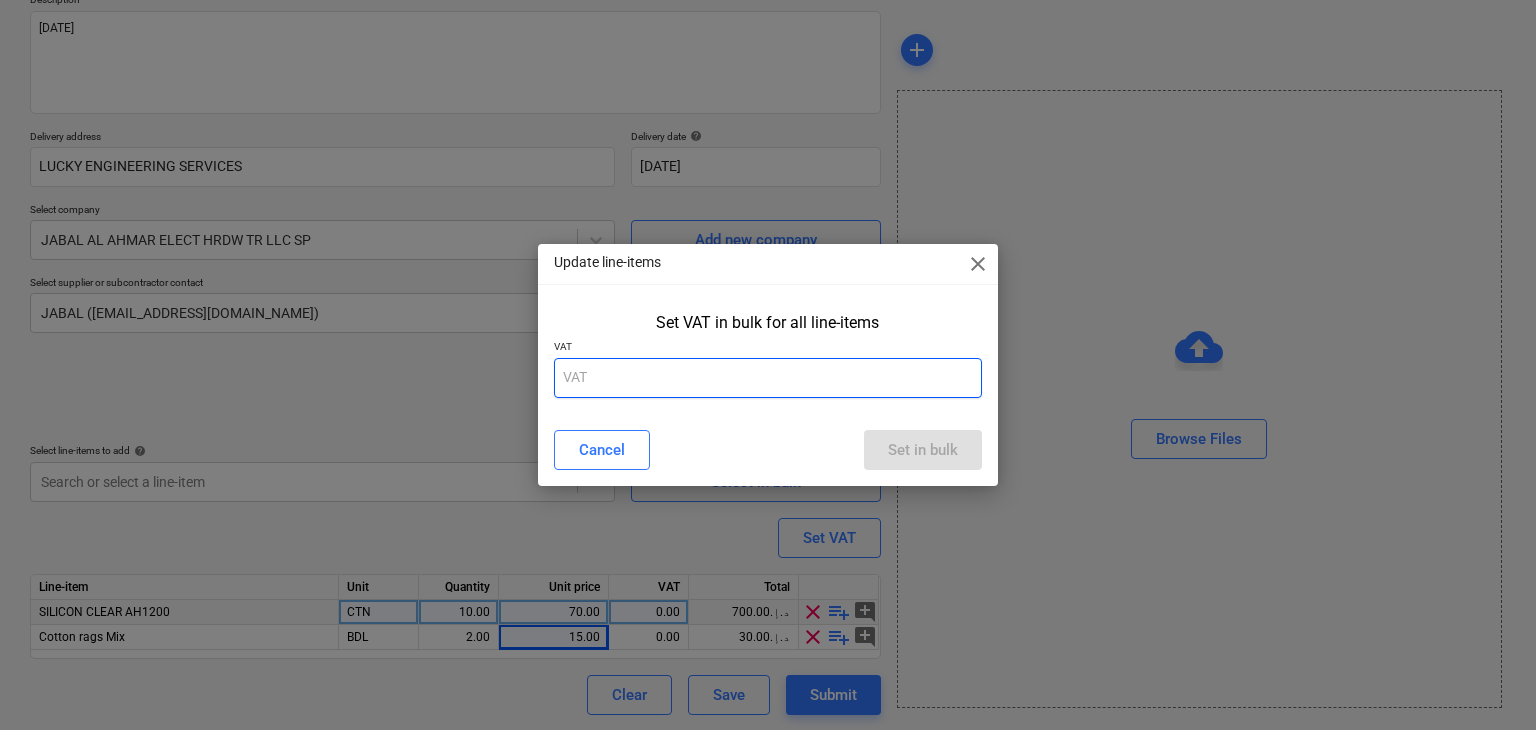 click at bounding box center [768, 378] 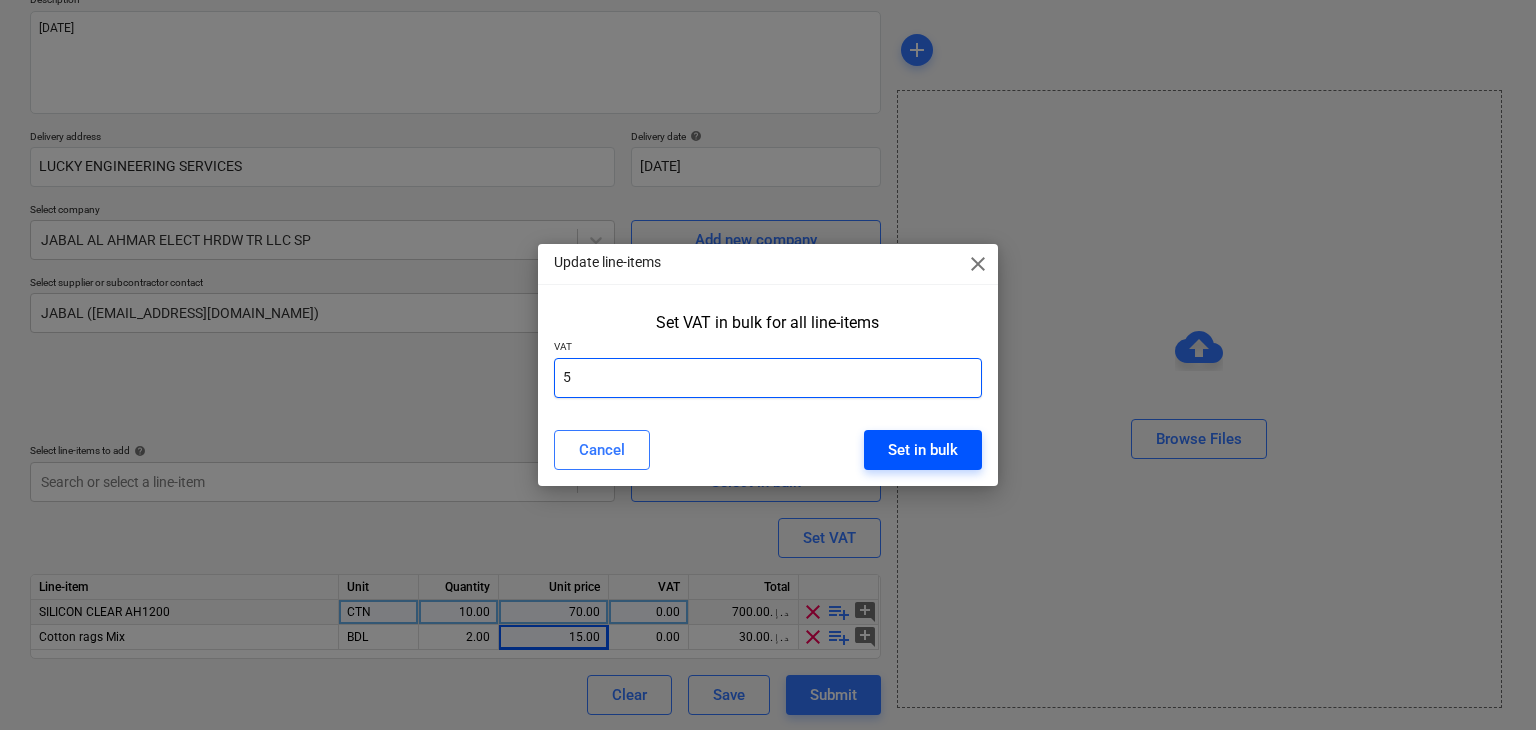 type on "5" 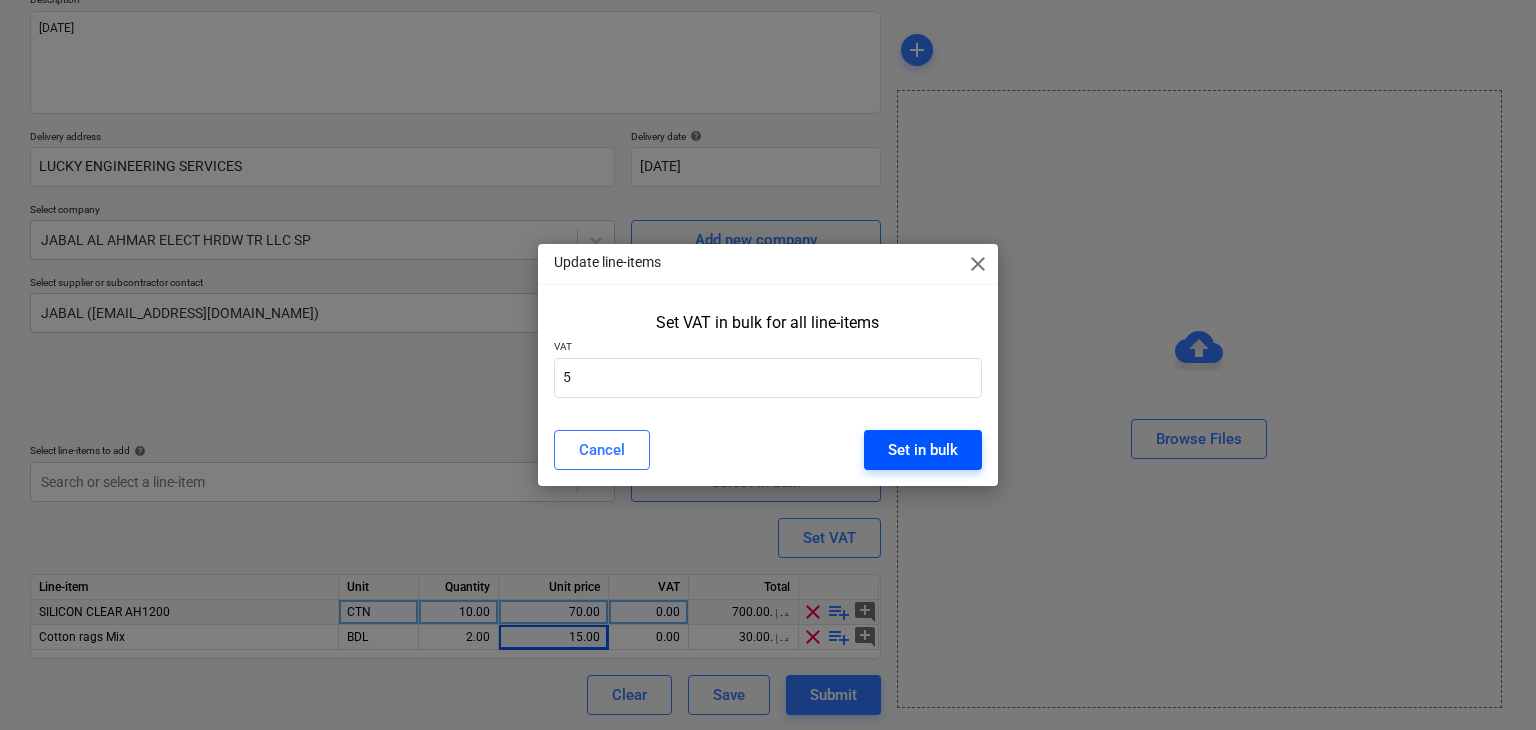 click on "Set in bulk" at bounding box center [923, 450] 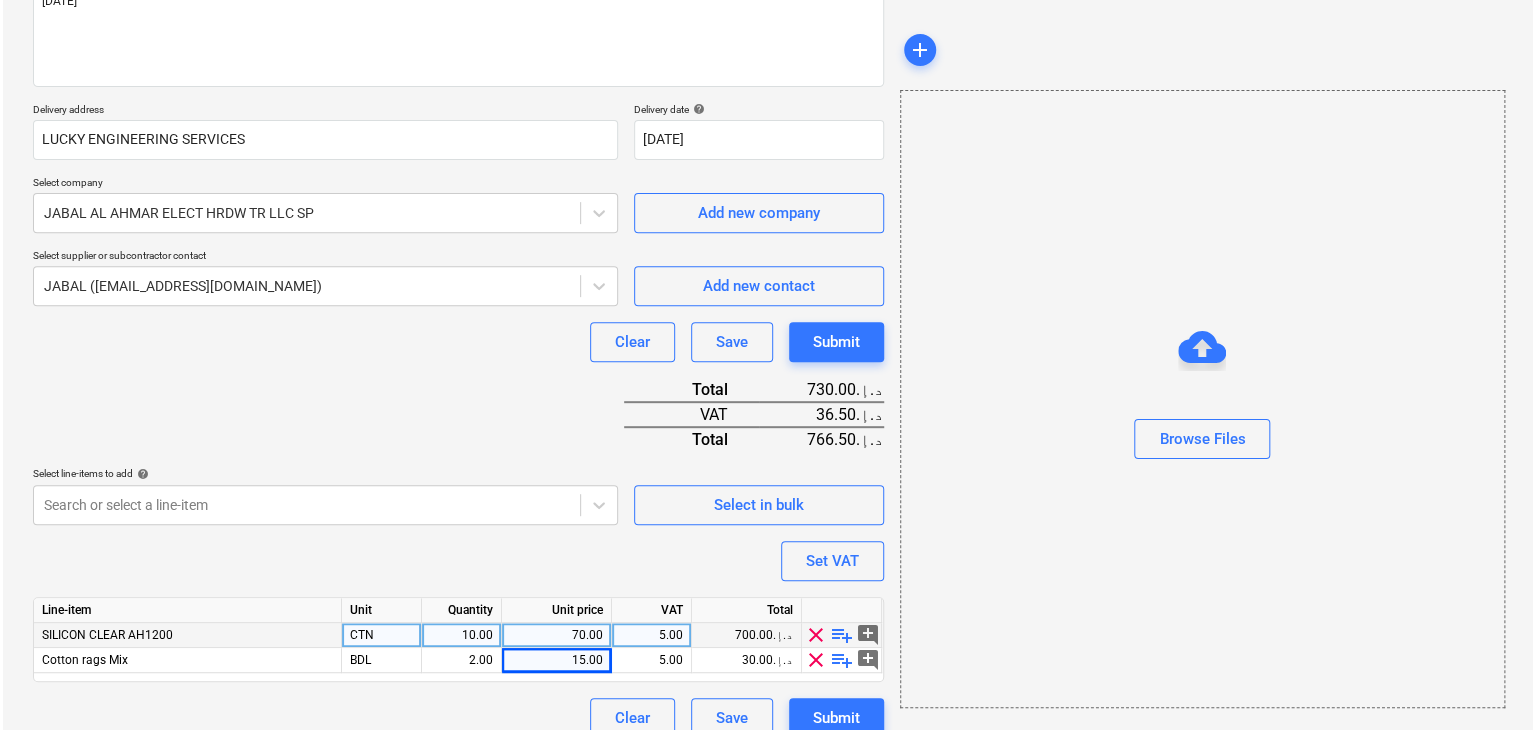 scroll, scrollTop: 294, scrollLeft: 0, axis: vertical 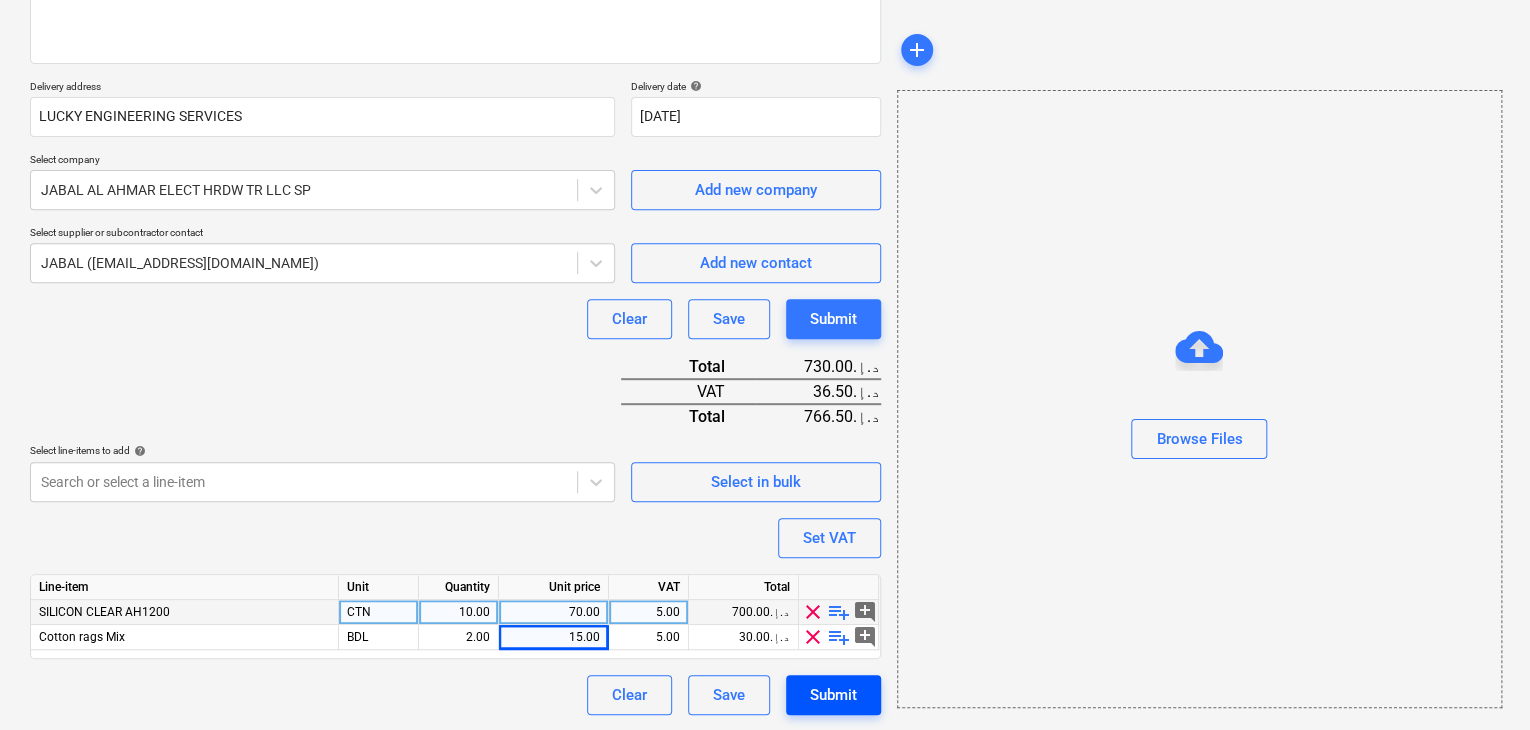 click on "Submit" at bounding box center (833, 695) 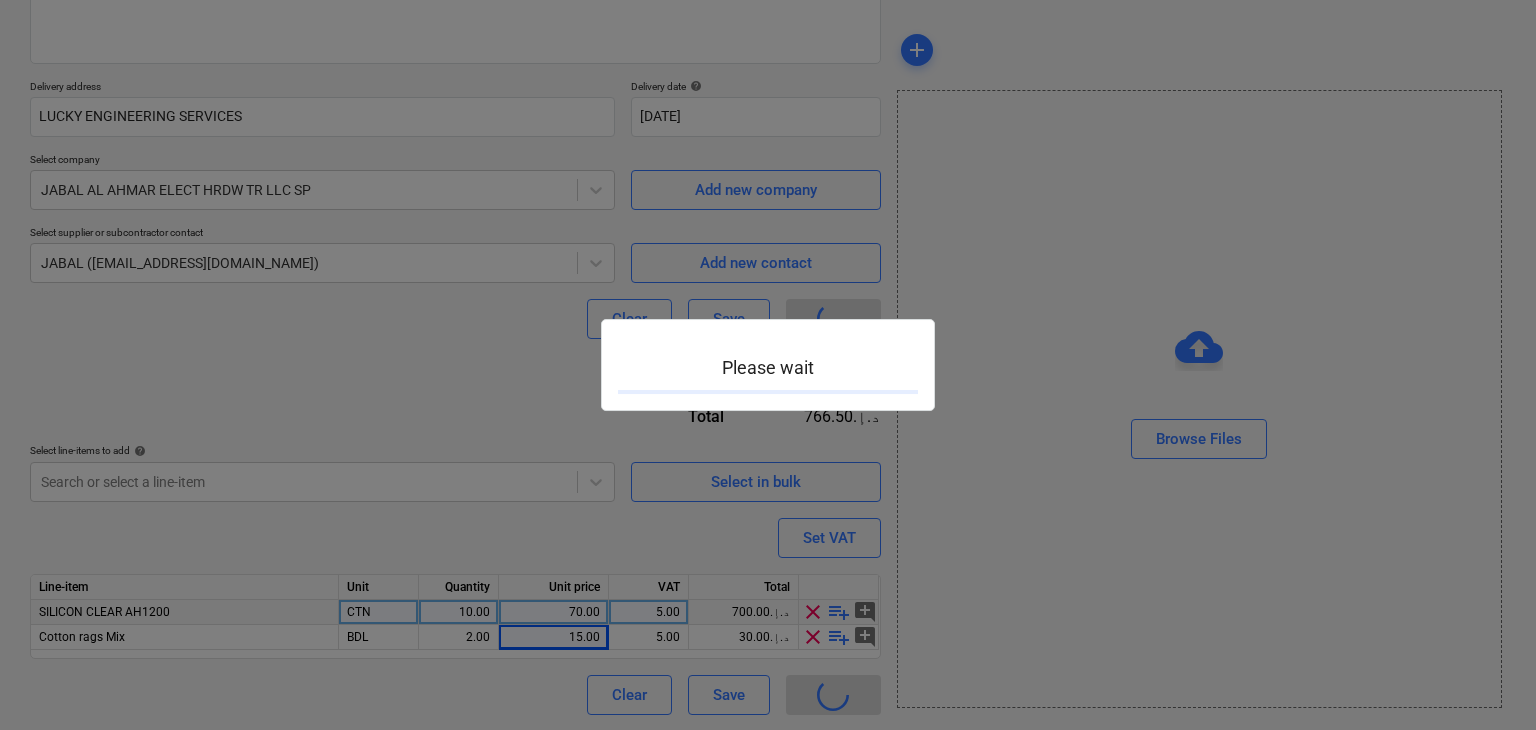 scroll, scrollTop: 0, scrollLeft: 0, axis: both 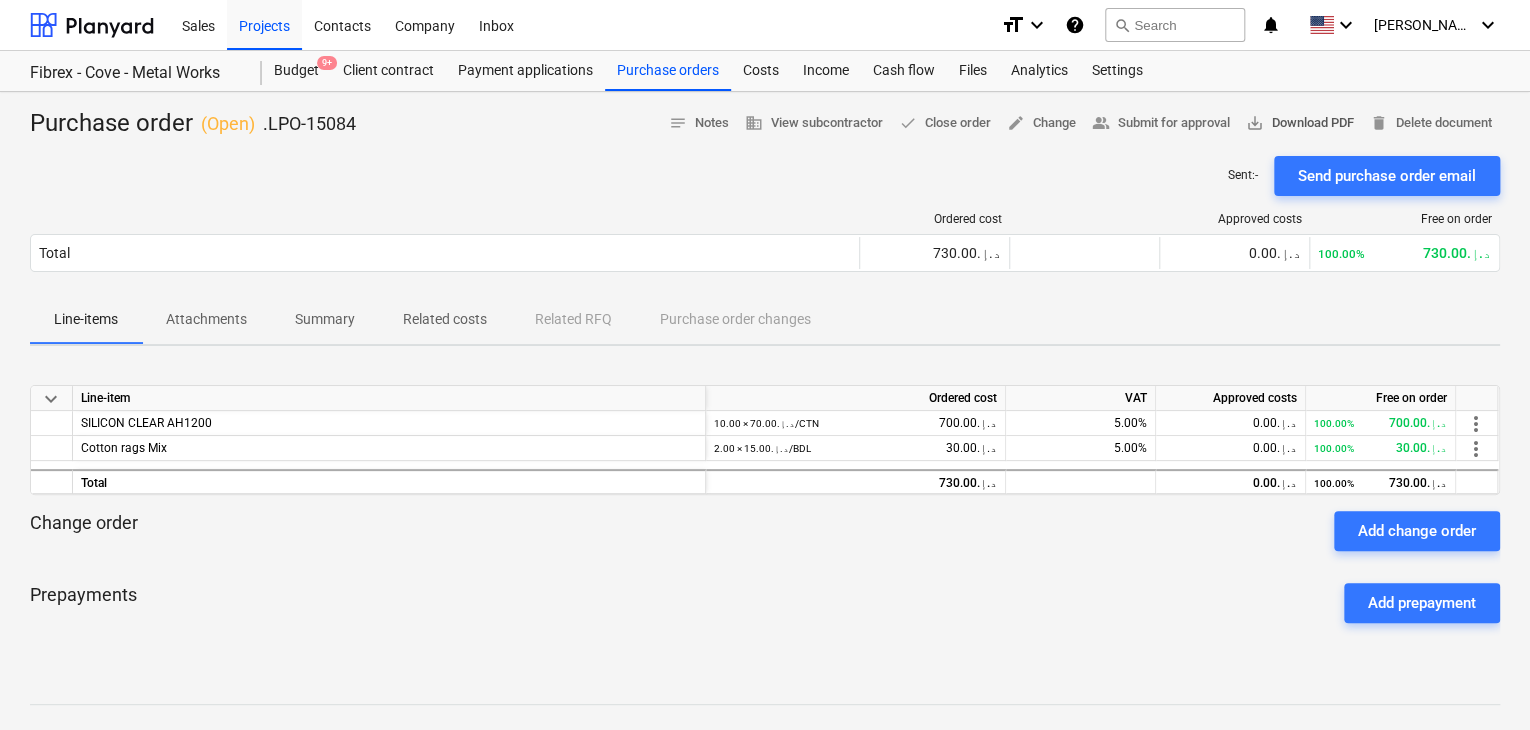 click on "save_alt Download PDF" at bounding box center (1300, 123) 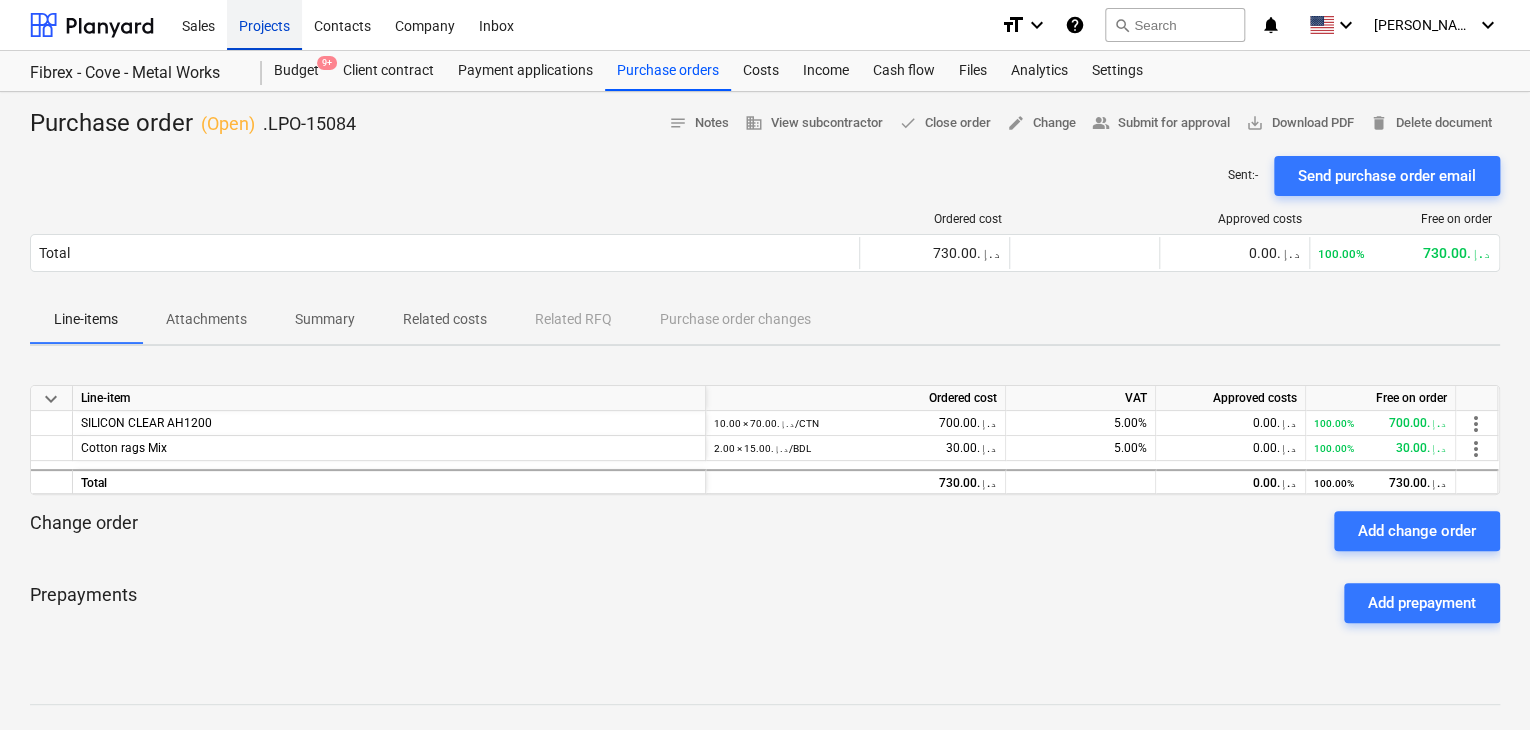 click on "Projects" at bounding box center [264, 24] 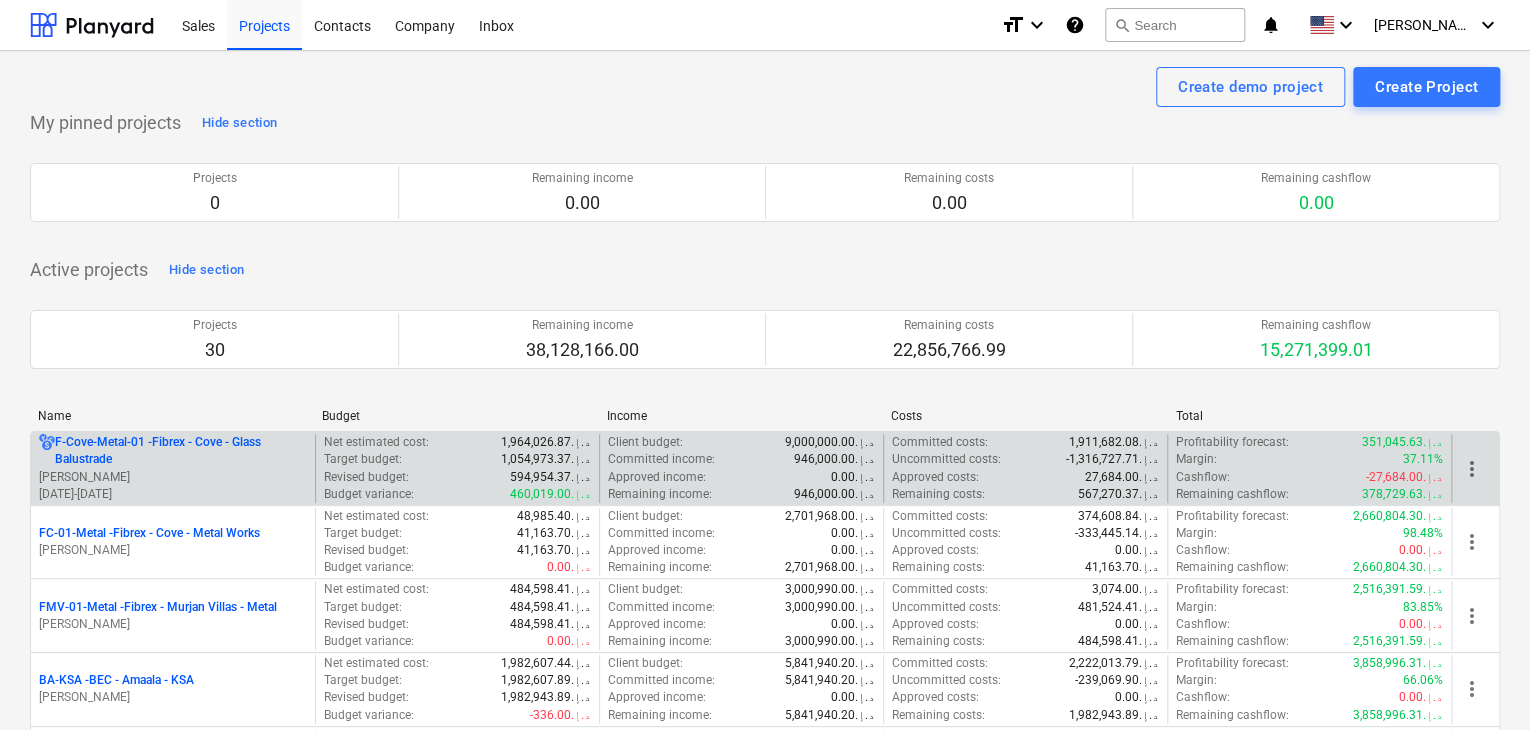 click on "F-Cove-Metal-01 -  Fibrex - Cove - Glass Balustrade" at bounding box center (181, 451) 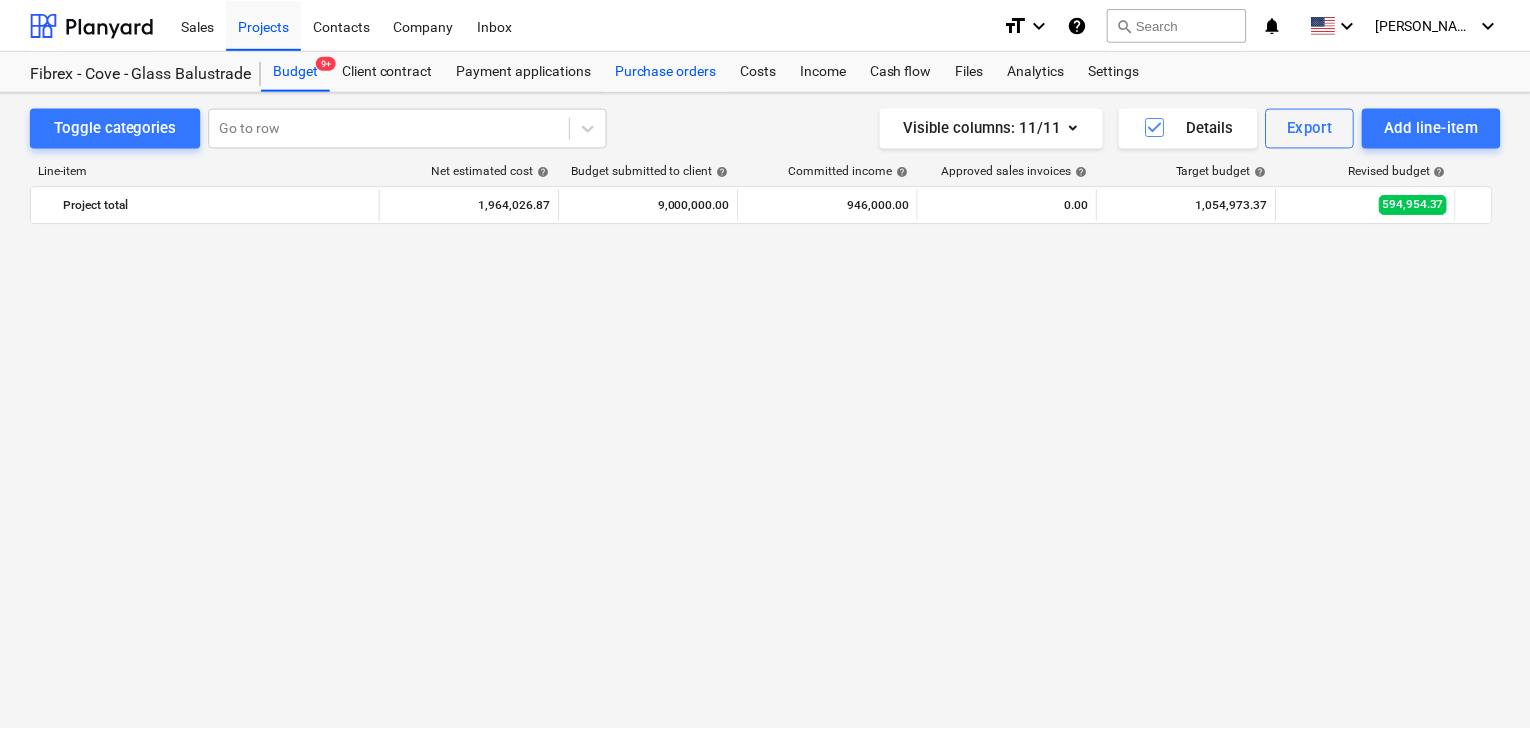 scroll, scrollTop: 9455, scrollLeft: 0, axis: vertical 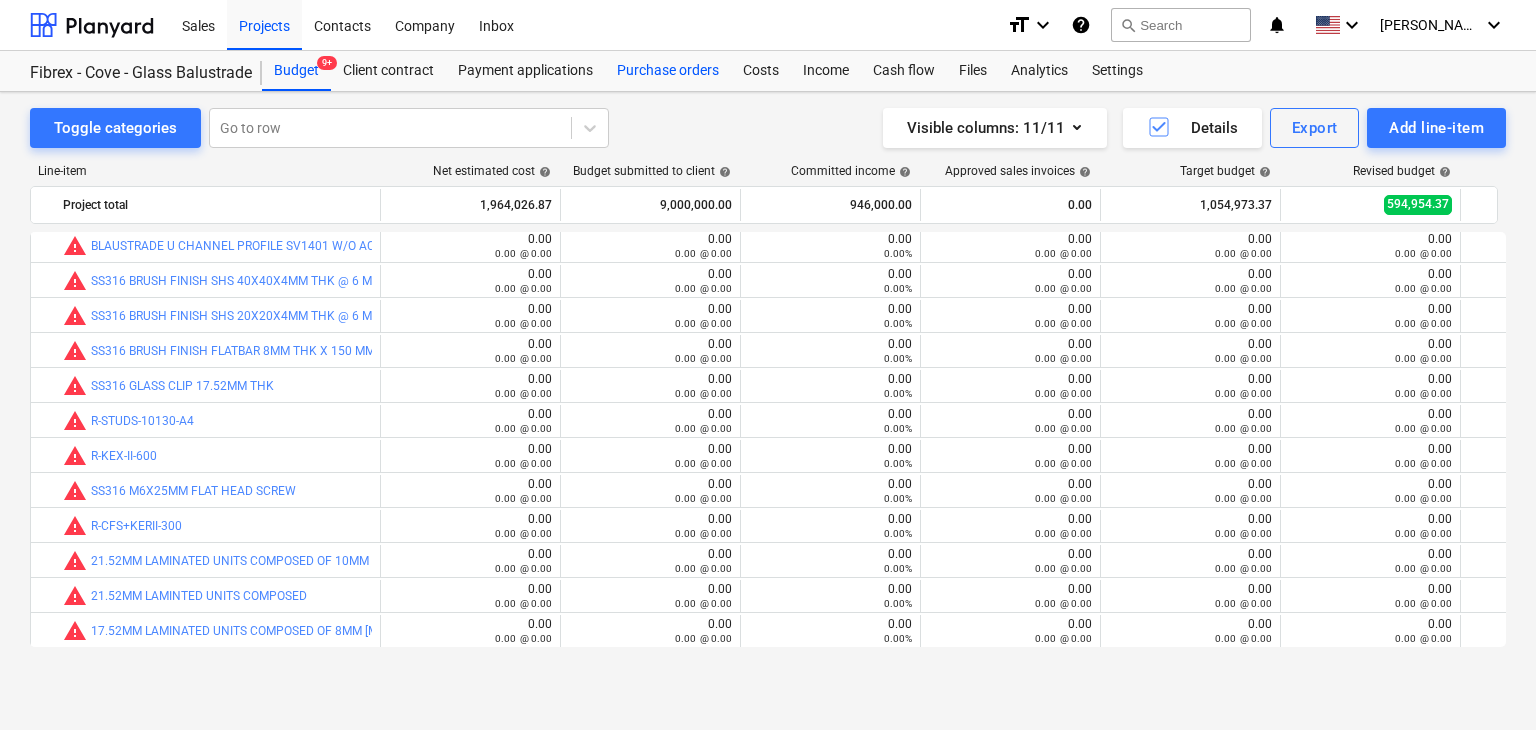 click on "Purchase orders" at bounding box center [668, 71] 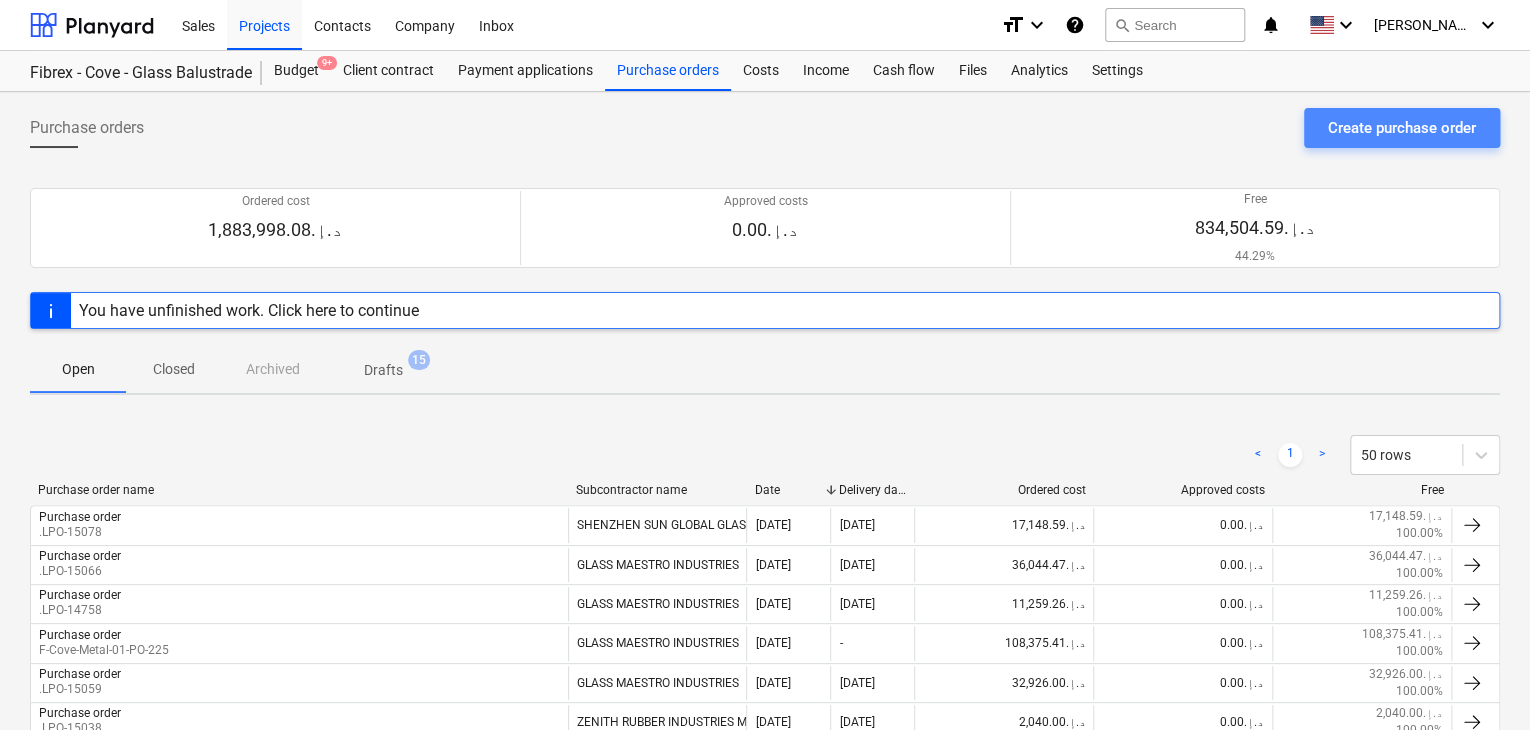 click on "Create purchase order" at bounding box center (1402, 128) 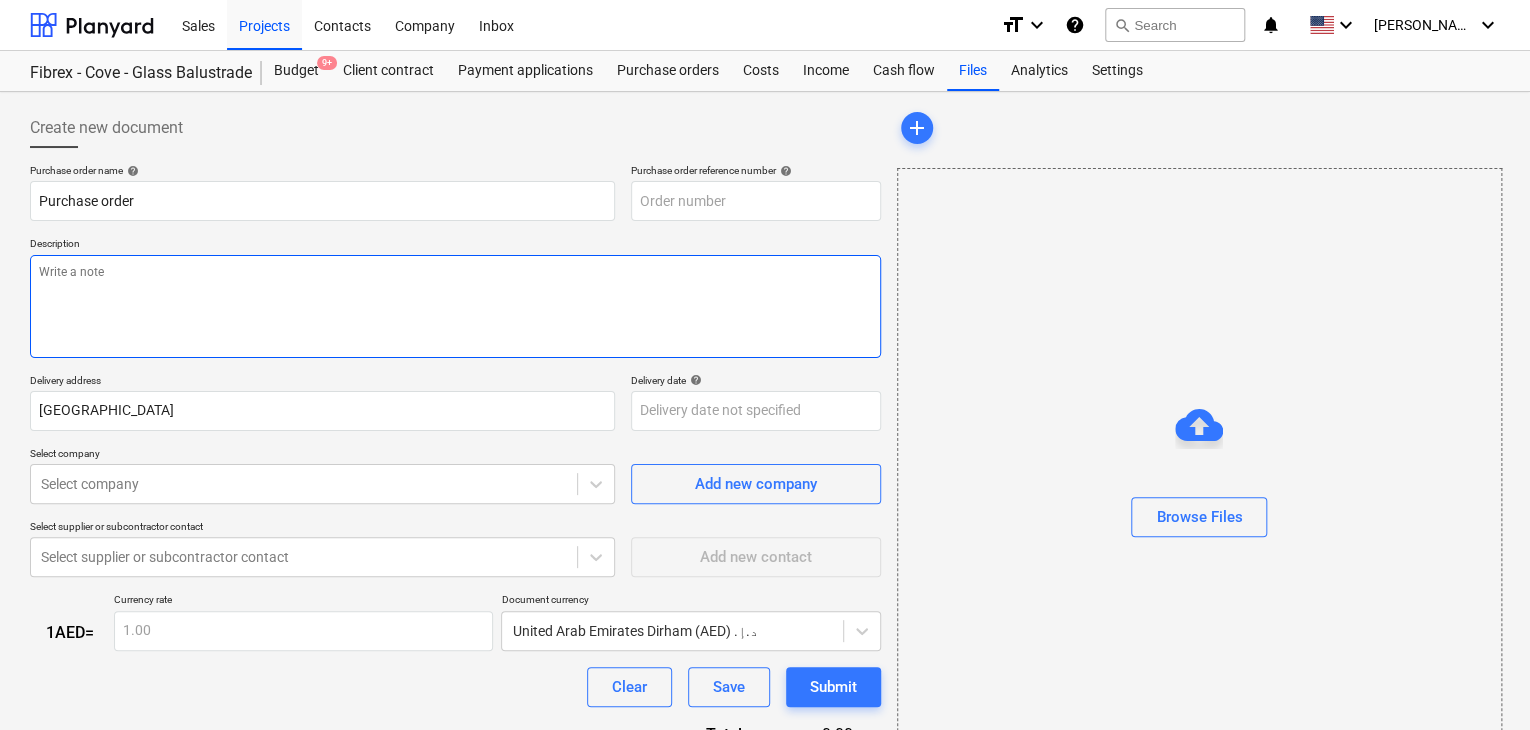 type on "x" 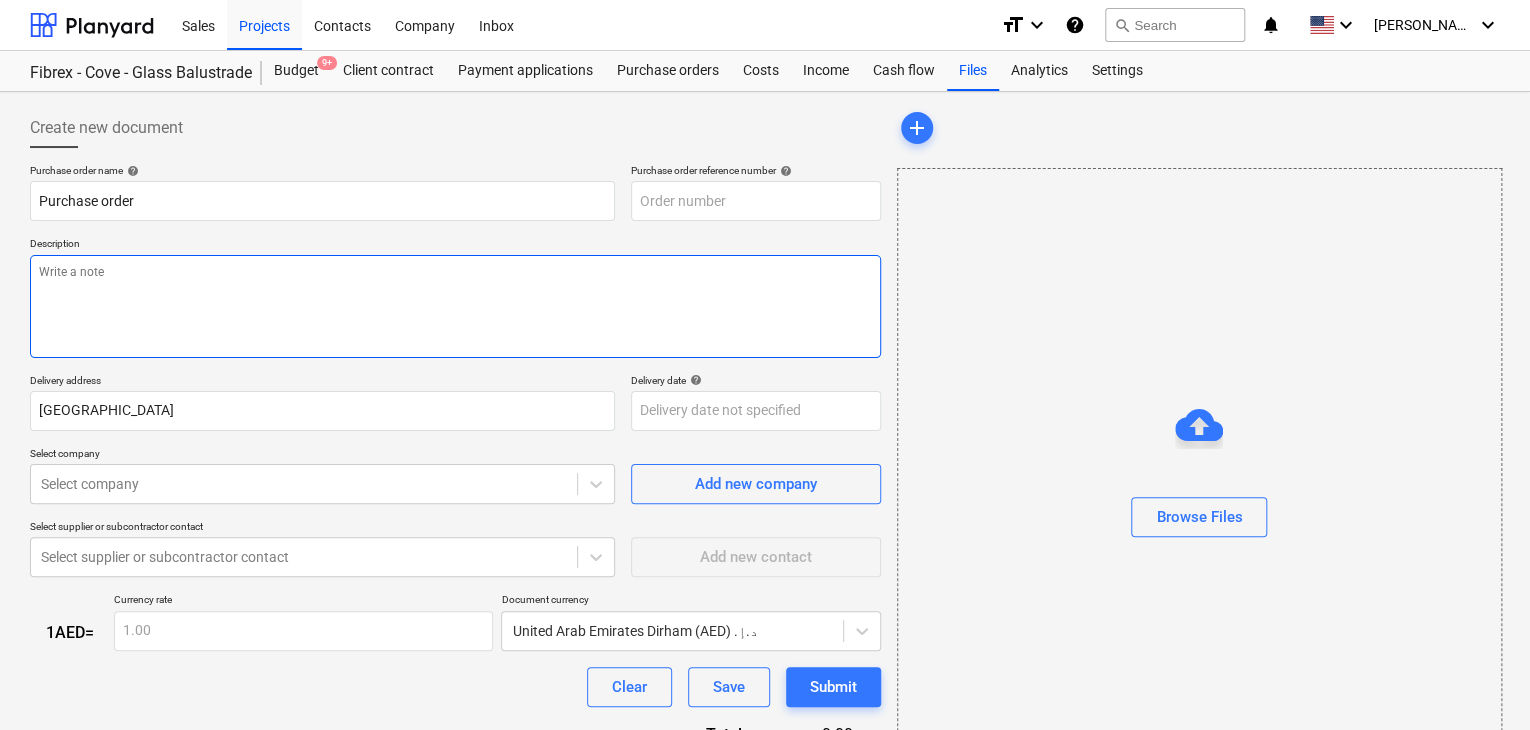 type on "F-Cove-Metal-01-PO-229" 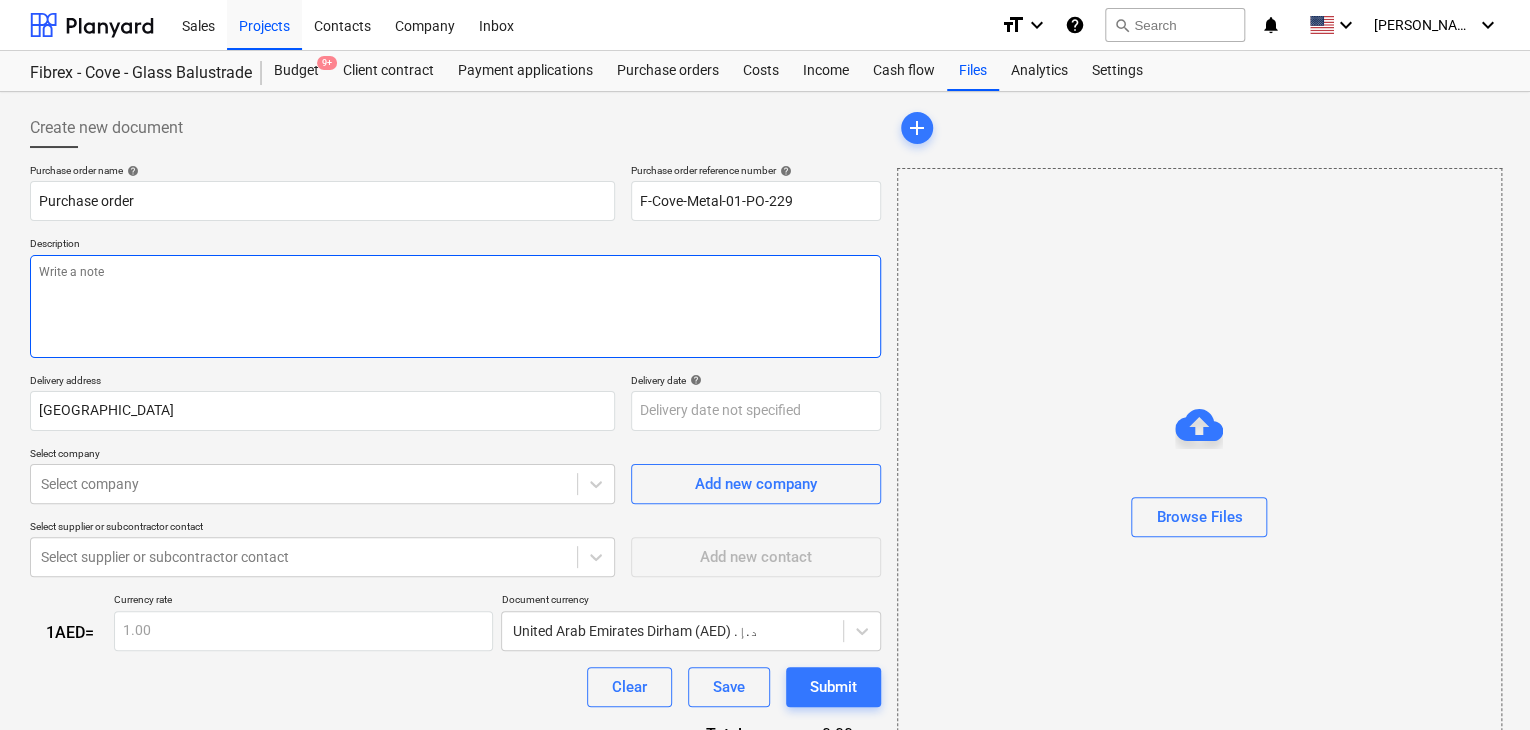 click at bounding box center (455, 306) 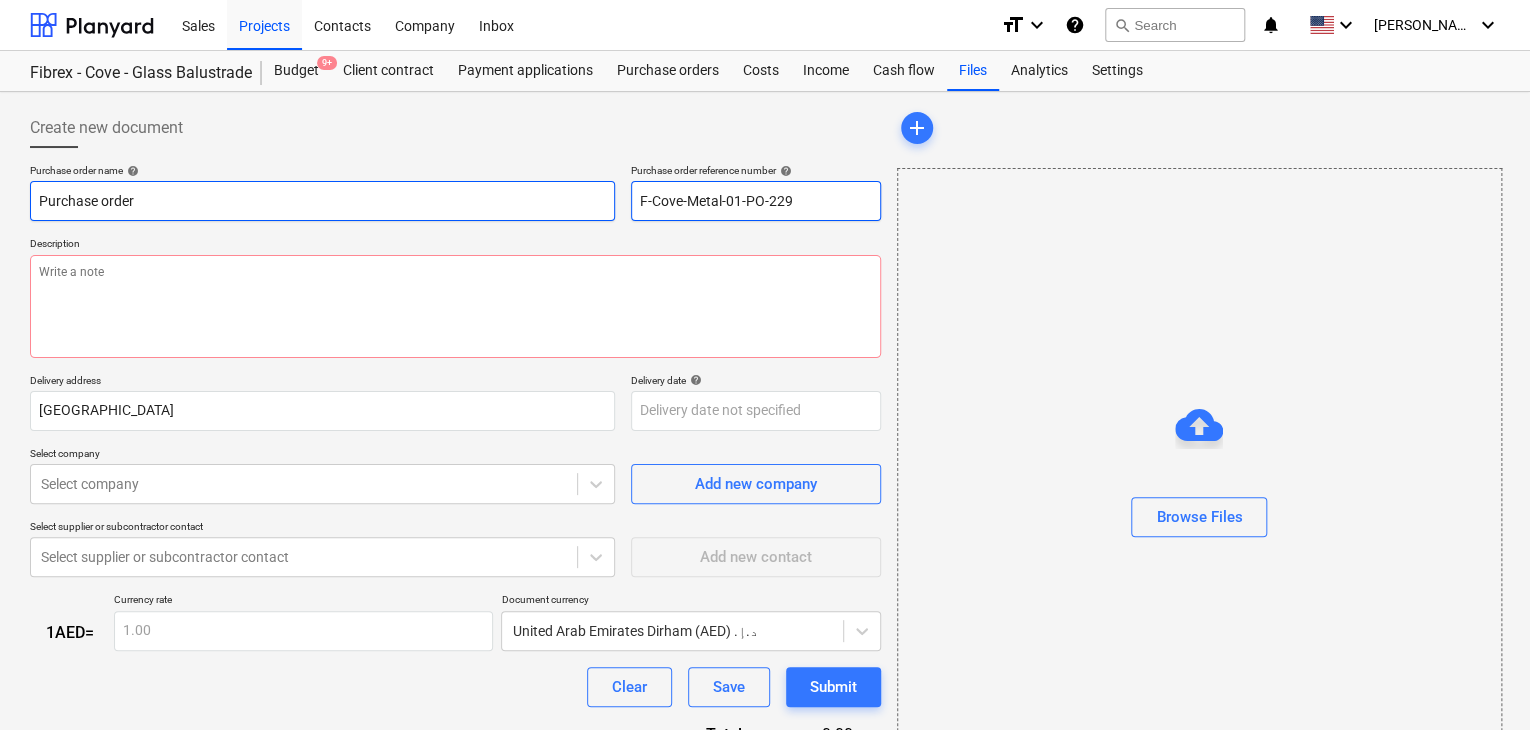 drag, startPoint x: 800, startPoint y: 205, endPoint x: 576, endPoint y: 217, distance: 224.3212 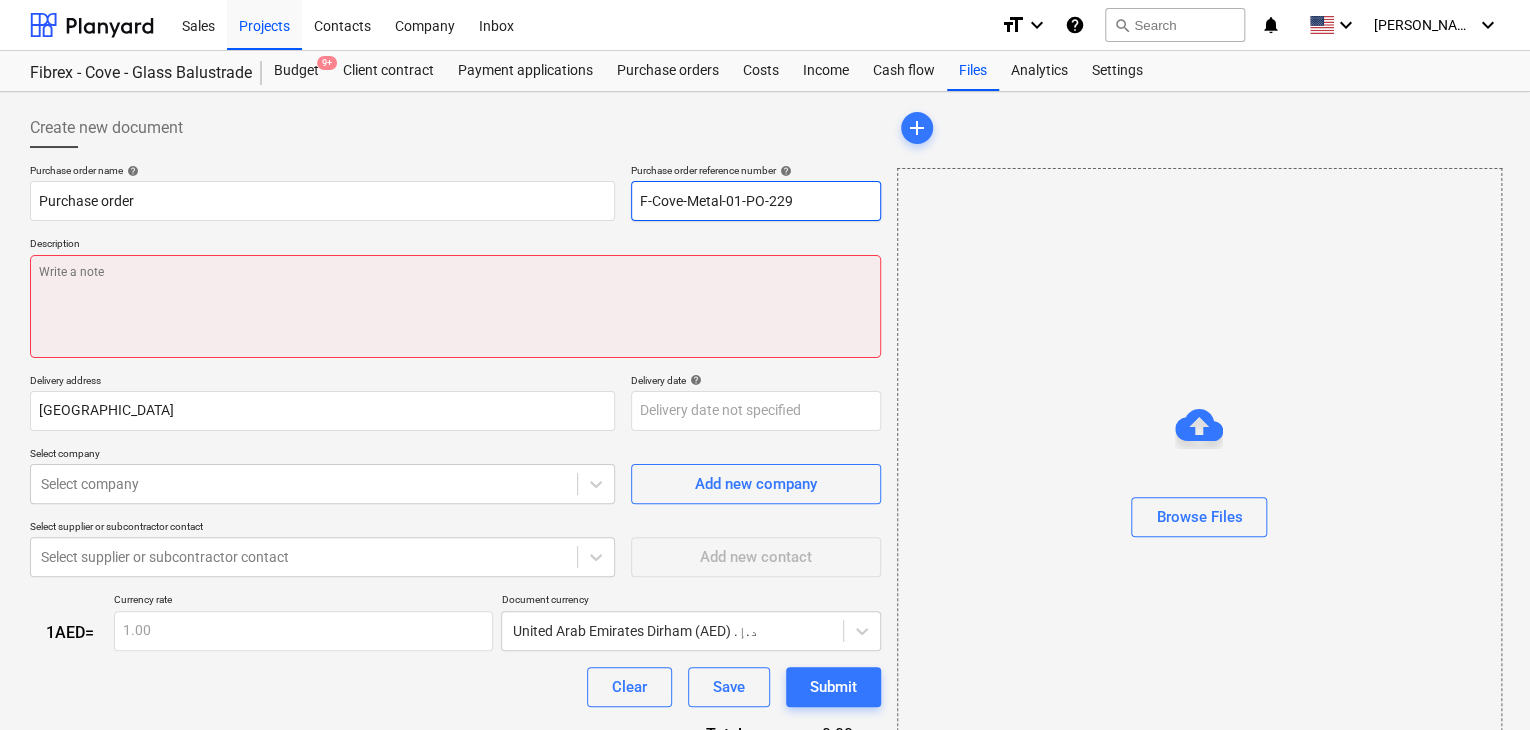 type on "x" 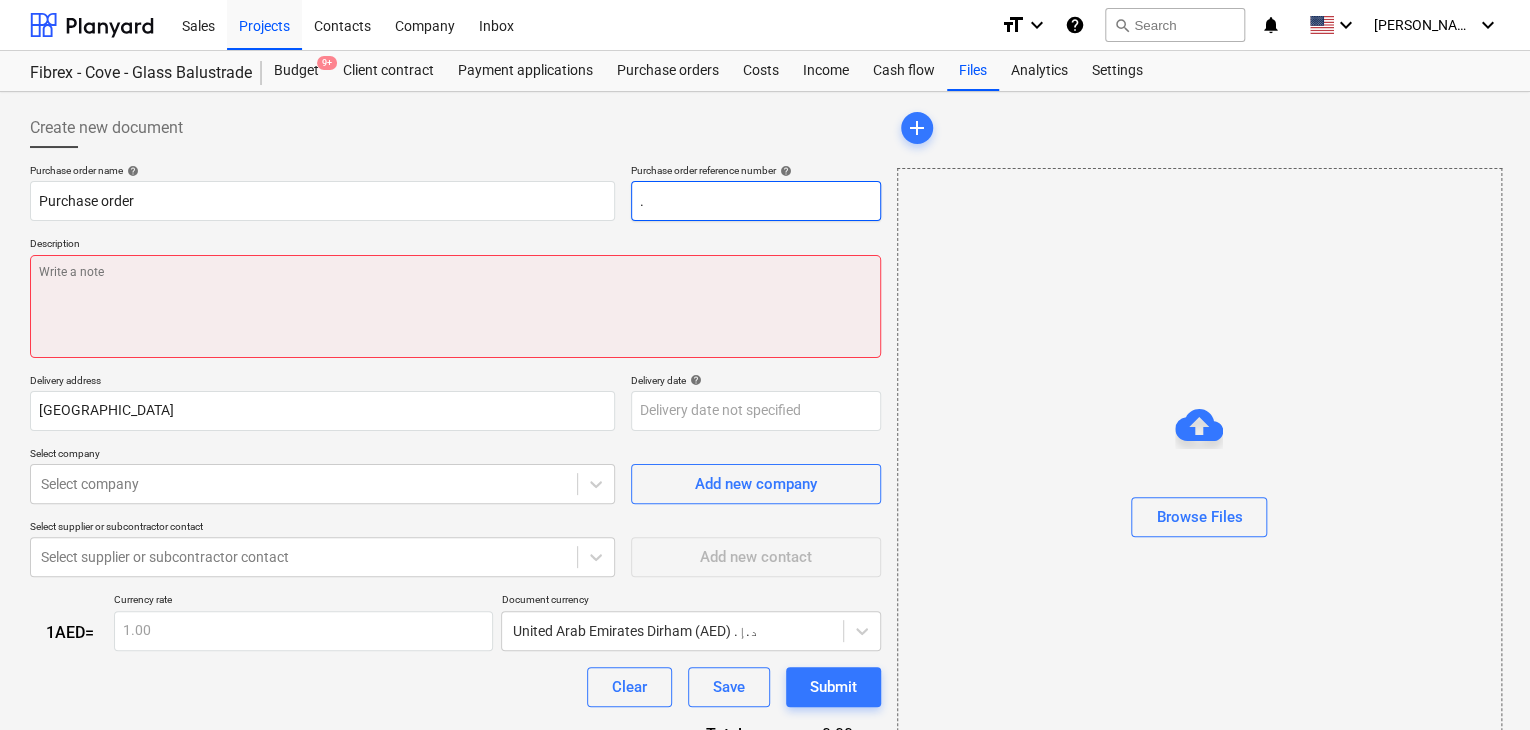 type on "x" 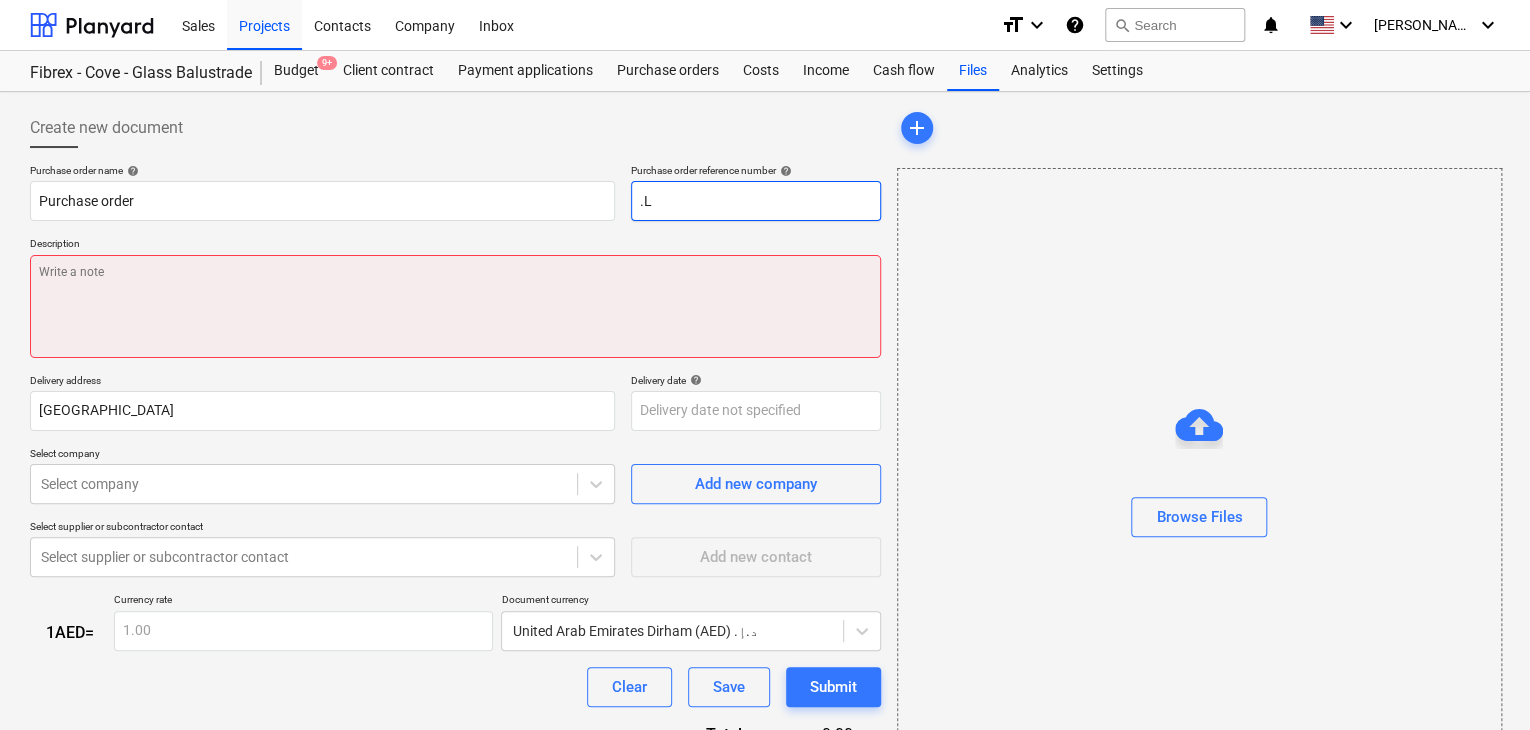 type on "x" 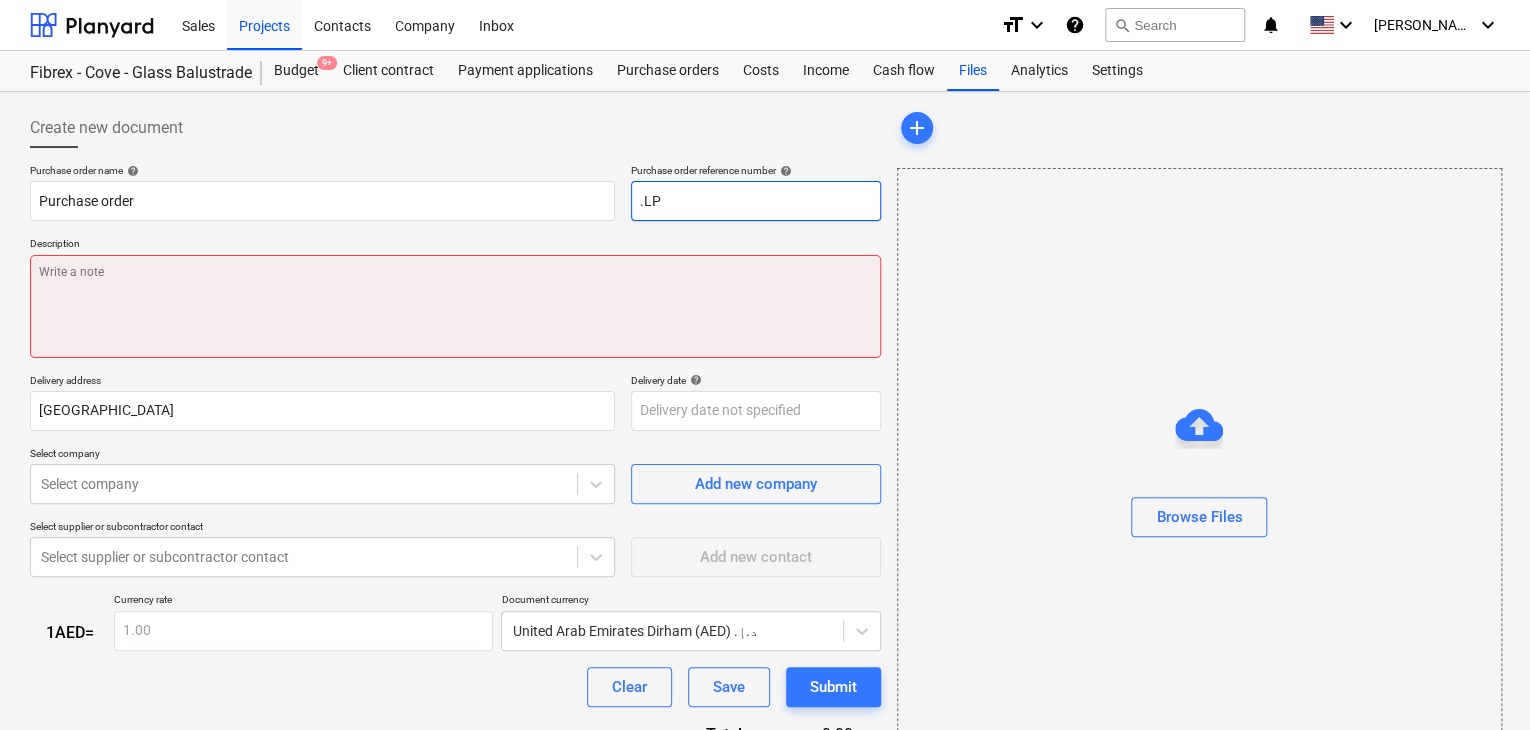 type on "x" 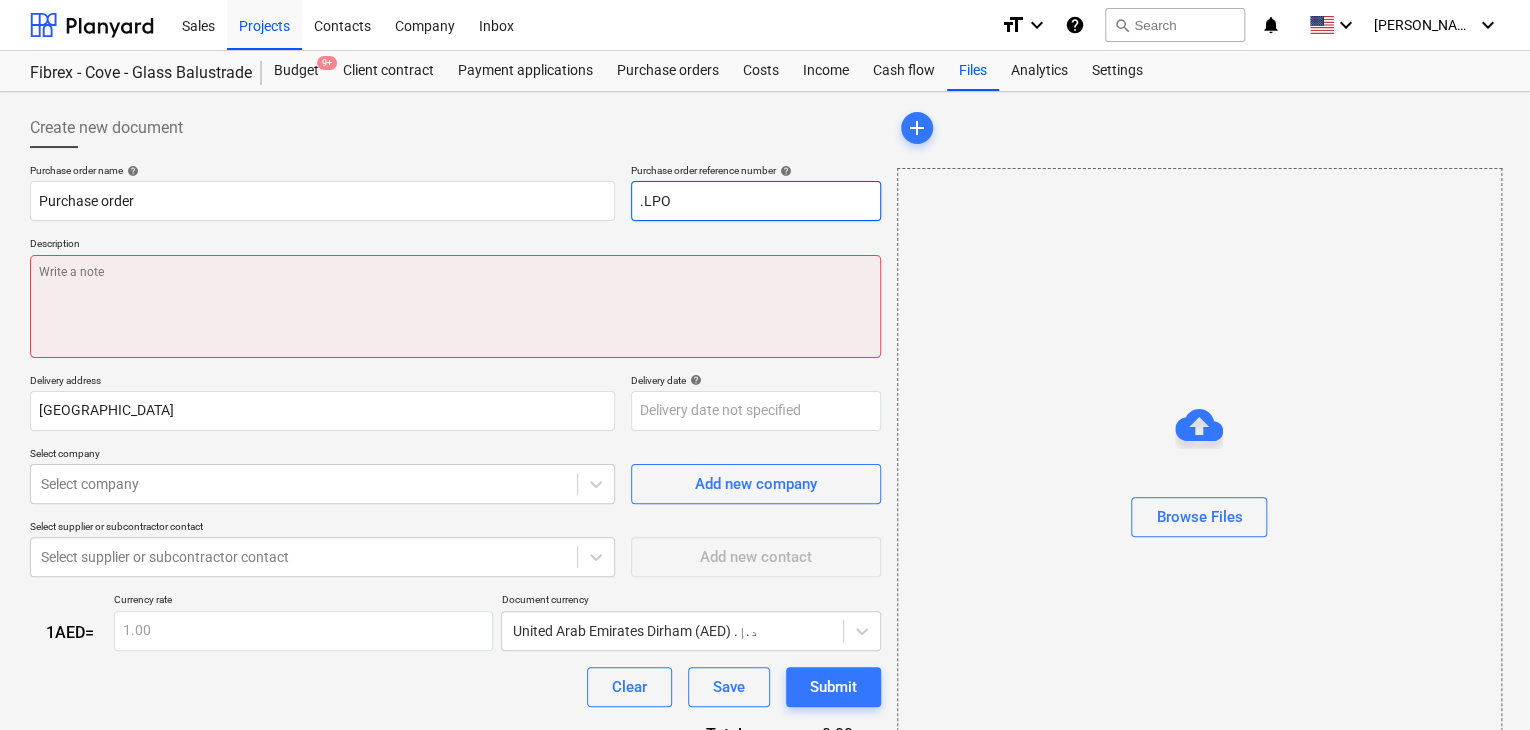 type on "x" 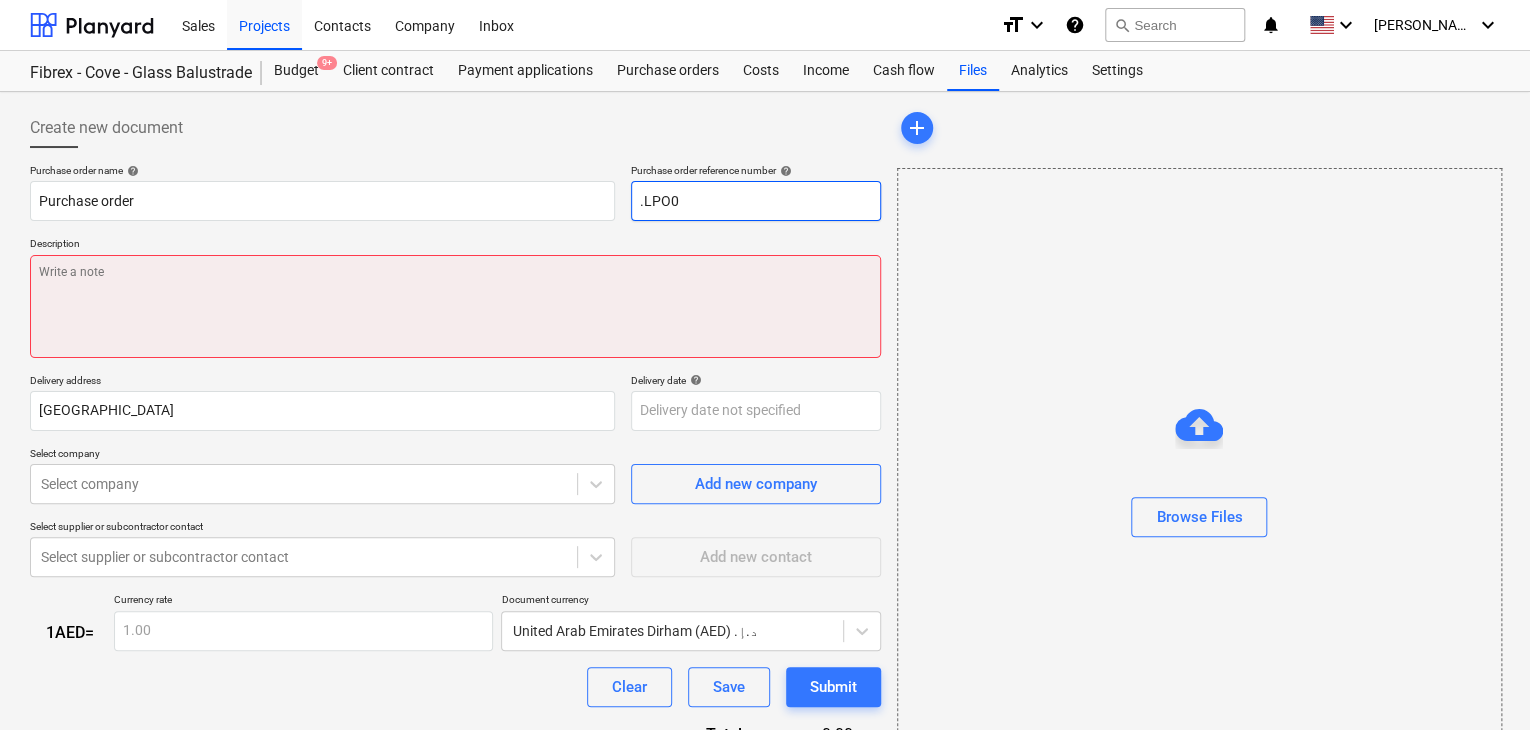type on "x" 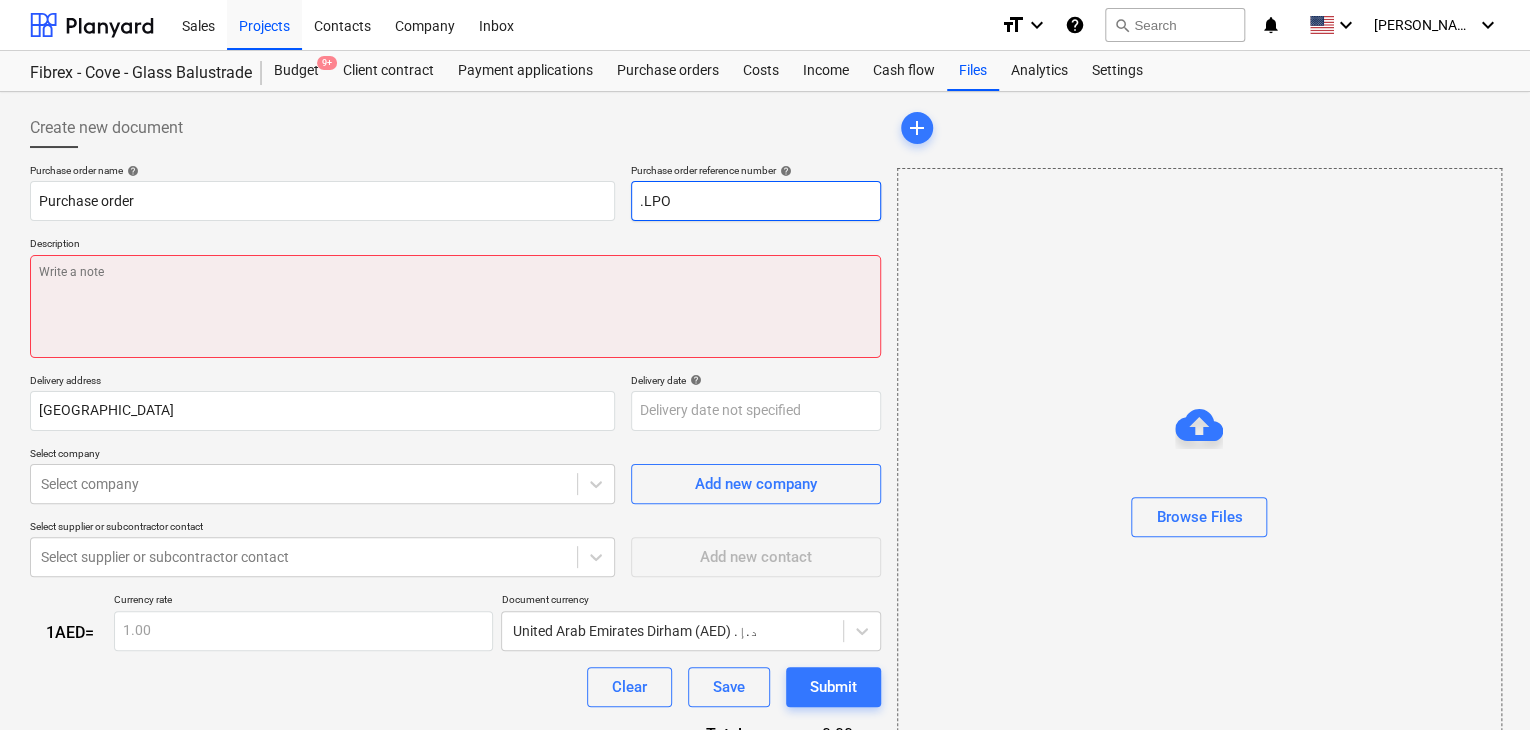 type on "x" 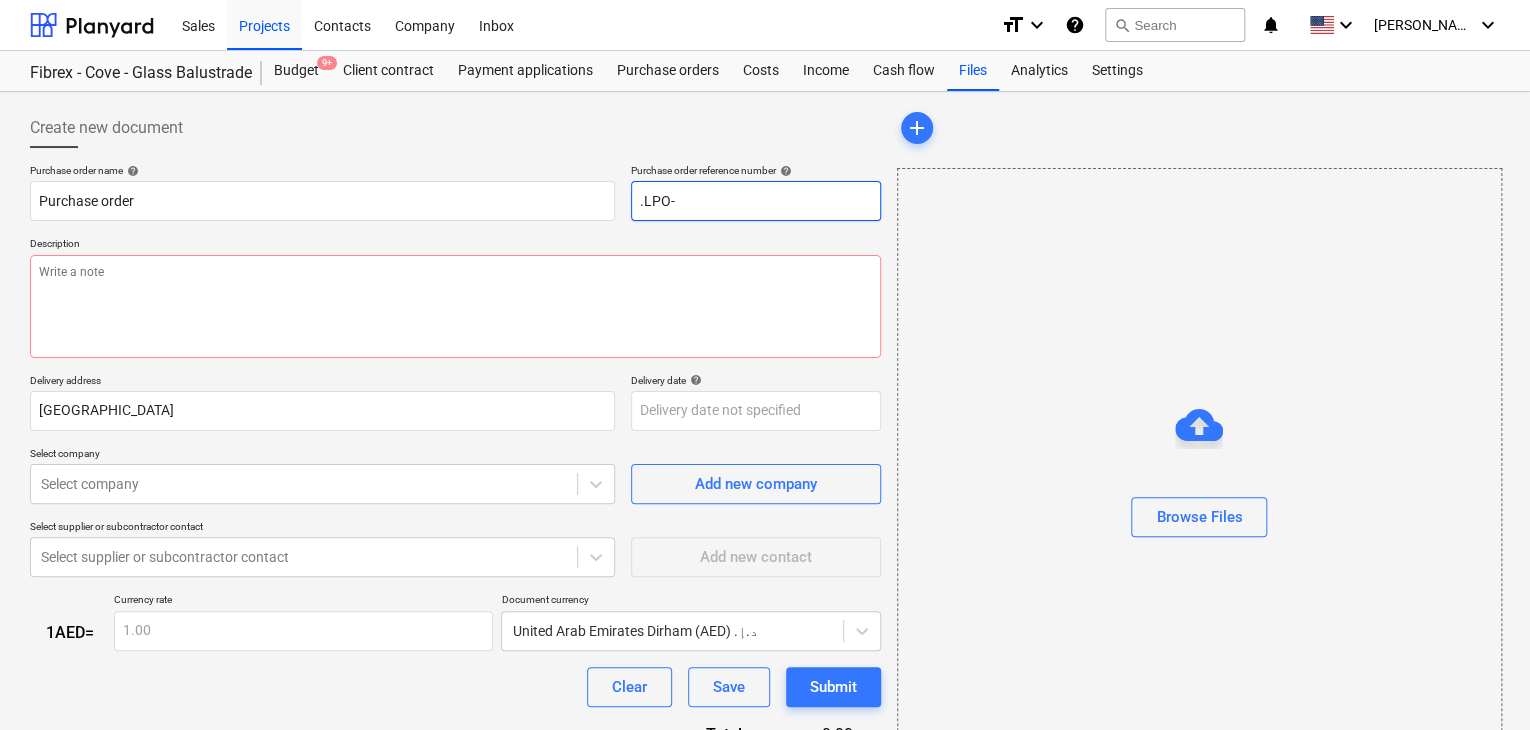 type on ".LPO-" 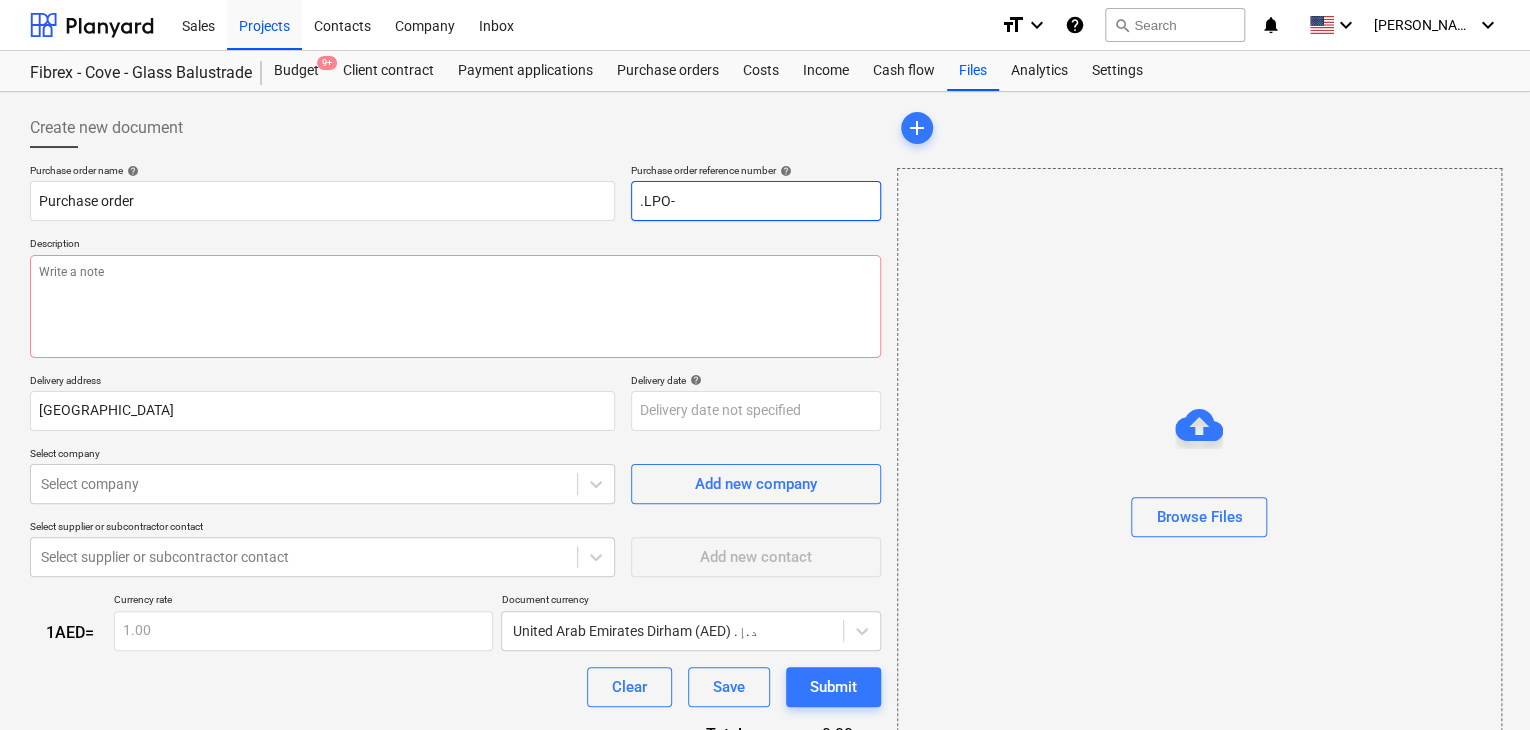 type on "x" 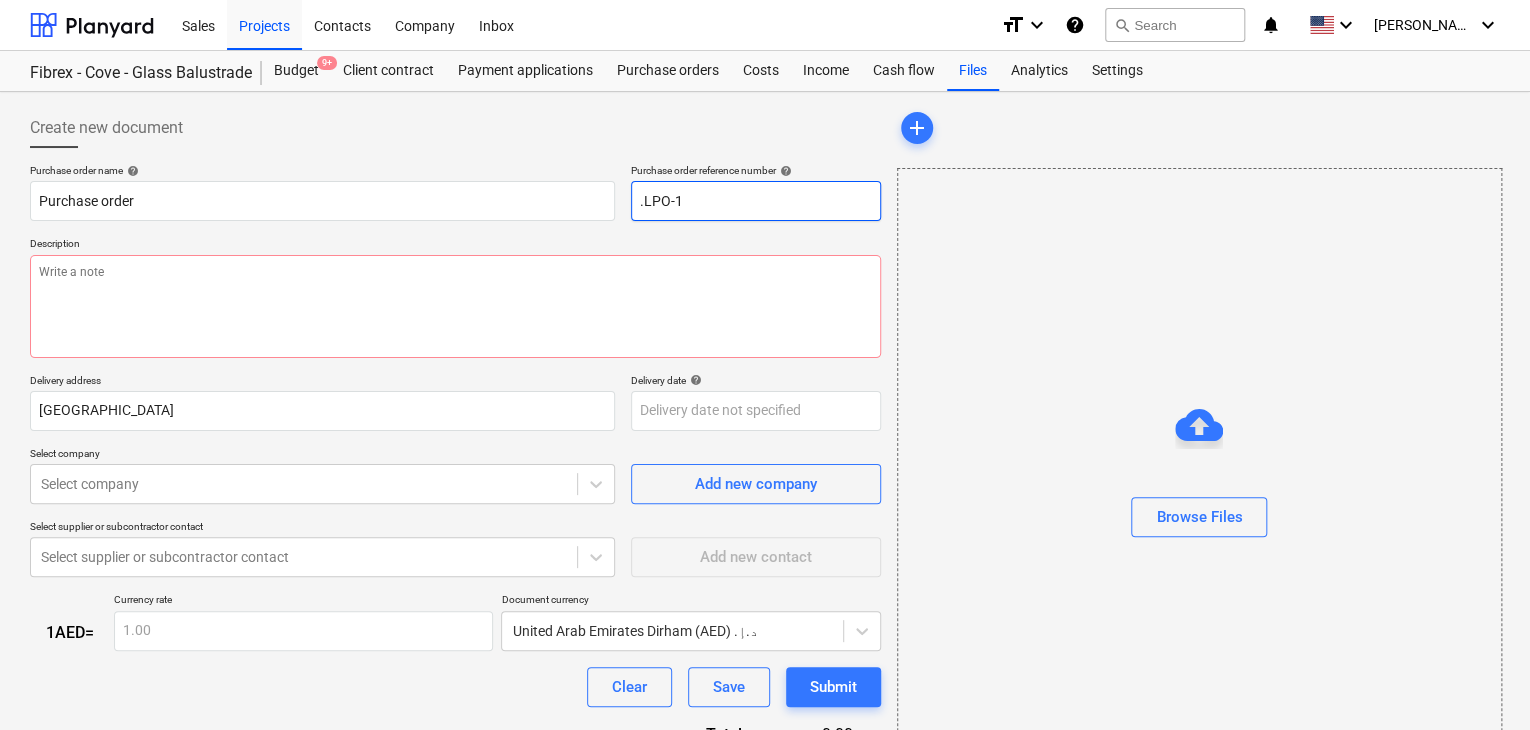 type on "x" 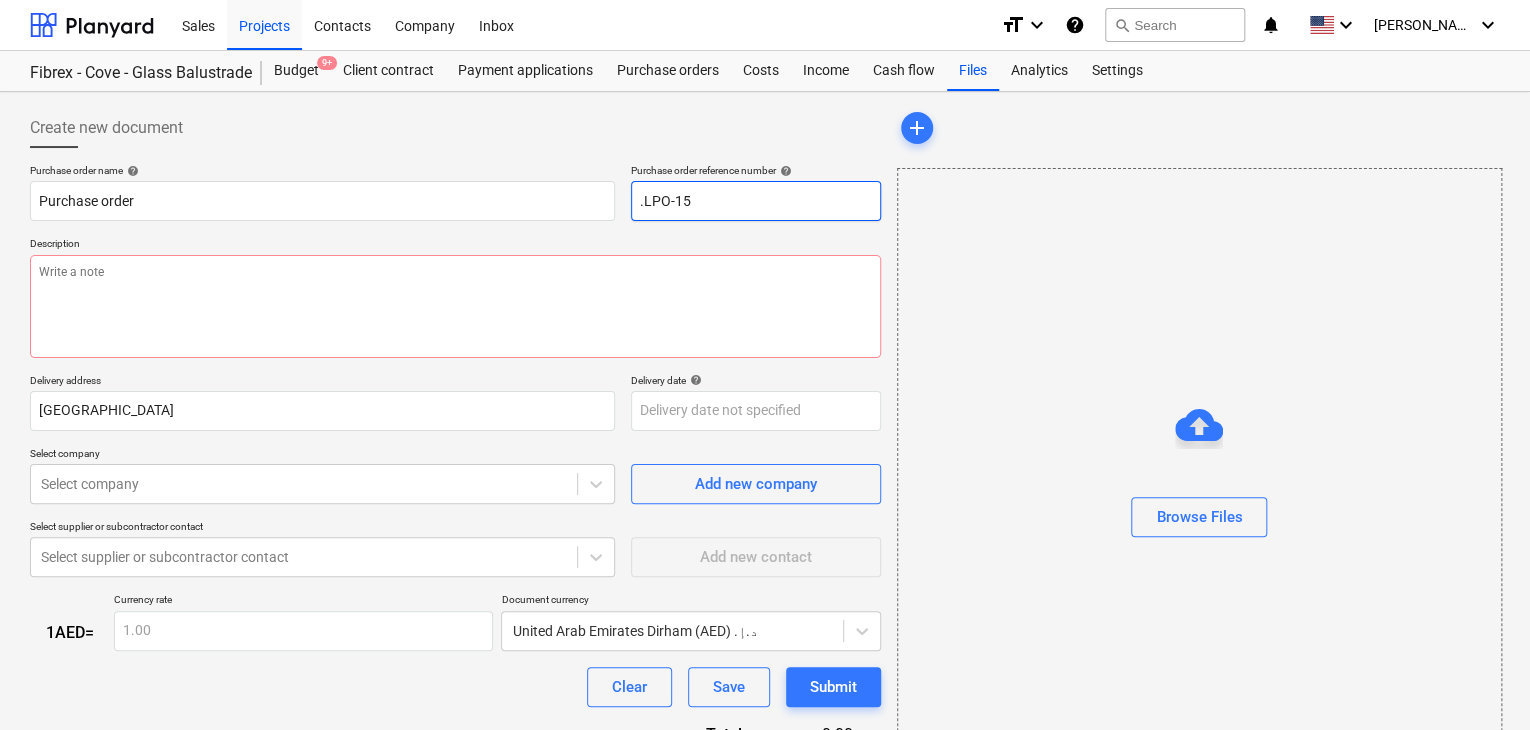 type on "x" 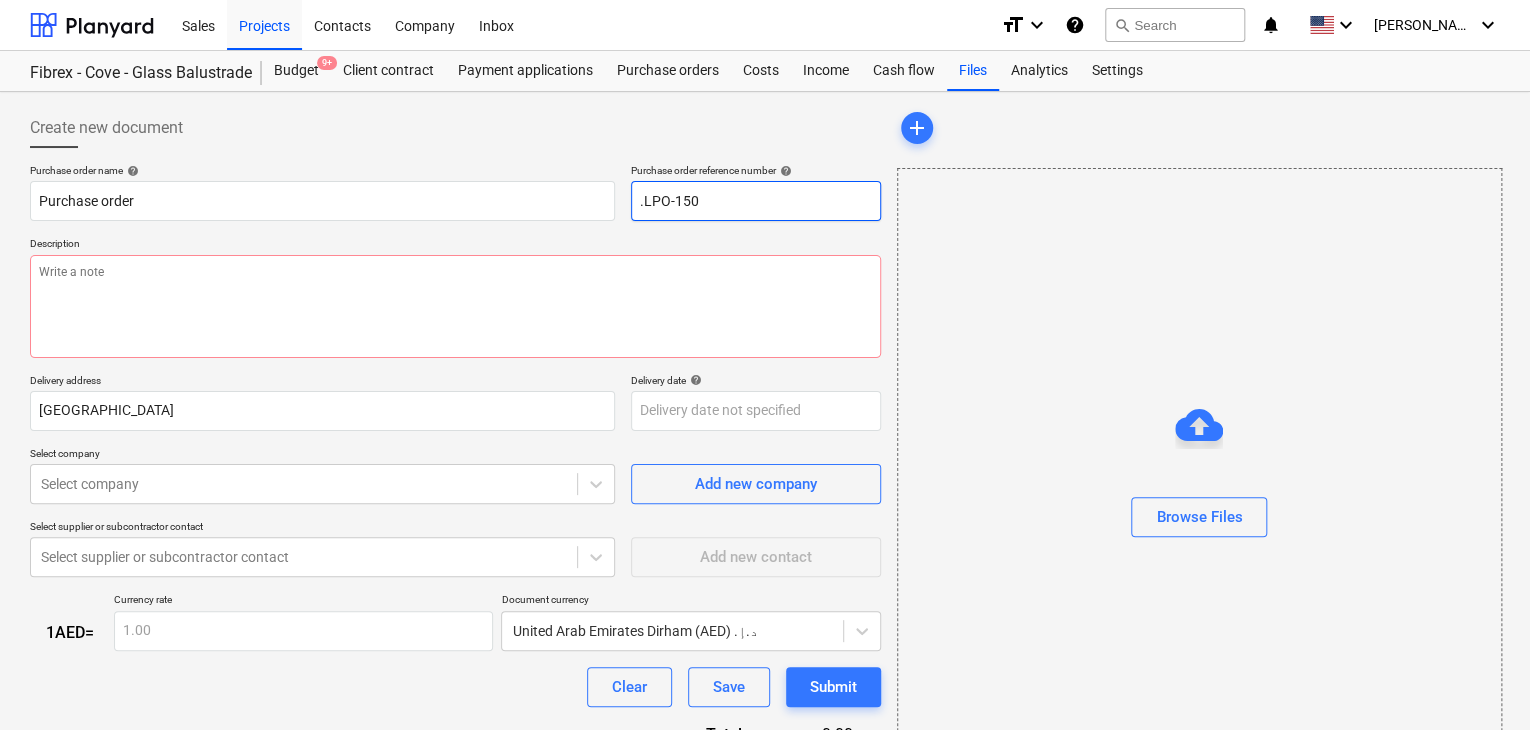 type on "x" 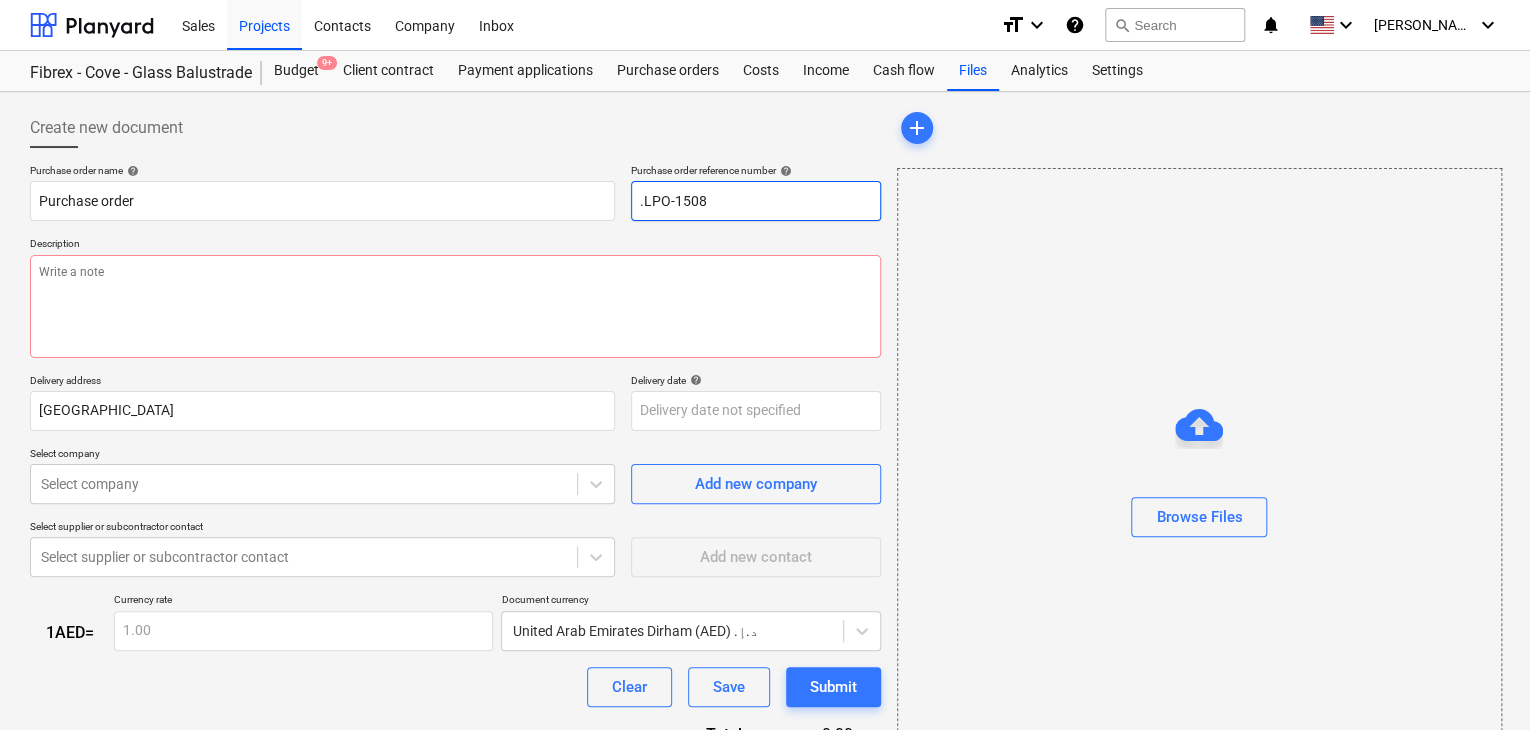 type on "x" 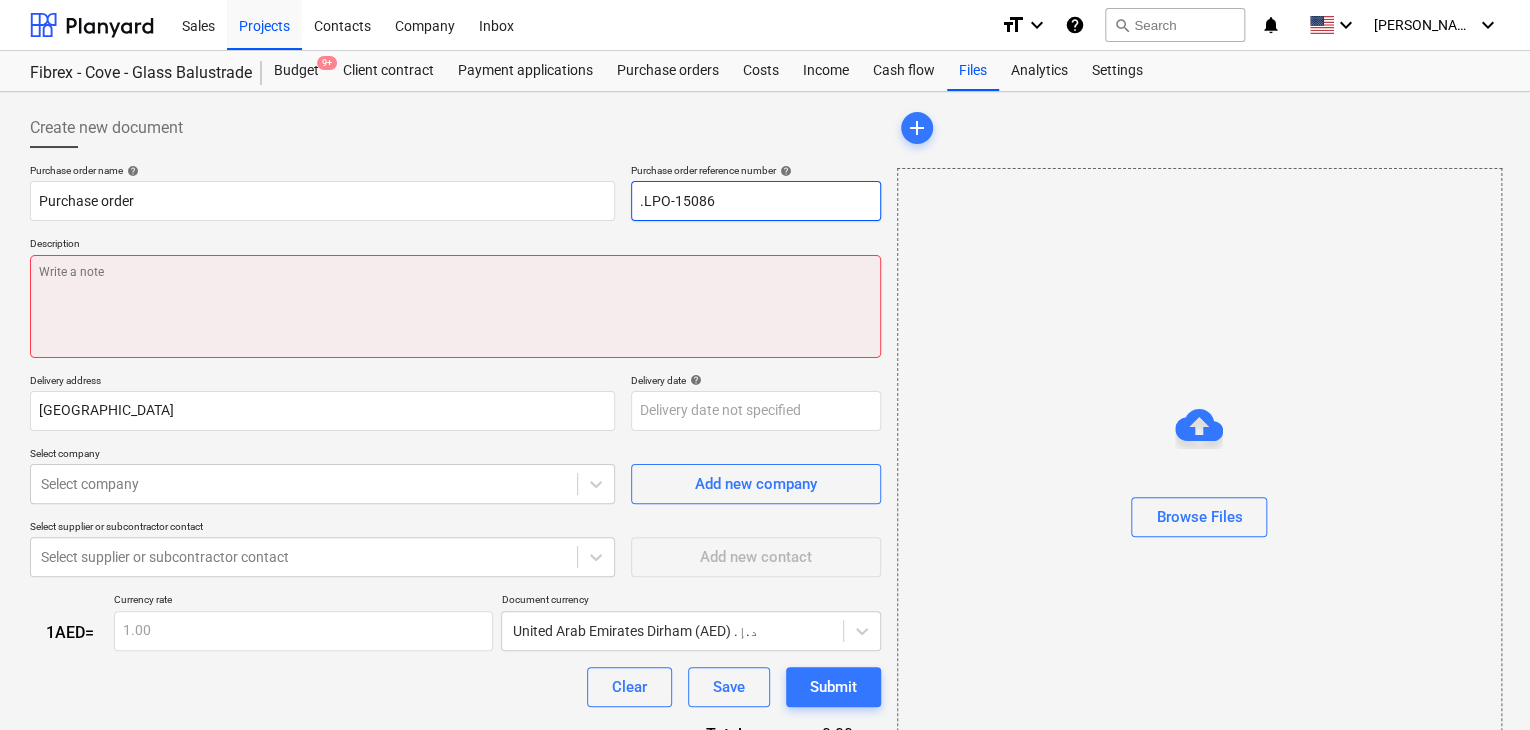type on ".LPO-15086" 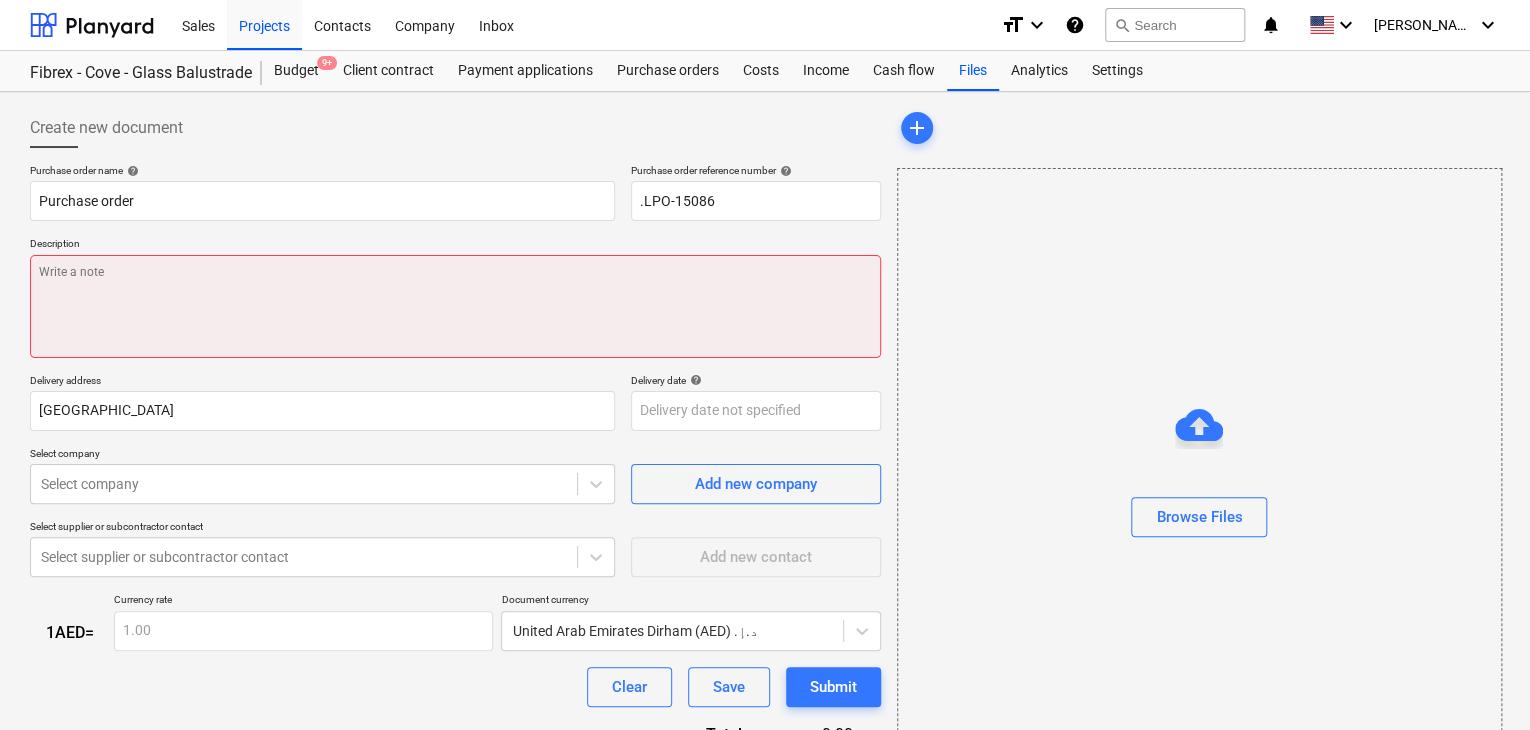 click at bounding box center (455, 306) 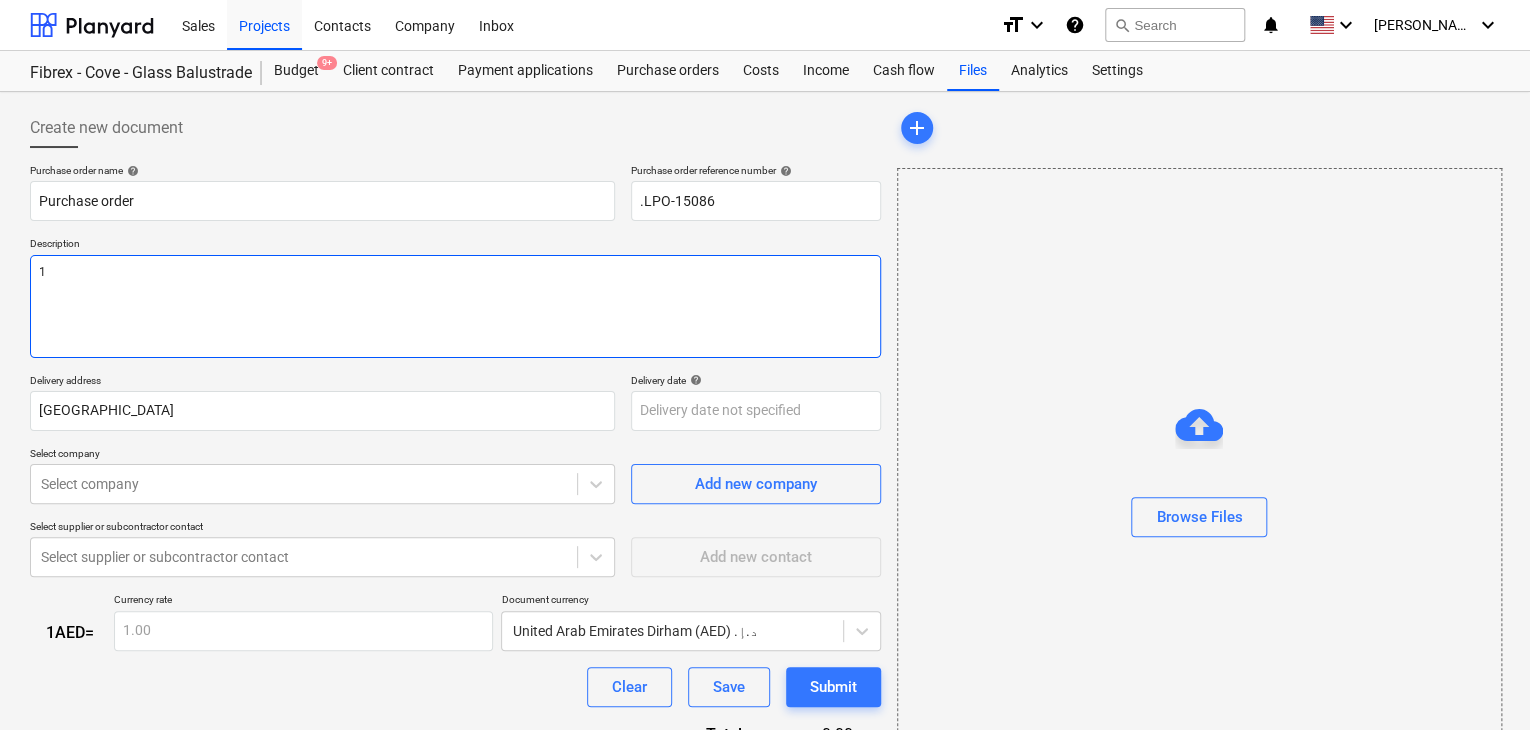 type on "x" 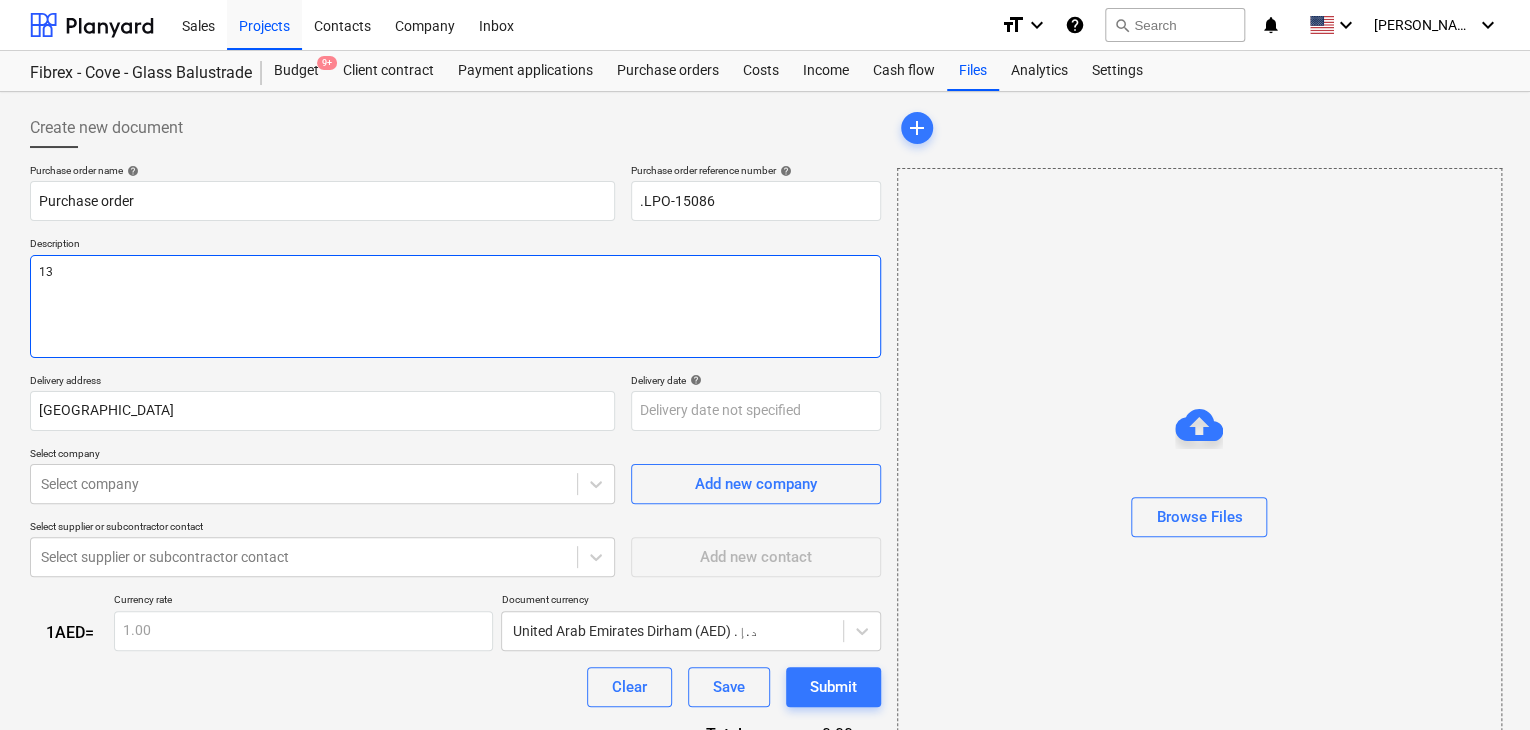 type on "x" 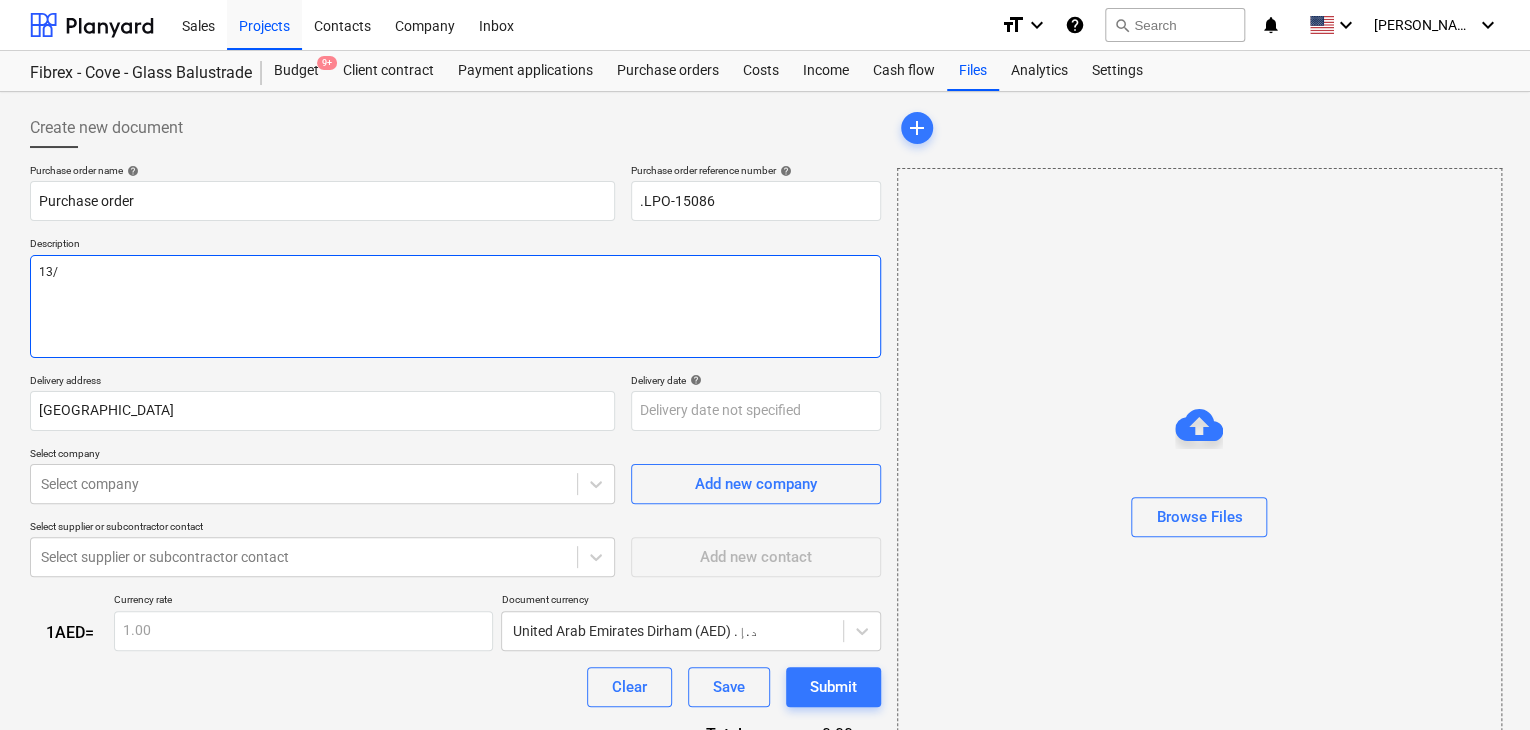 type on "x" 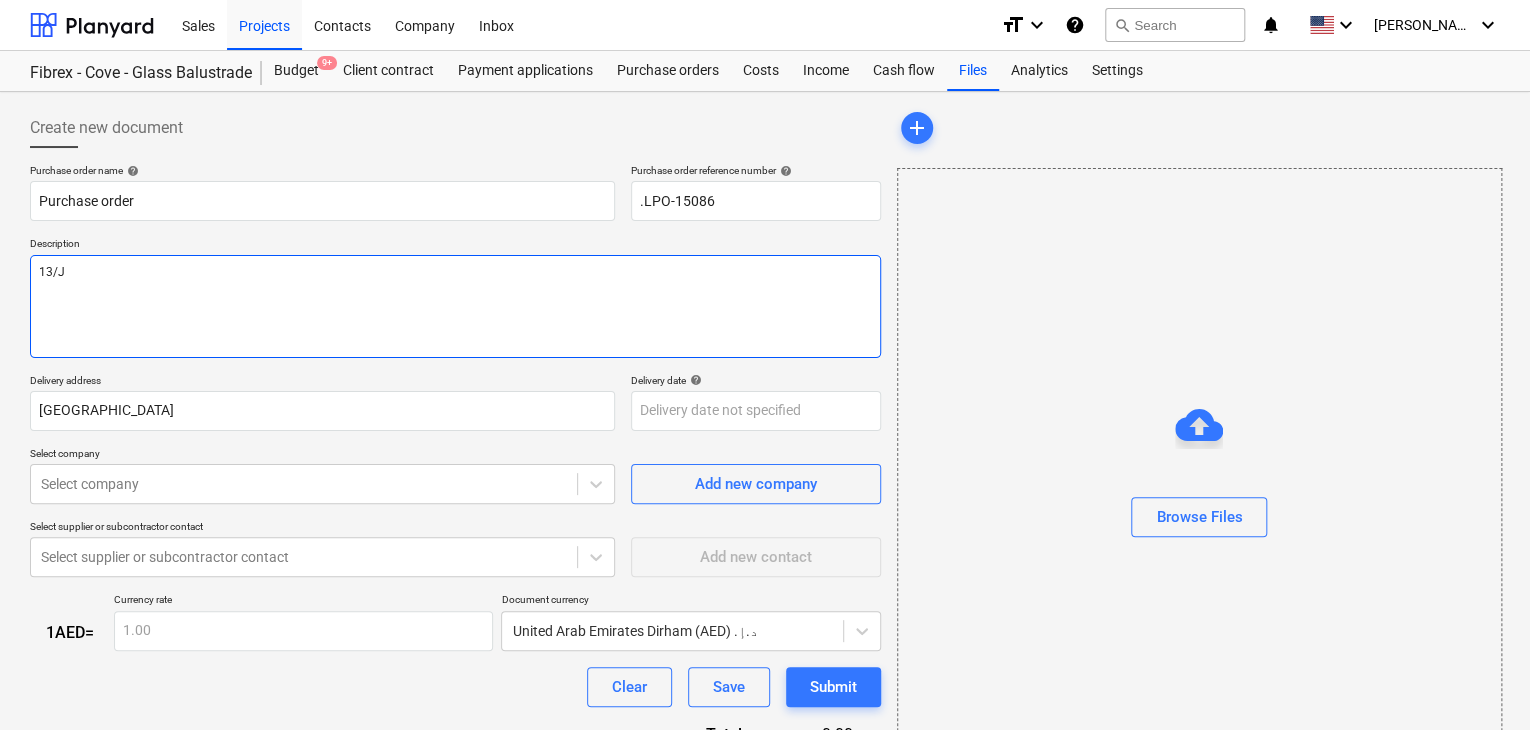 type on "x" 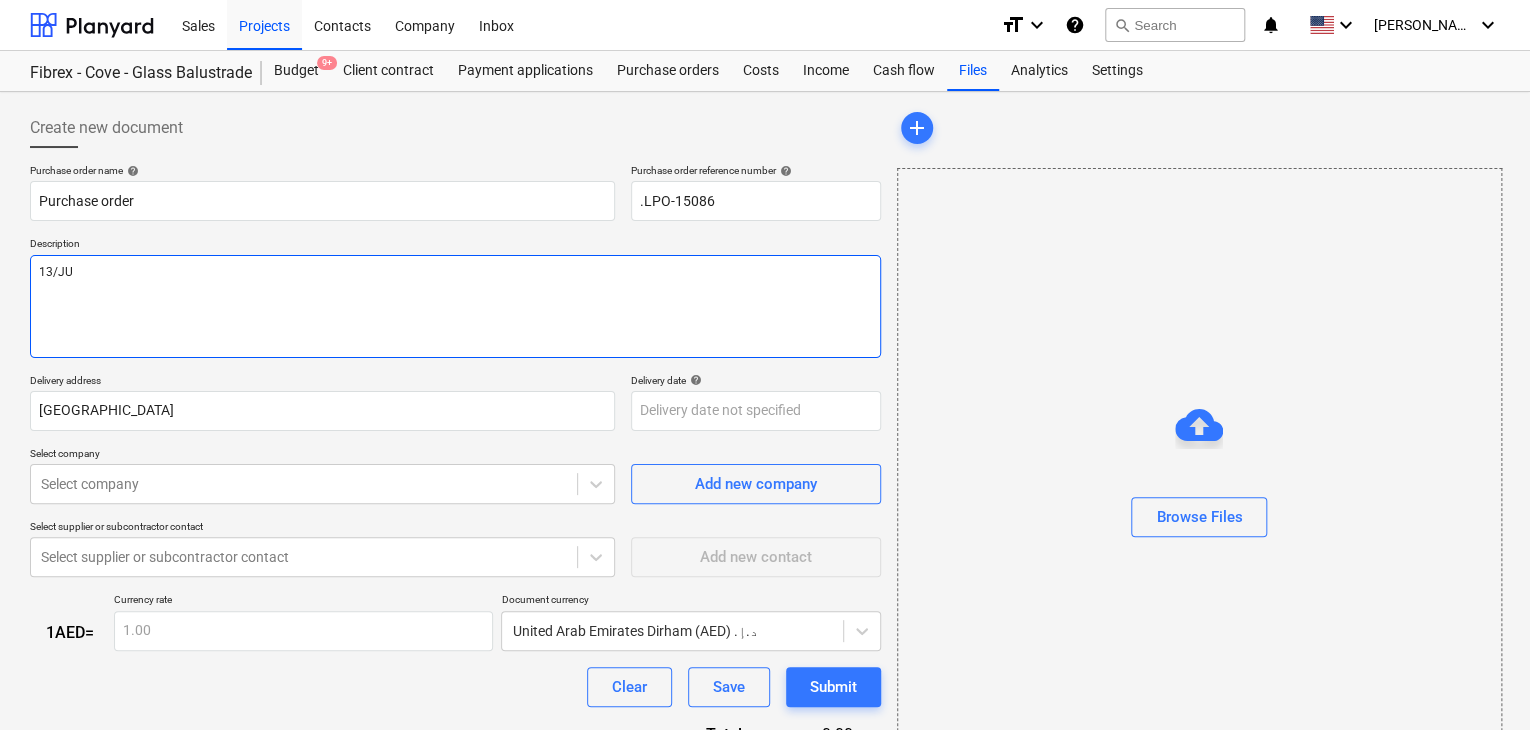 type on "x" 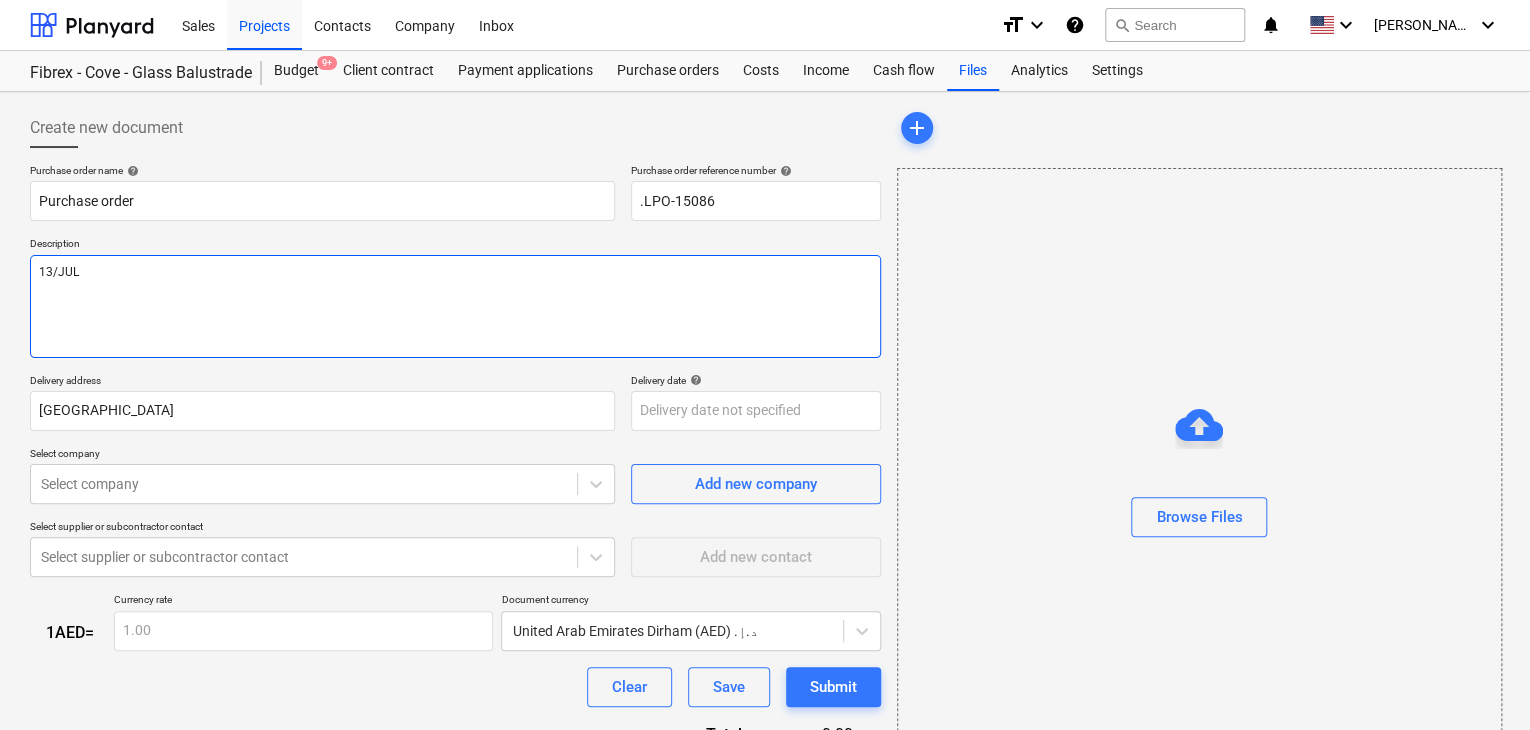 type on "x" 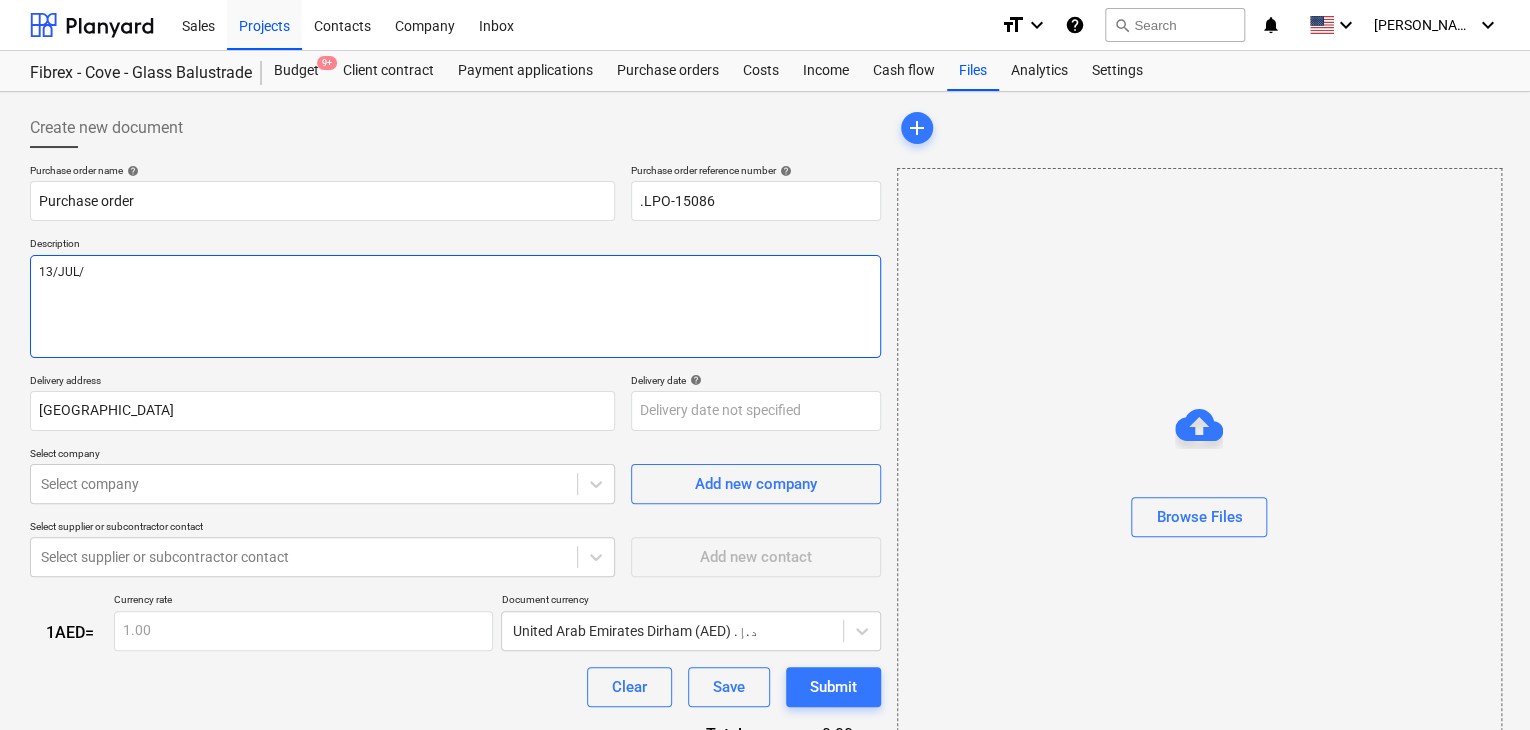 type on "x" 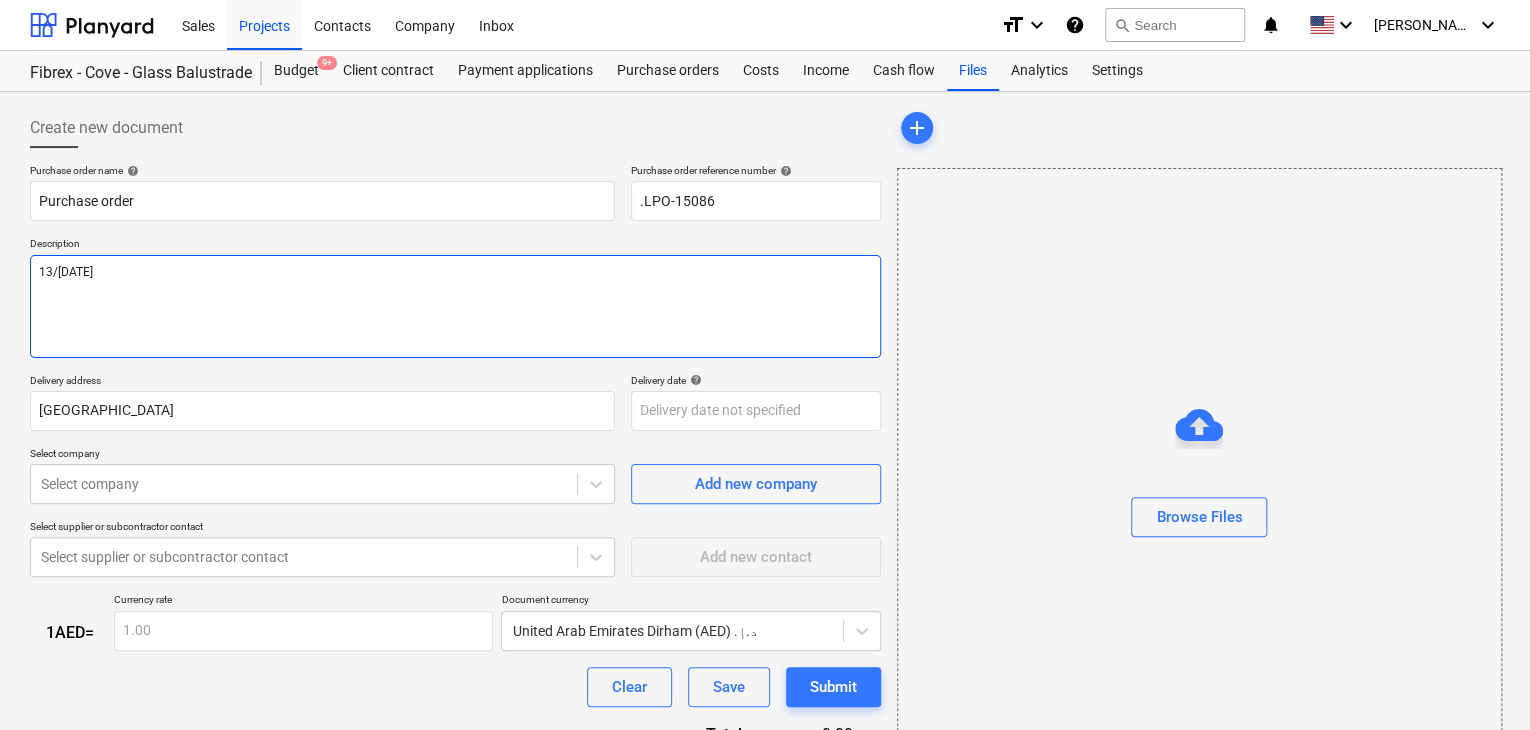 type on "x" 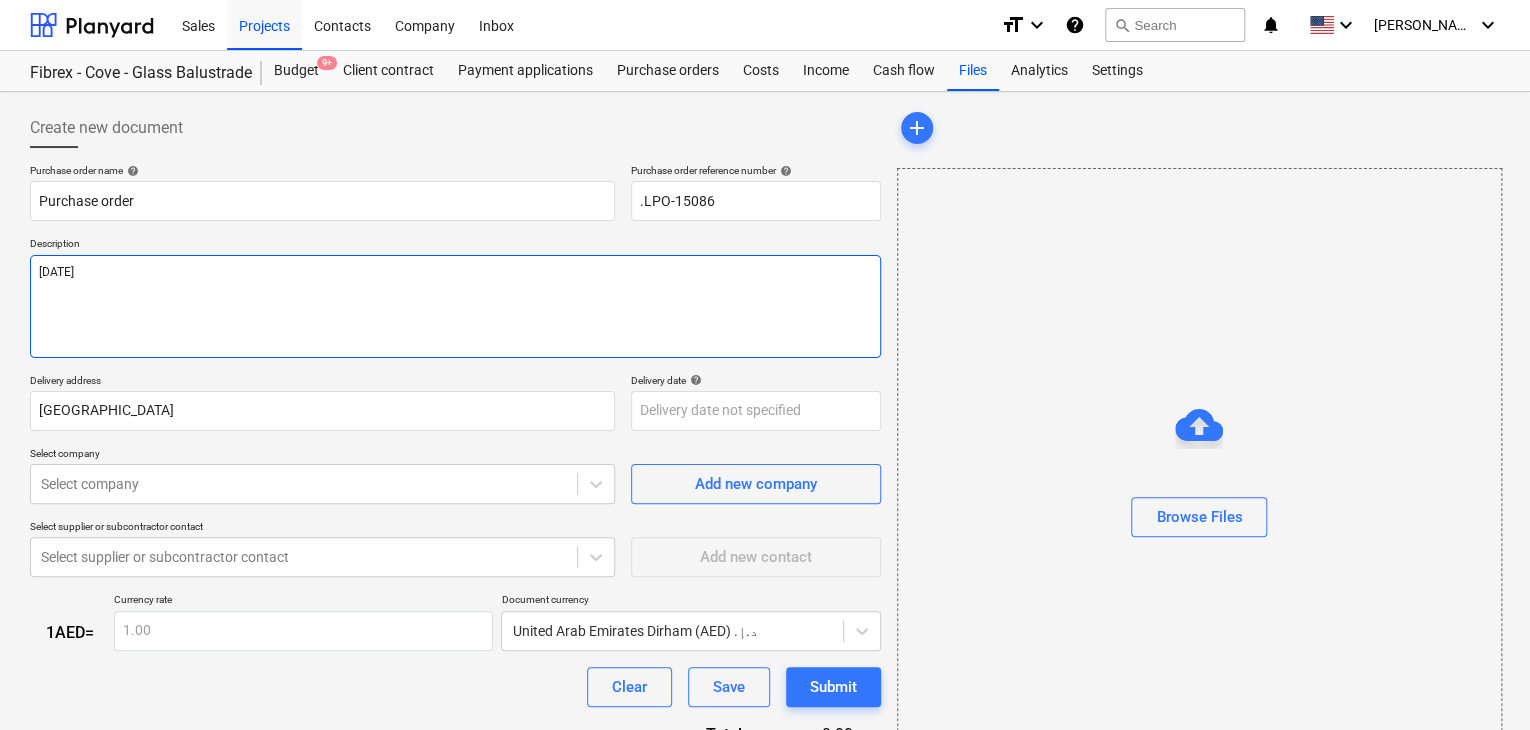 type on "x" 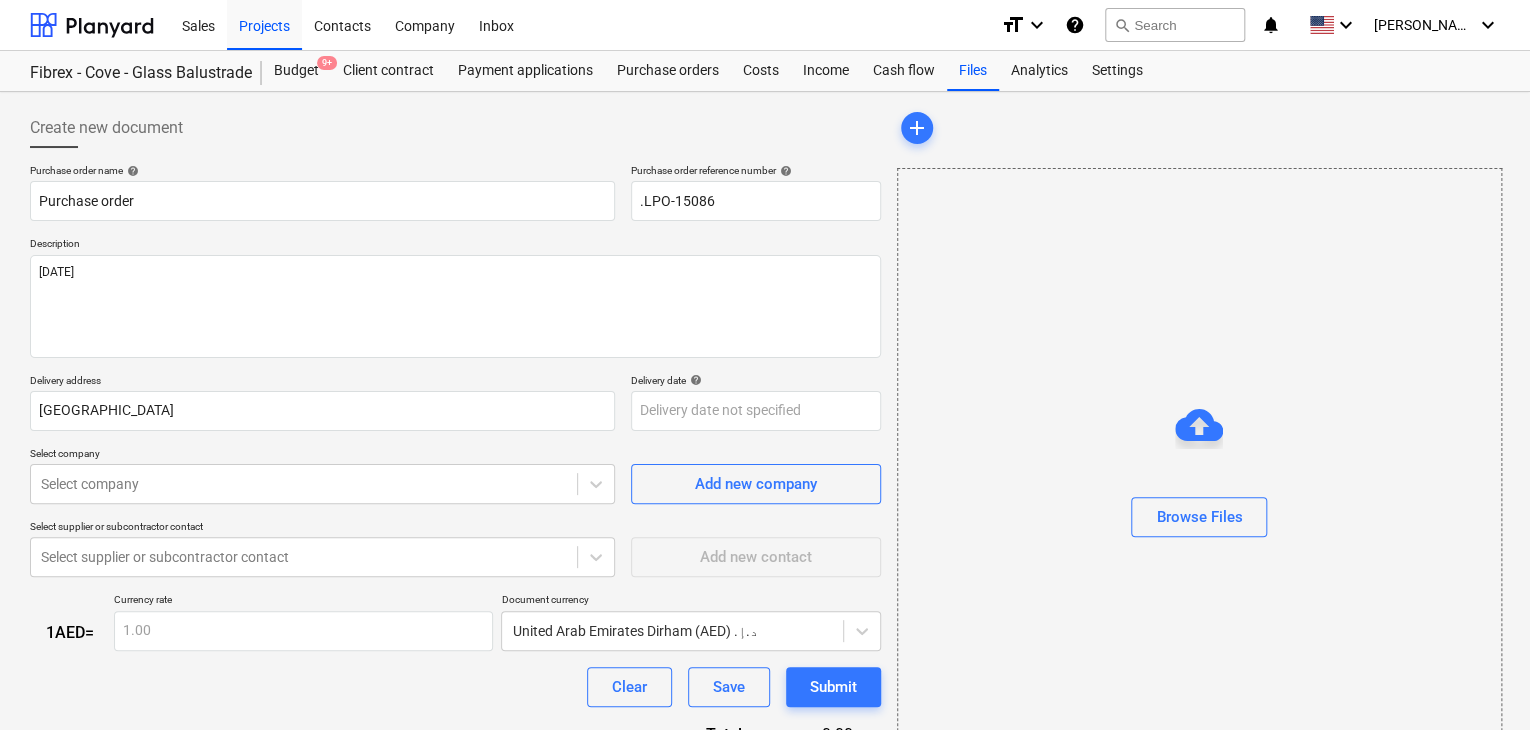 click on "Purchase order name help Purchase order Purchase order reference number help .LPO-15086 Description [DATE] Delivery address [GEOGRAPHIC_DATA] Delivery date help Press the down arrow key to interact with the calendar and
select a date. Press the question mark key to get the keyboard shortcuts for changing dates. Select company Select company Add new company Select supplier or subcontractor contact Select supplier or subcontractor contact Add new contact 1  AED  = Currency rate 1.00 Document currency [GEOGRAPHIC_DATA] Dirham (AED) د.إ.‏ Clear Save Submit Total 0.00د.إ.‏ Select line-items to add help Search or select a line-item Select in bulk" at bounding box center (455, 491) 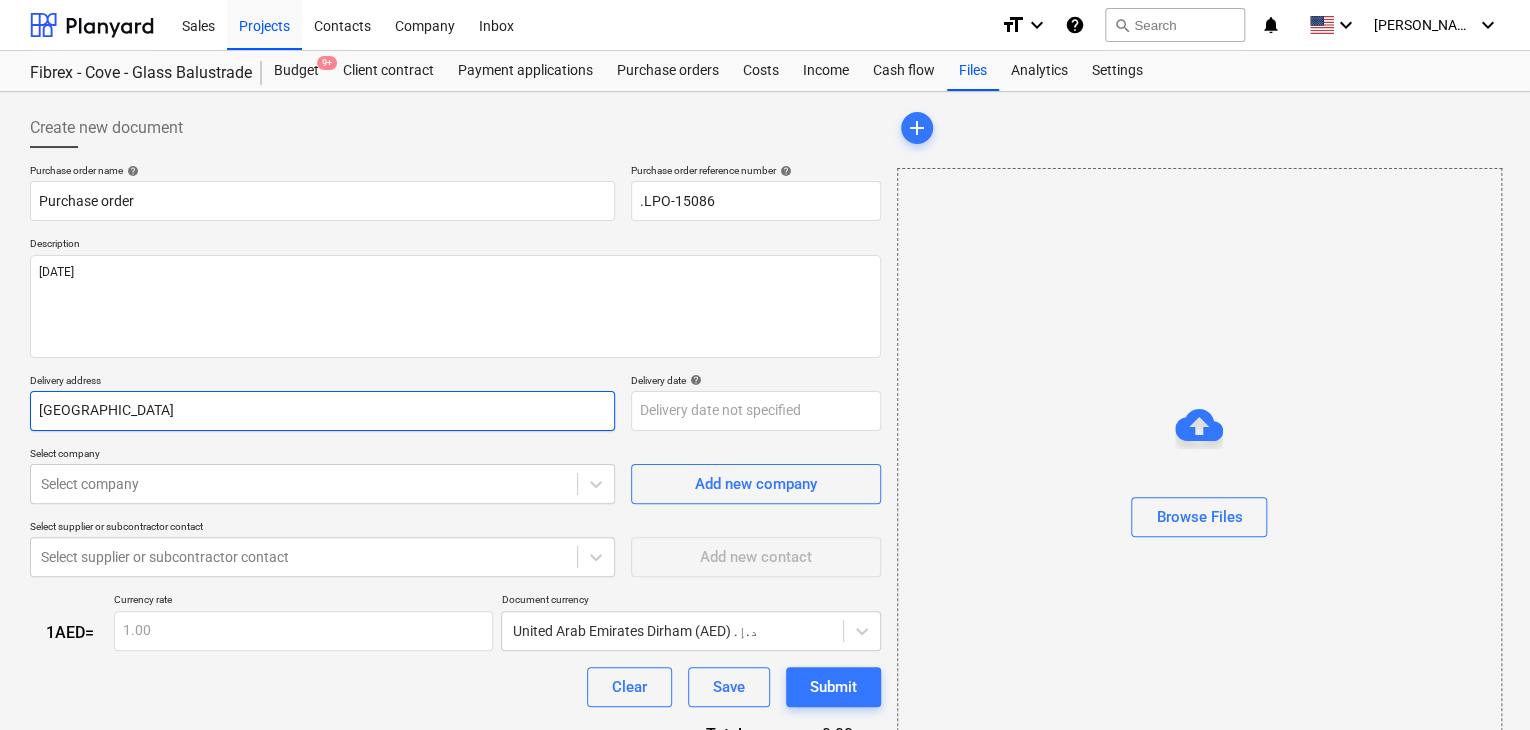 click on "[GEOGRAPHIC_DATA]" at bounding box center (322, 411) 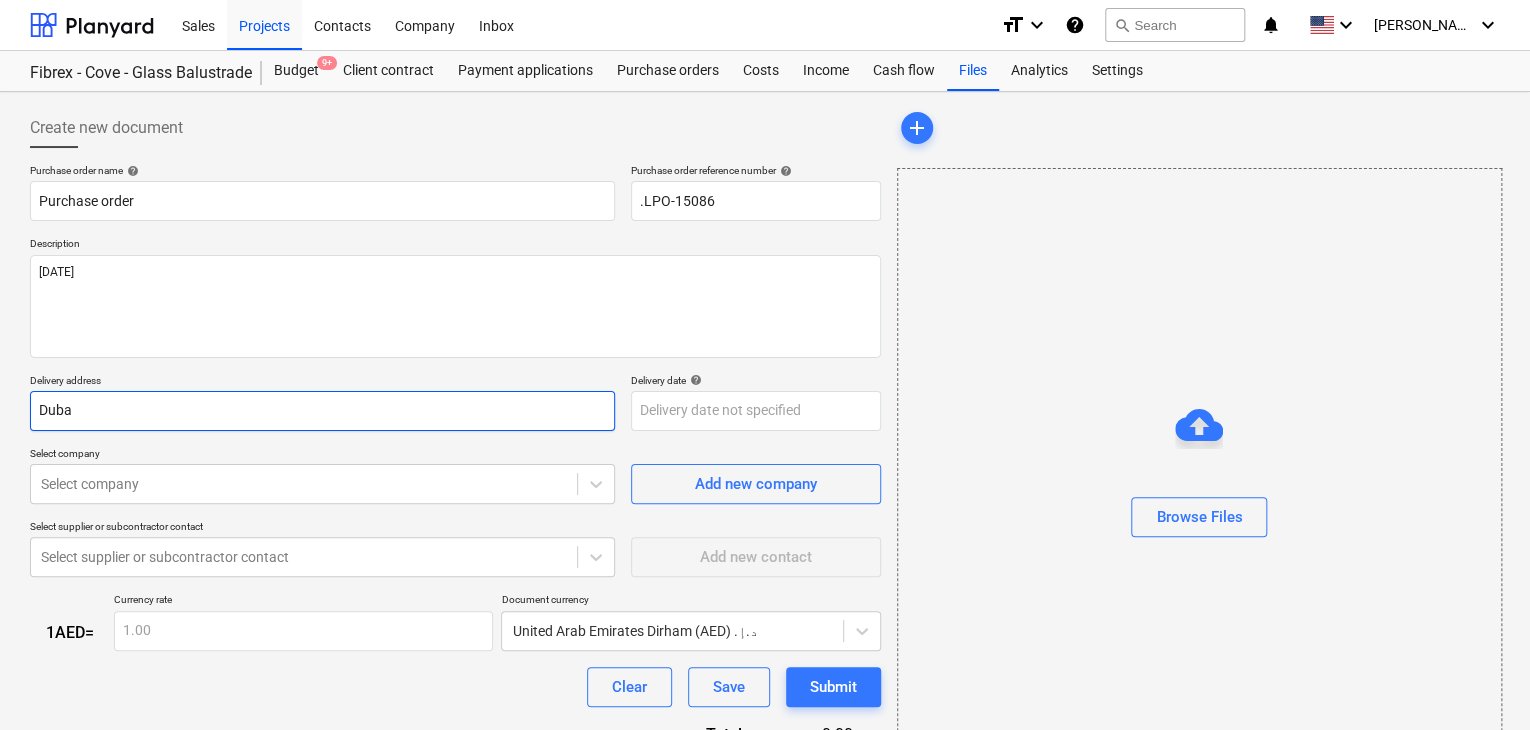 type on "x" 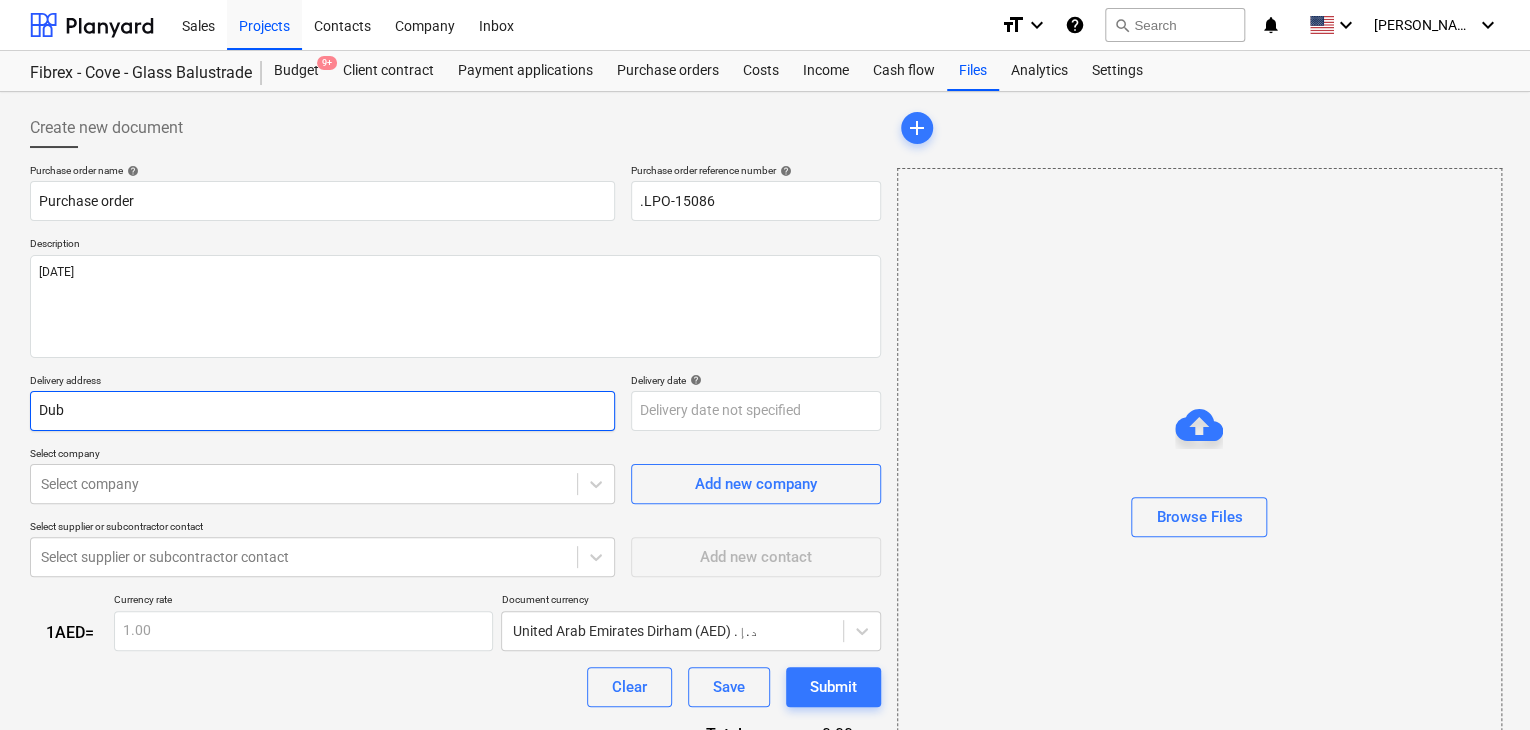 type on "x" 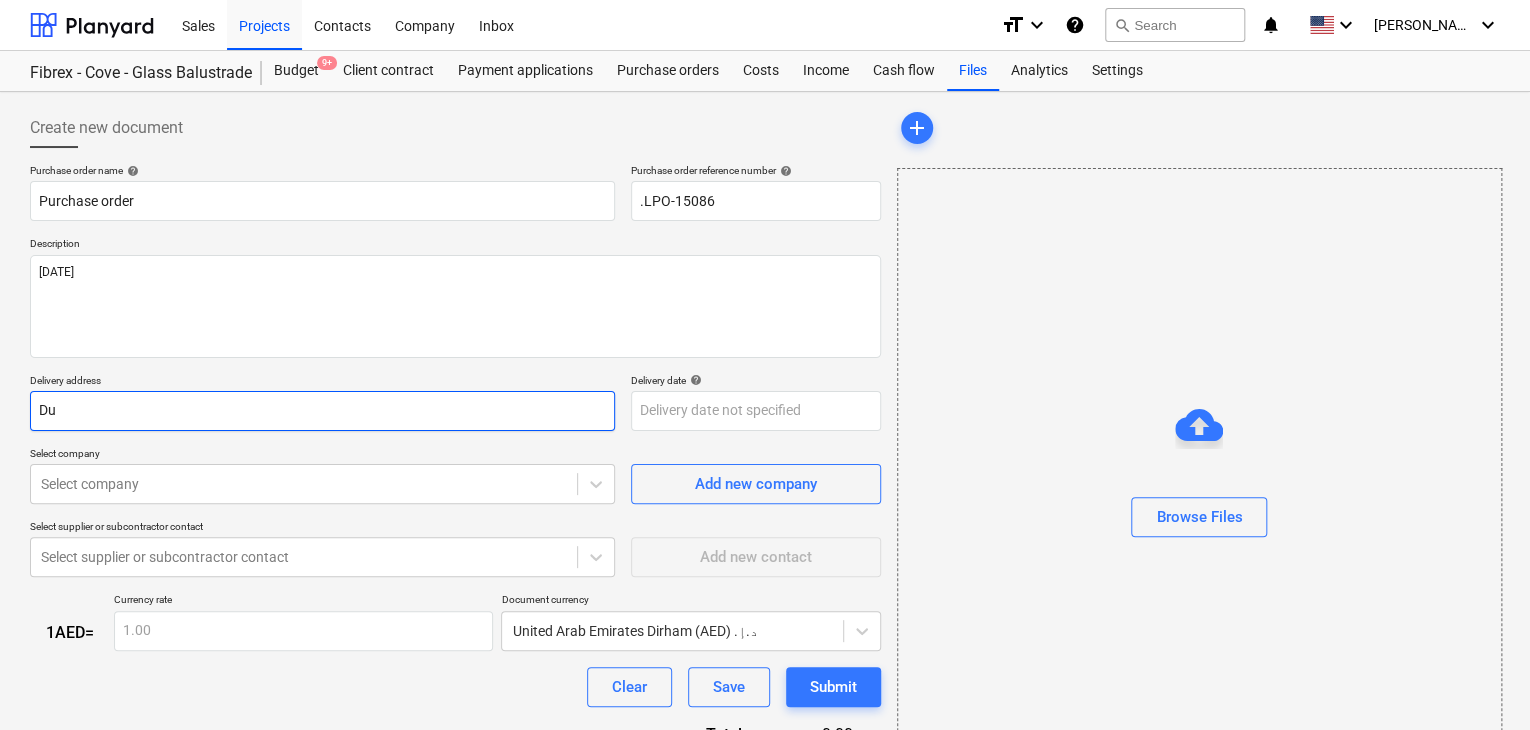 type on "x" 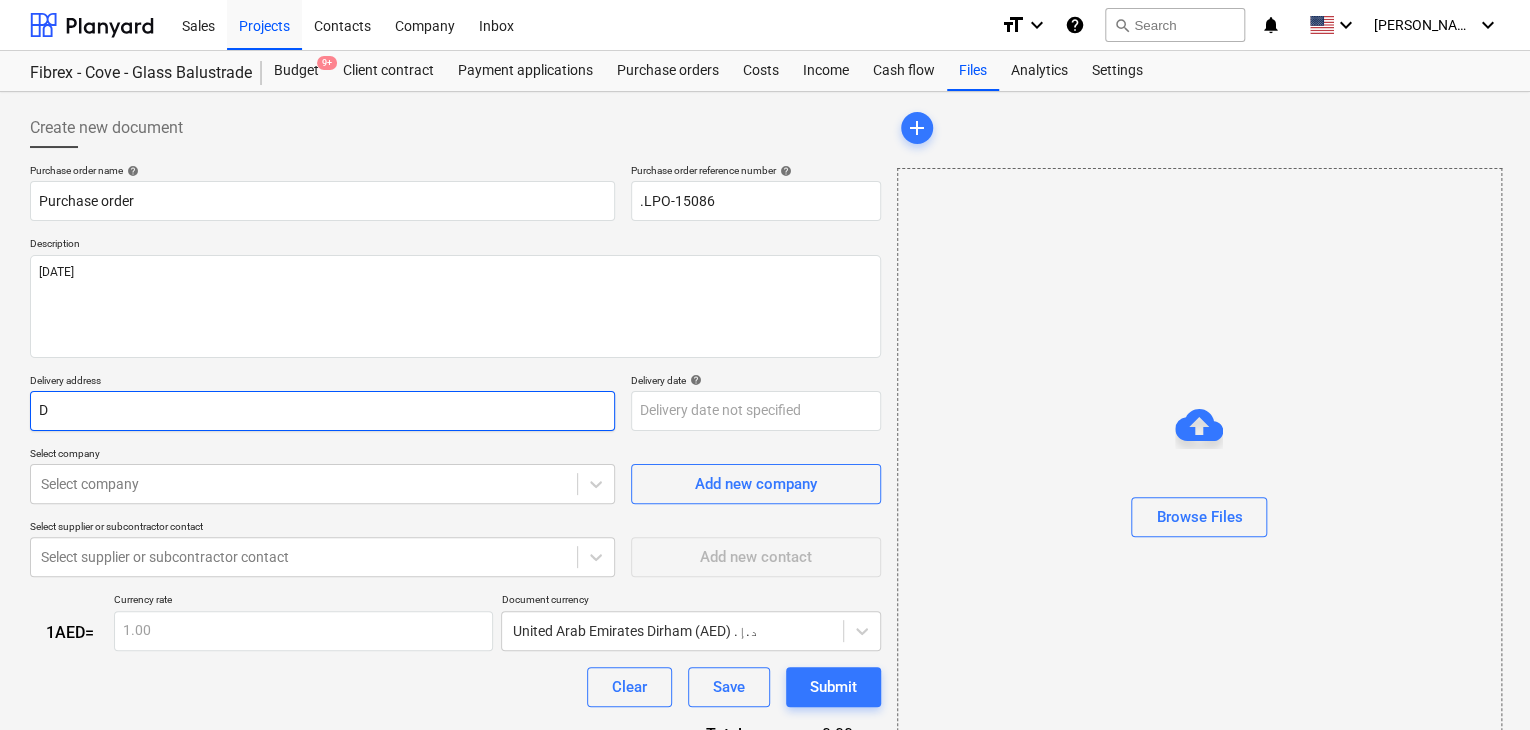 type on "x" 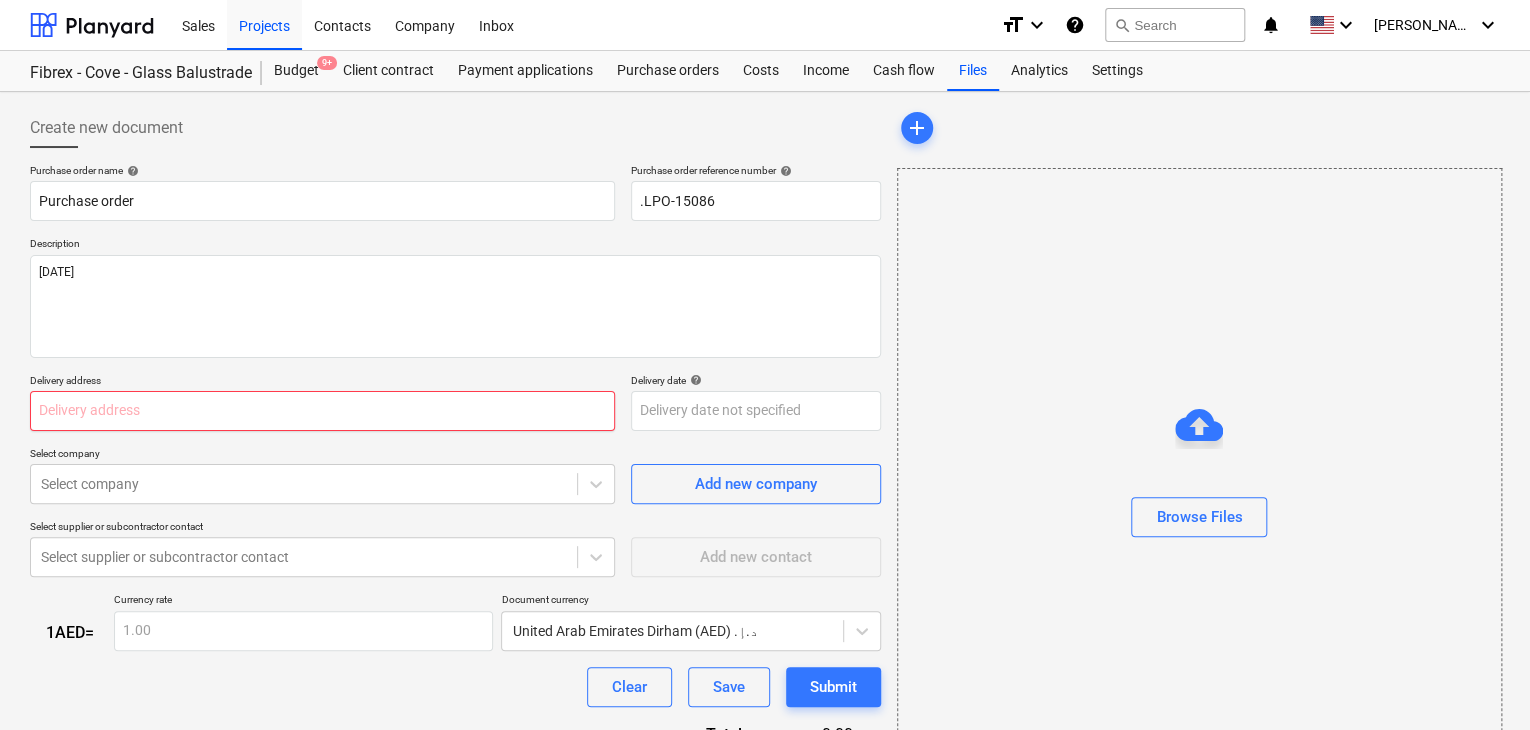 type on "x" 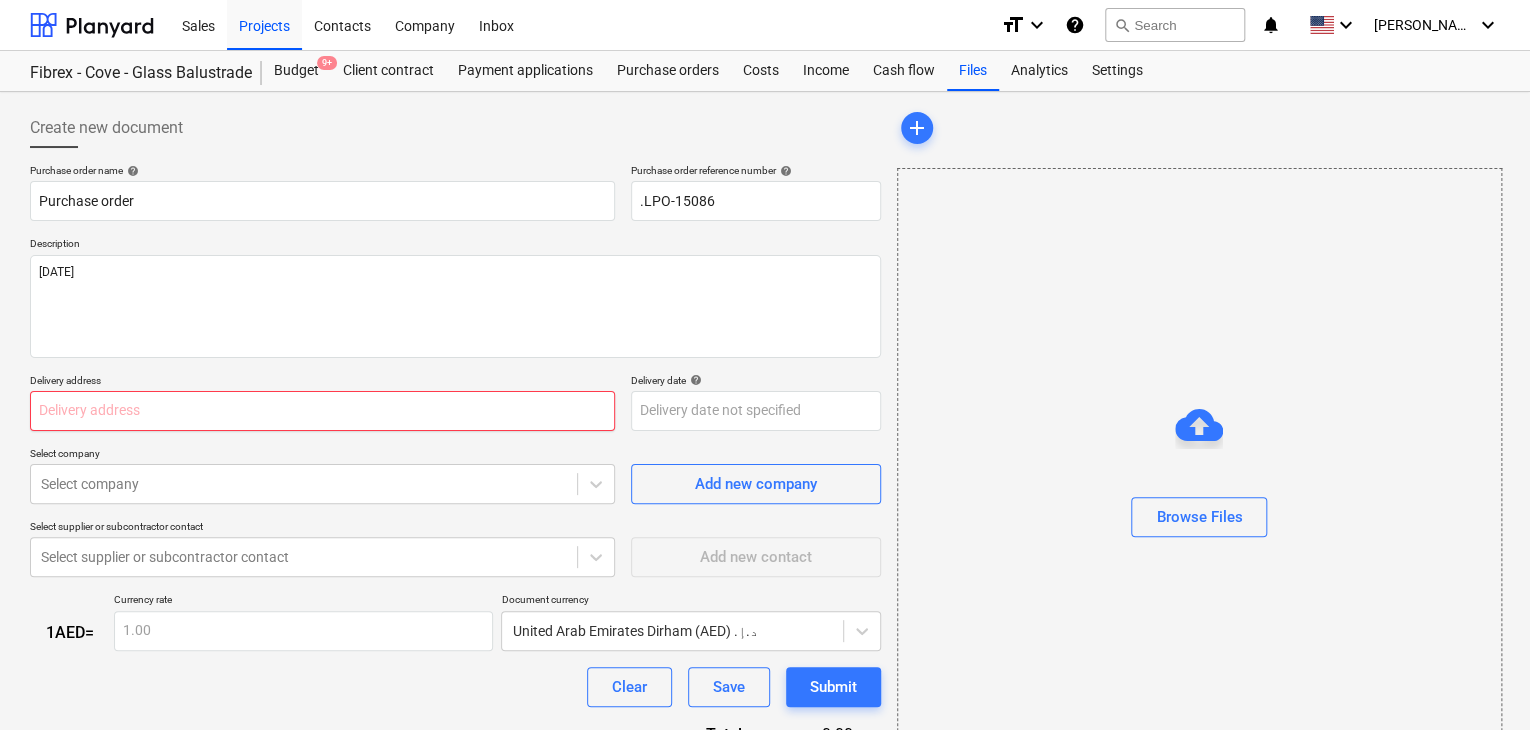 type on "L" 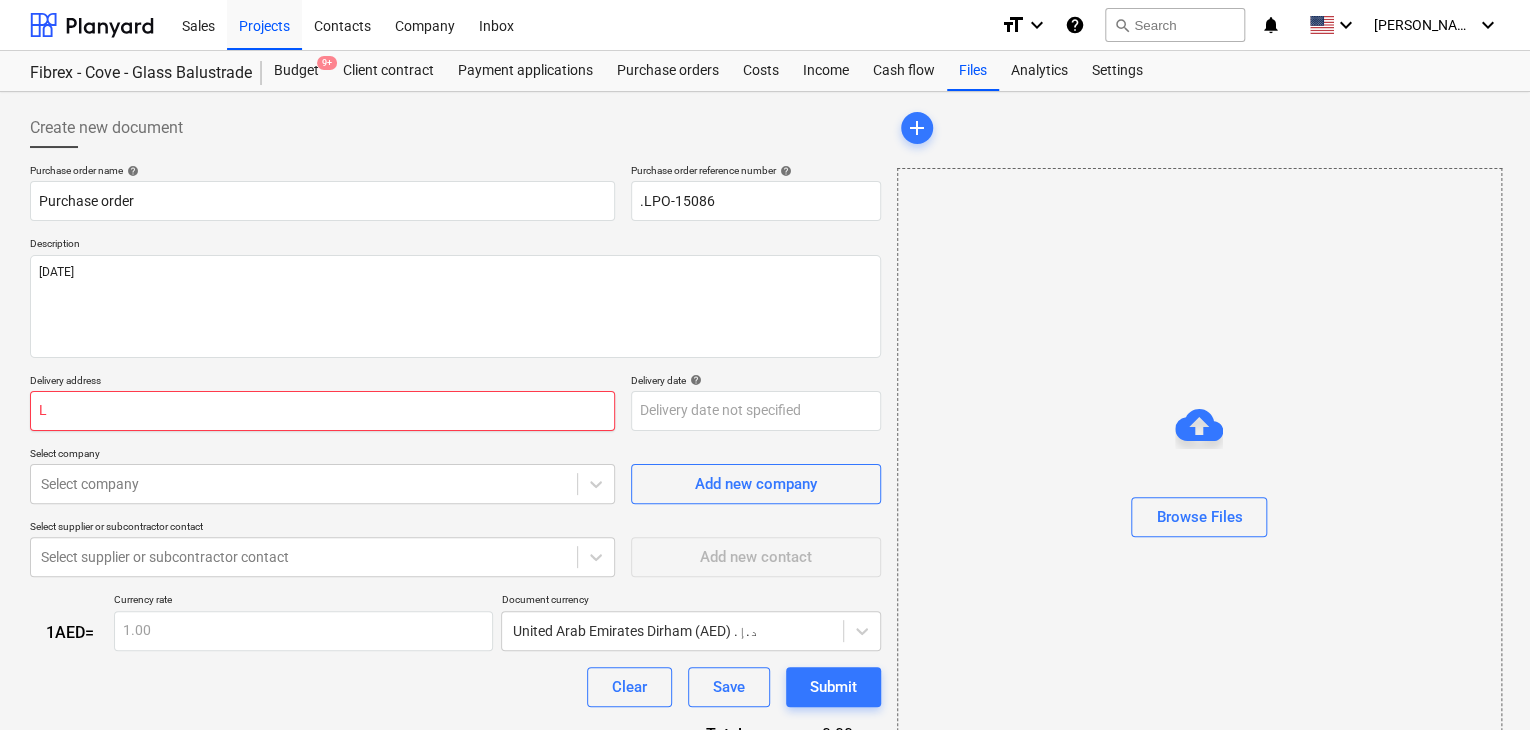 type on "x" 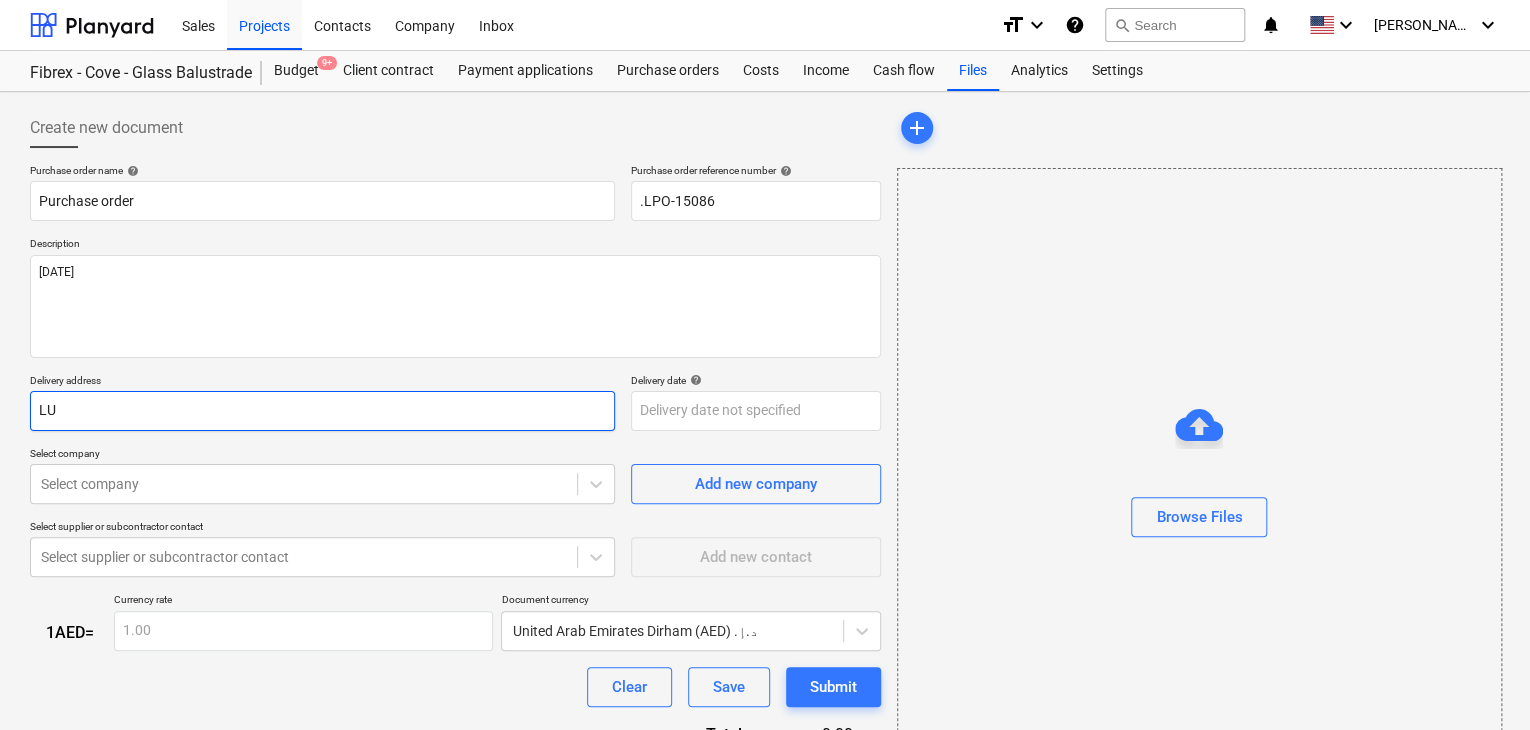 type on "x" 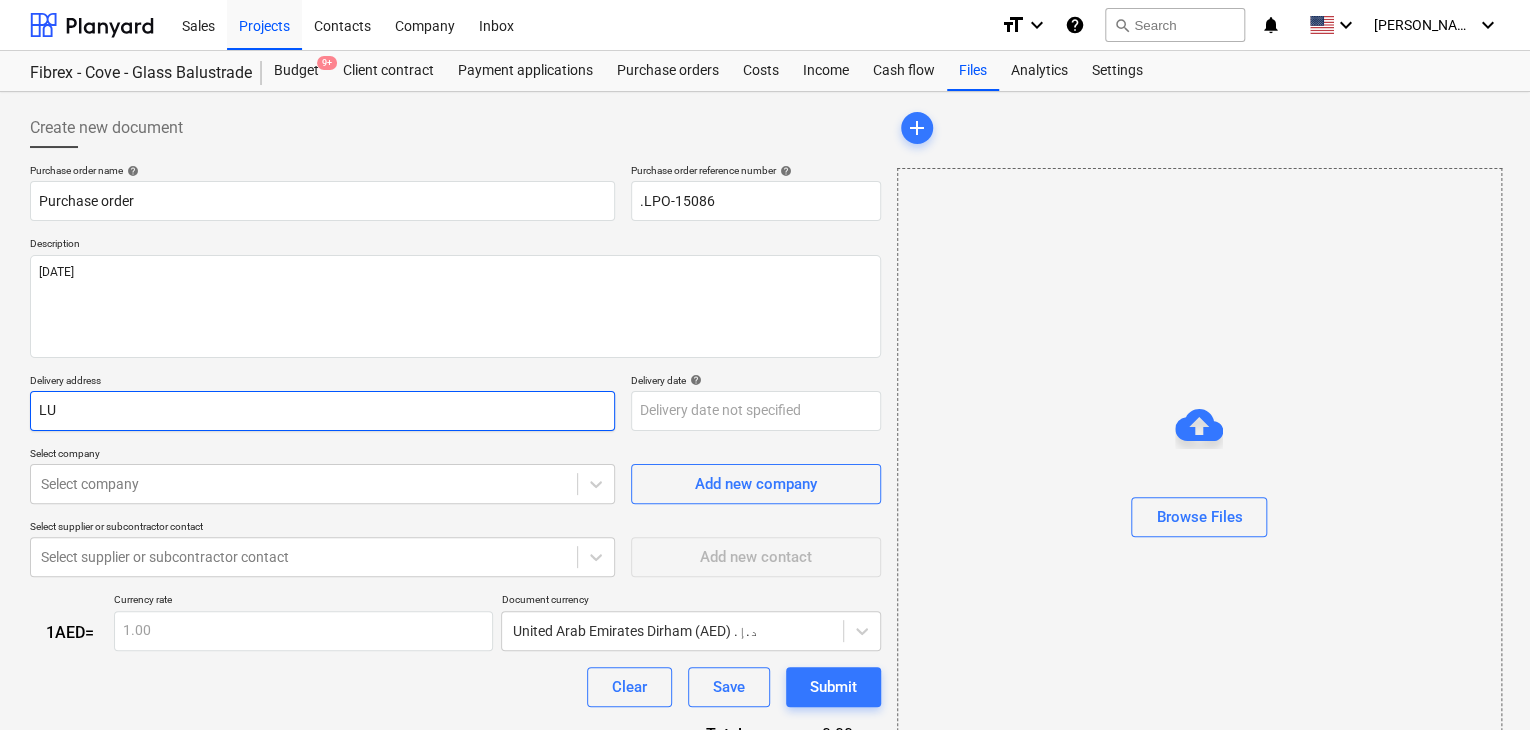 type on "LUK" 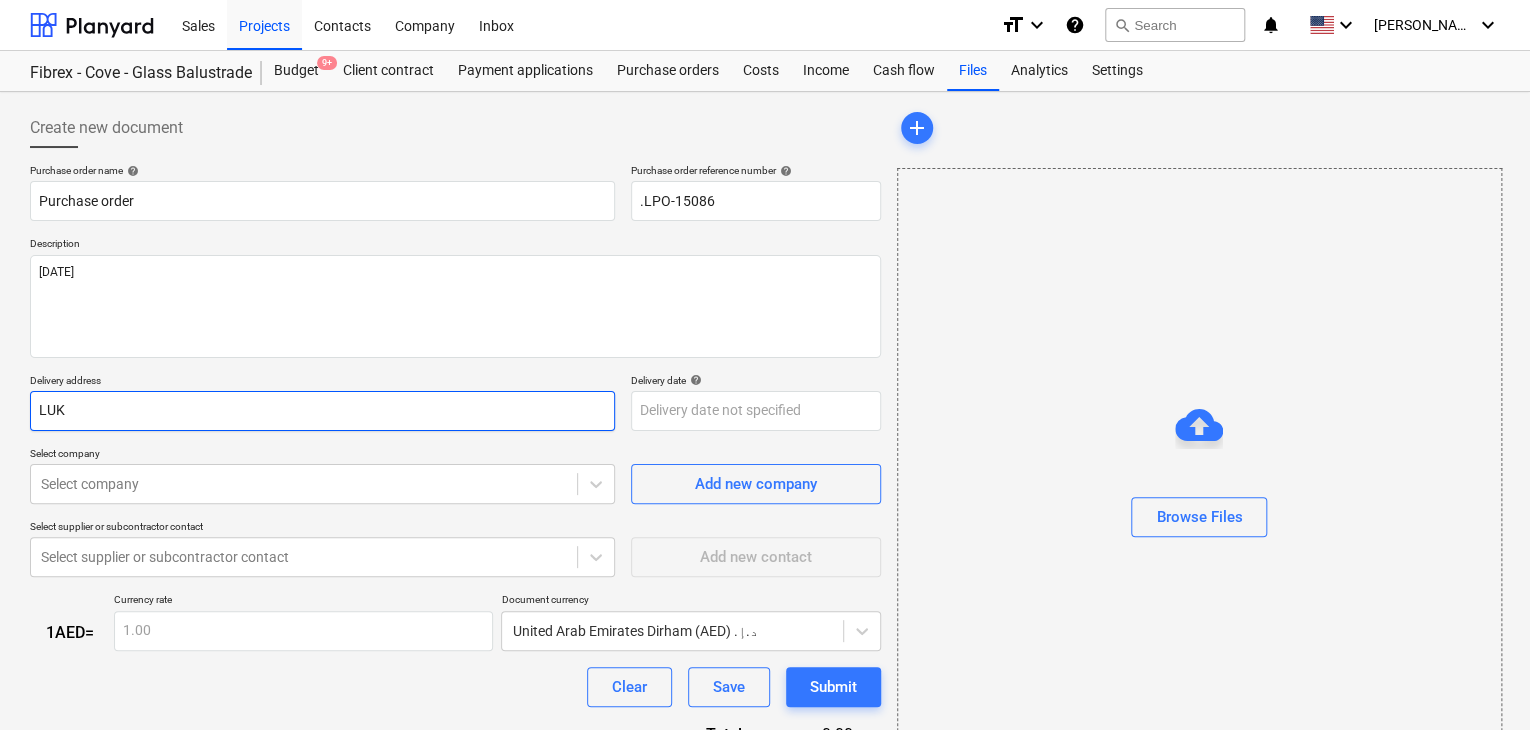 type on "x" 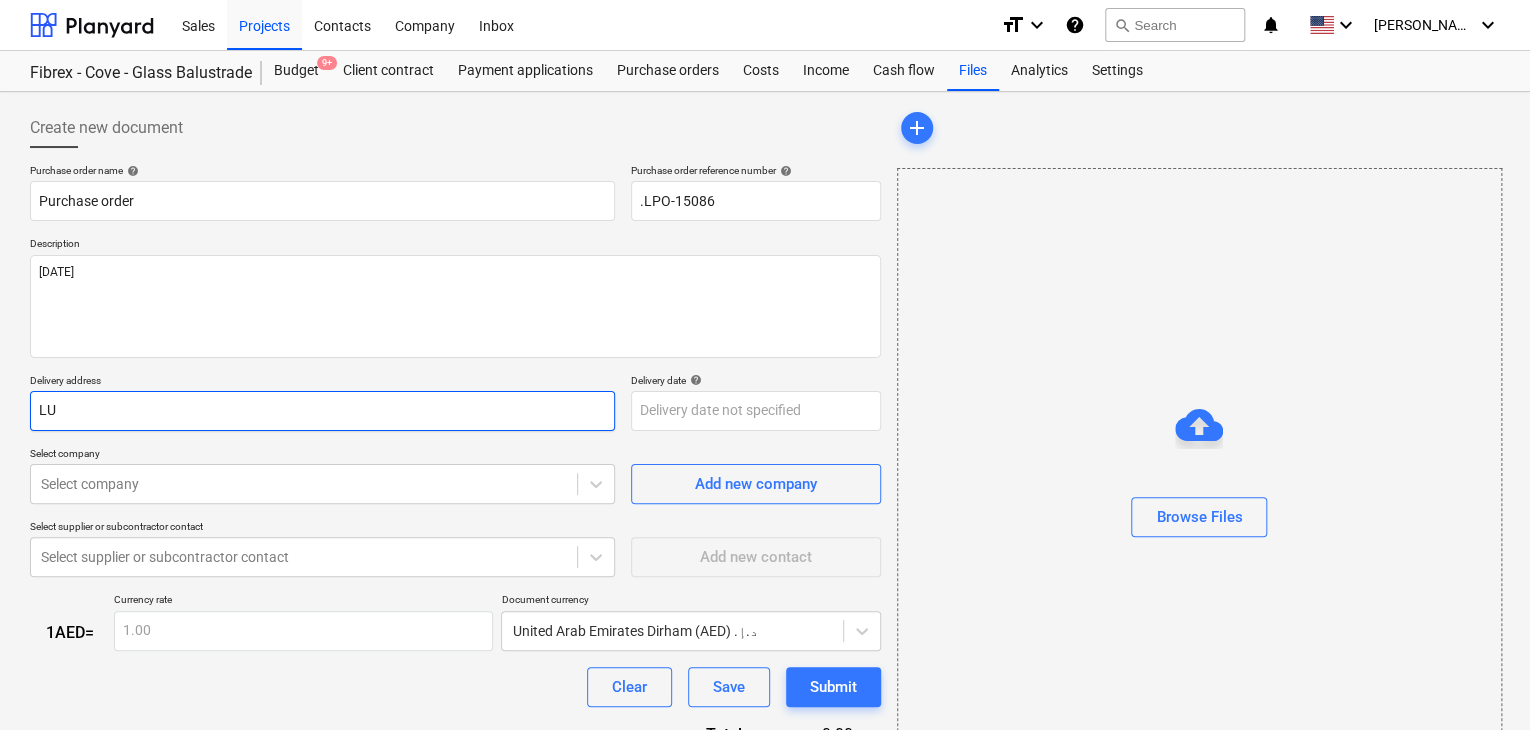 type on "x" 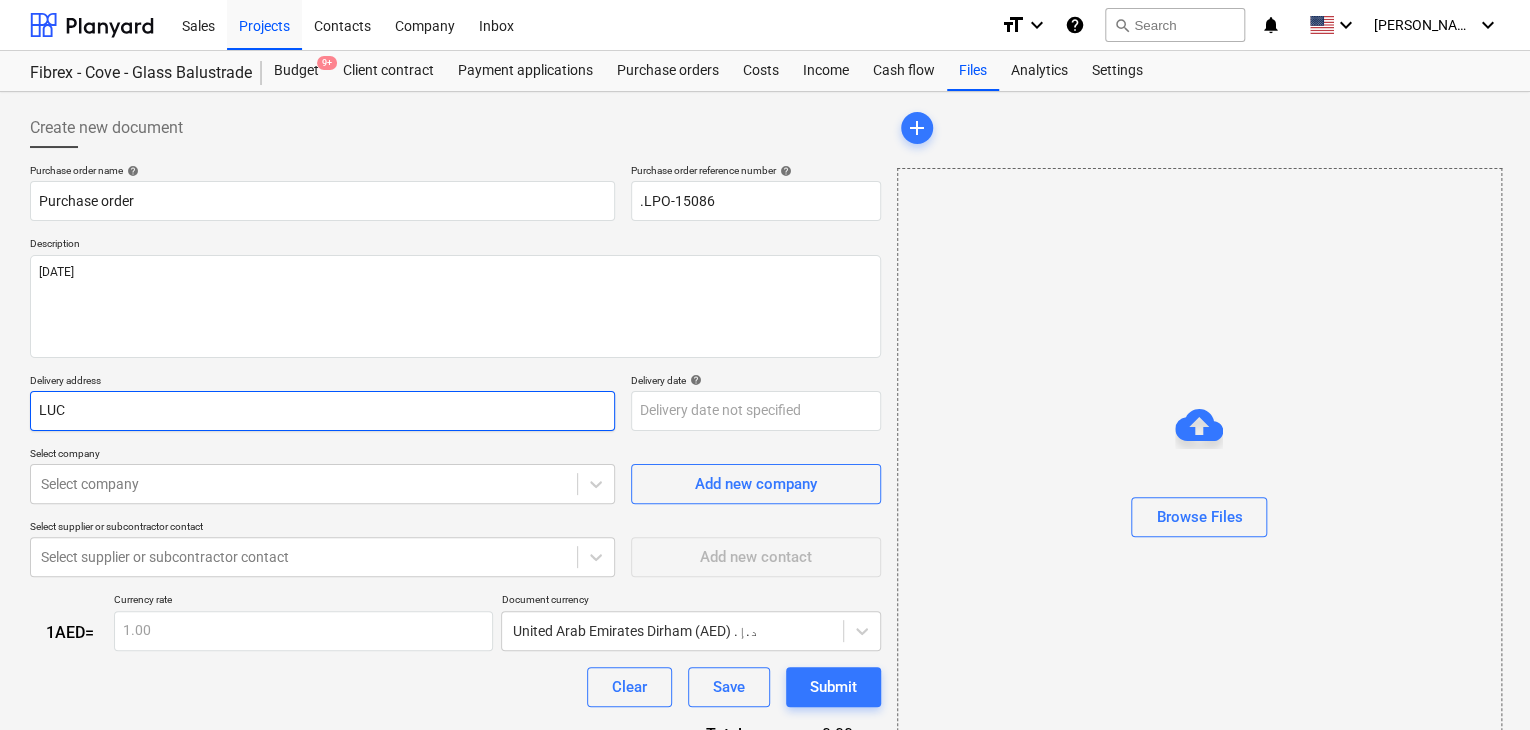 type on "x" 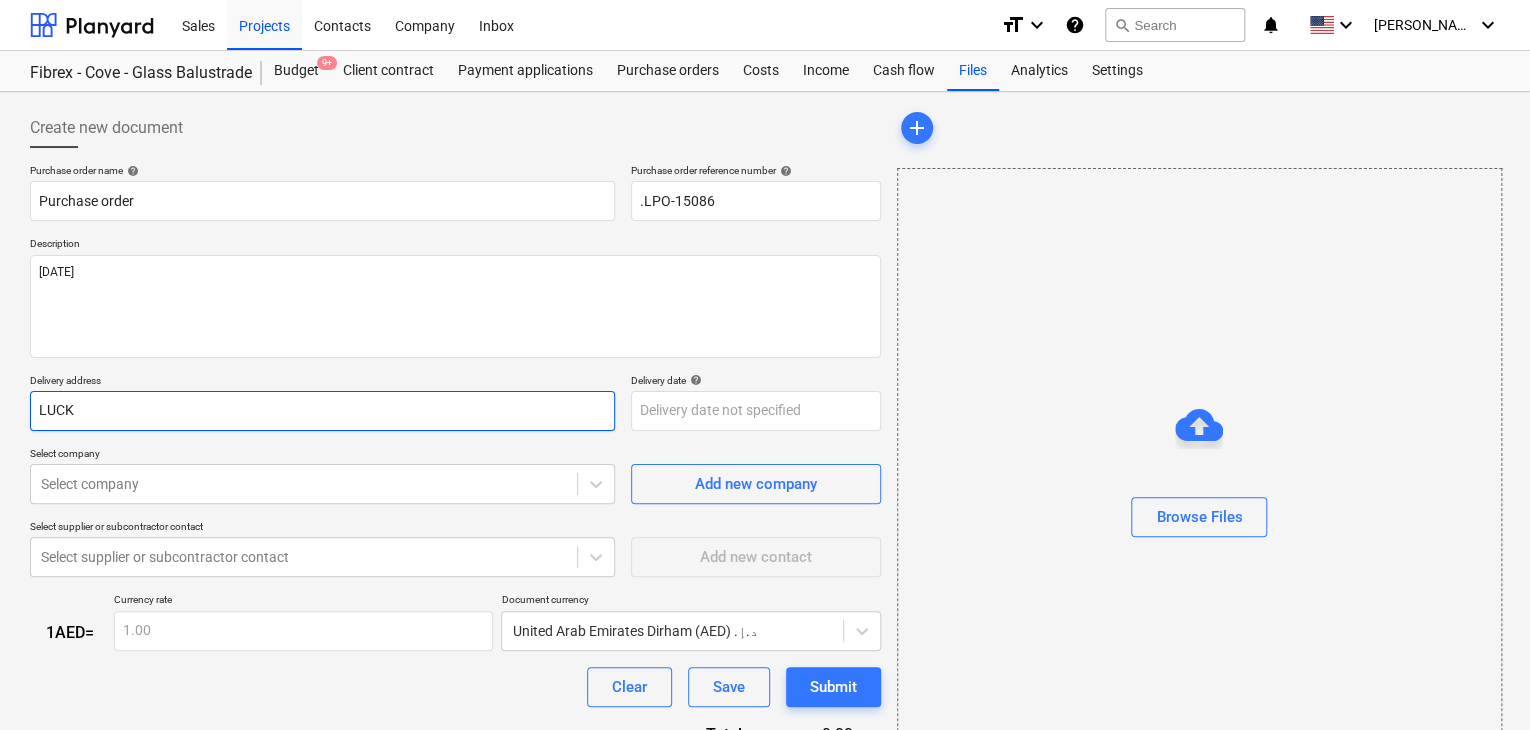 type on "x" 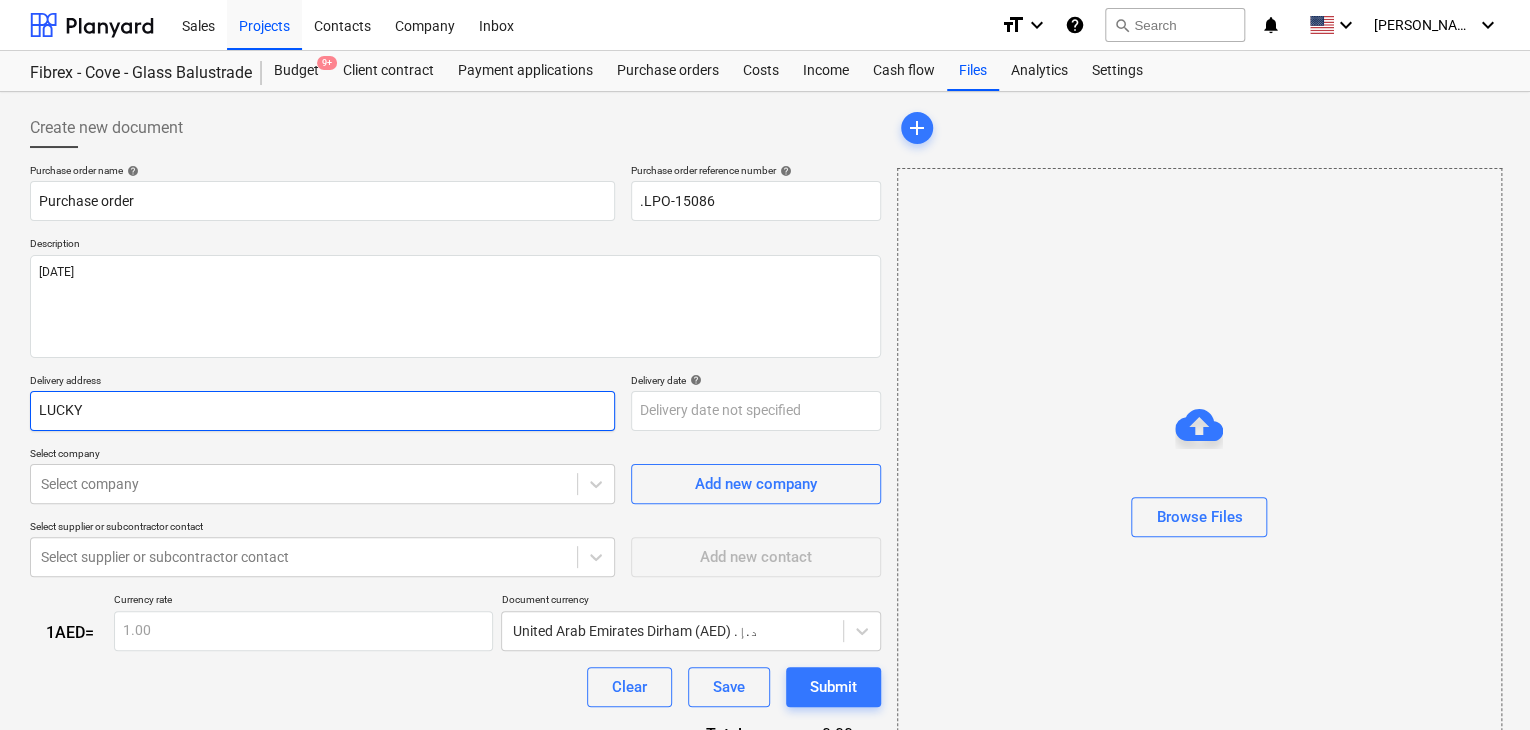 type on "x" 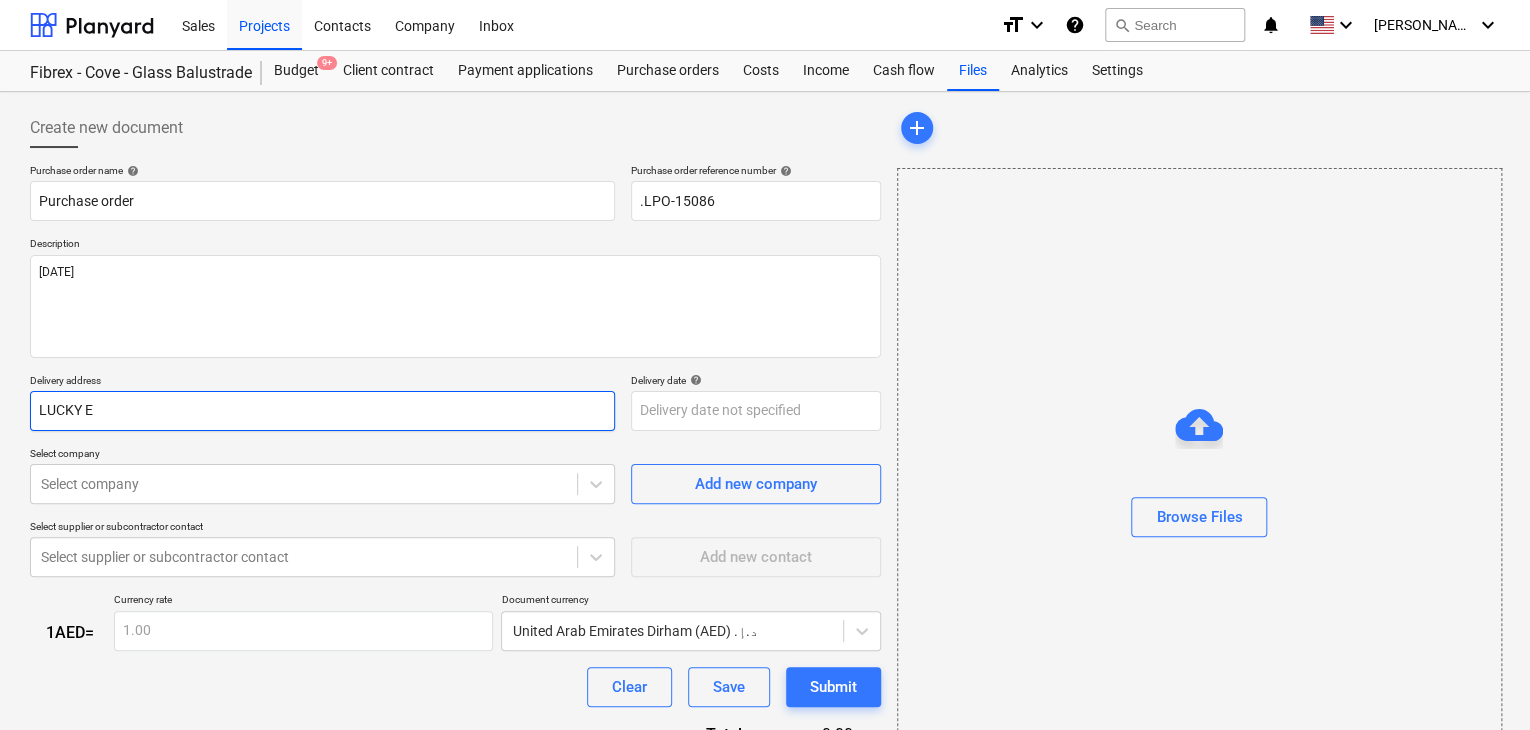 type 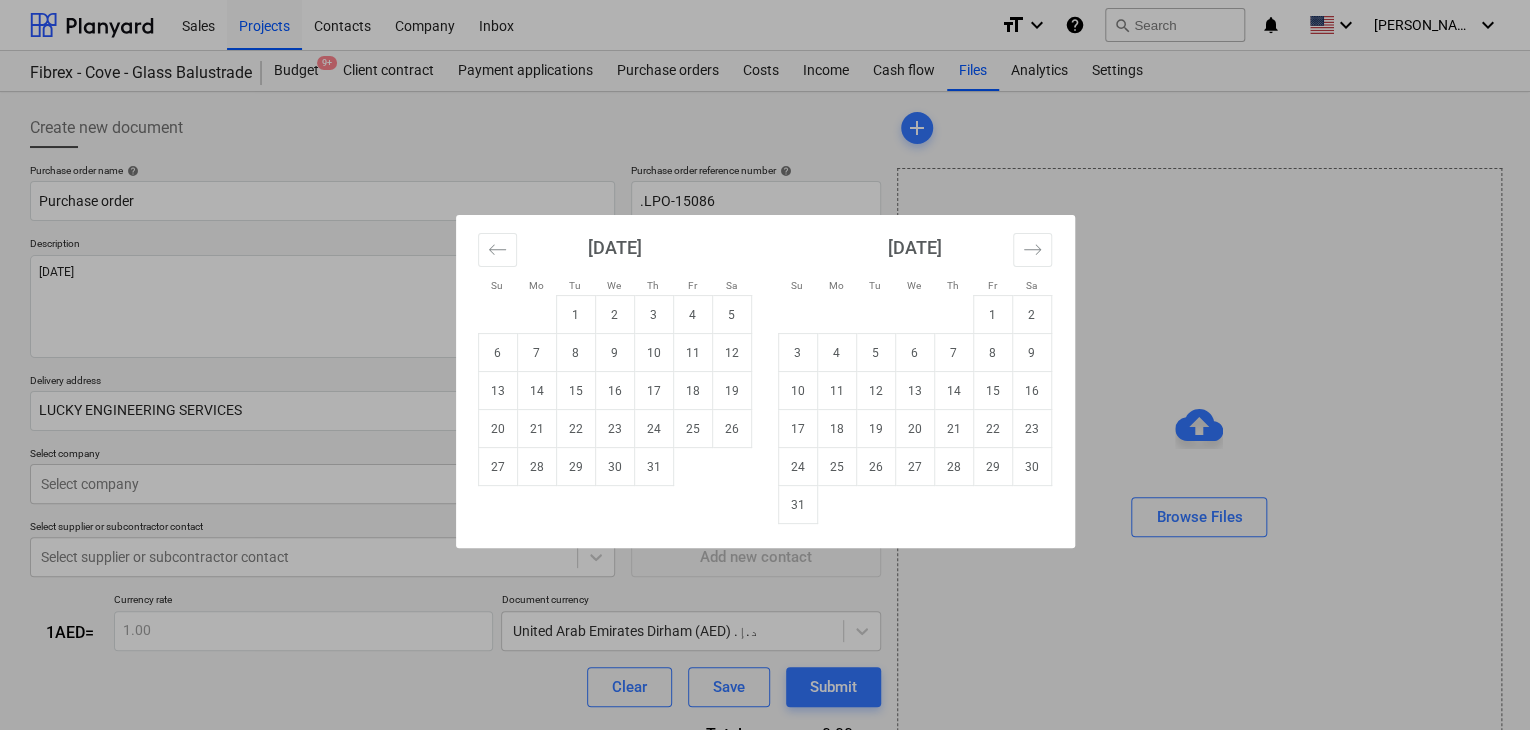 click on "Sales Projects Contacts Company Inbox format_size keyboard_arrow_down help search Search notifications 0 keyboard_arrow_down [PERSON_NAME] keyboard_arrow_down Fibrex - Cove - Glass Balustrade Budget 9+ Client contract Payment applications Purchase orders Costs Income Cash flow Files Analytics Settings Create new document Purchase order name help Purchase order Purchase order reference number help .LPO-15086 Description [DATE] Delivery address LUCKY ENGINEERING SERVICES Delivery date help Press the down arrow key to interact with the calendar and
select a date. Press the question mark key to get the keyboard shortcuts for changing dates. Select company Select company Add new company Select supplier or subcontractor contact Select supplier or subcontractor contact Add new contact 1  AED  = Currency rate 1.00 Document currency [GEOGRAPHIC_DATA] Dirham (AED) د.إ.‏ Clear Save Submit Total 0.00د.إ.‏ Select line-items to add help Search or select a line-item Select in bulk add Browse Files
x" at bounding box center [765, 365] 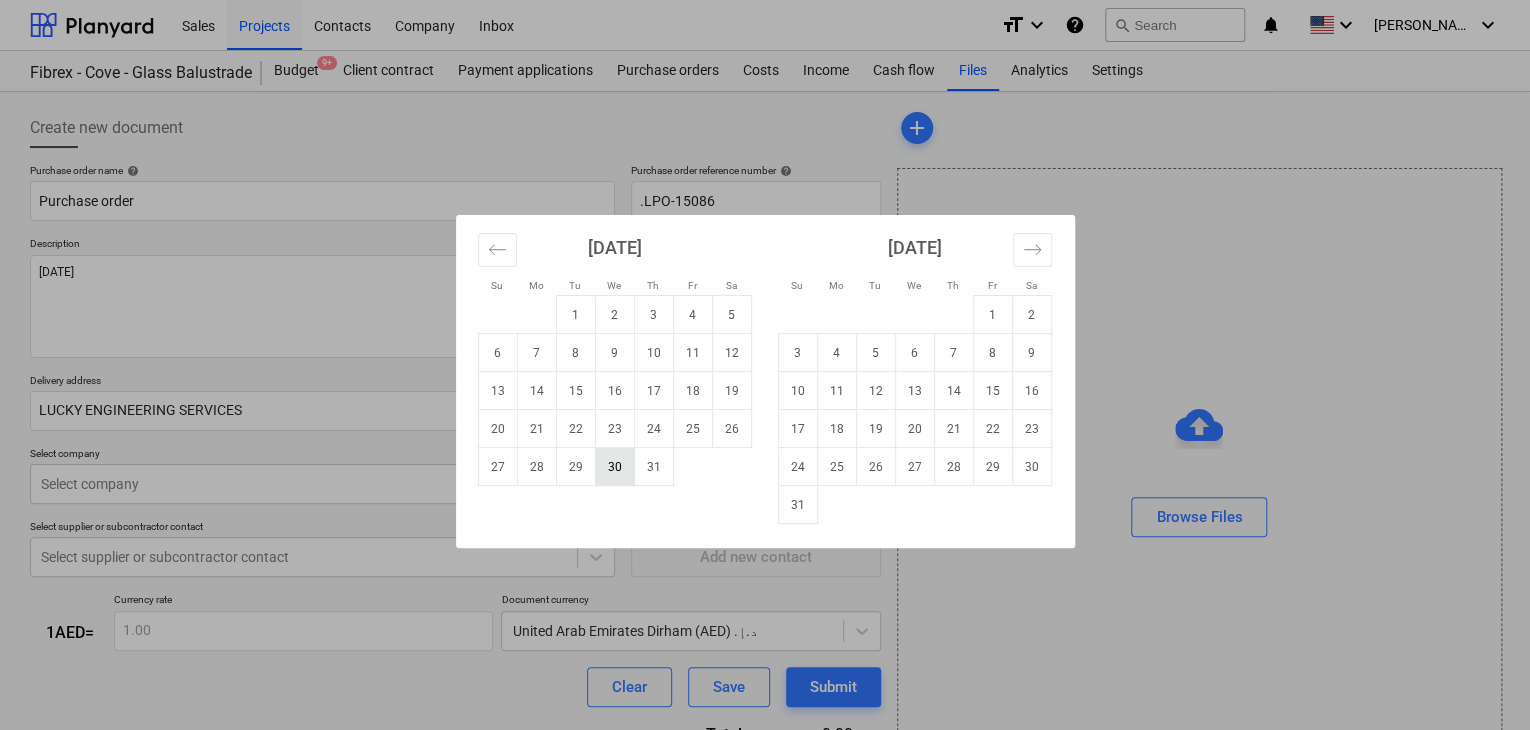 click on "30" at bounding box center [614, 467] 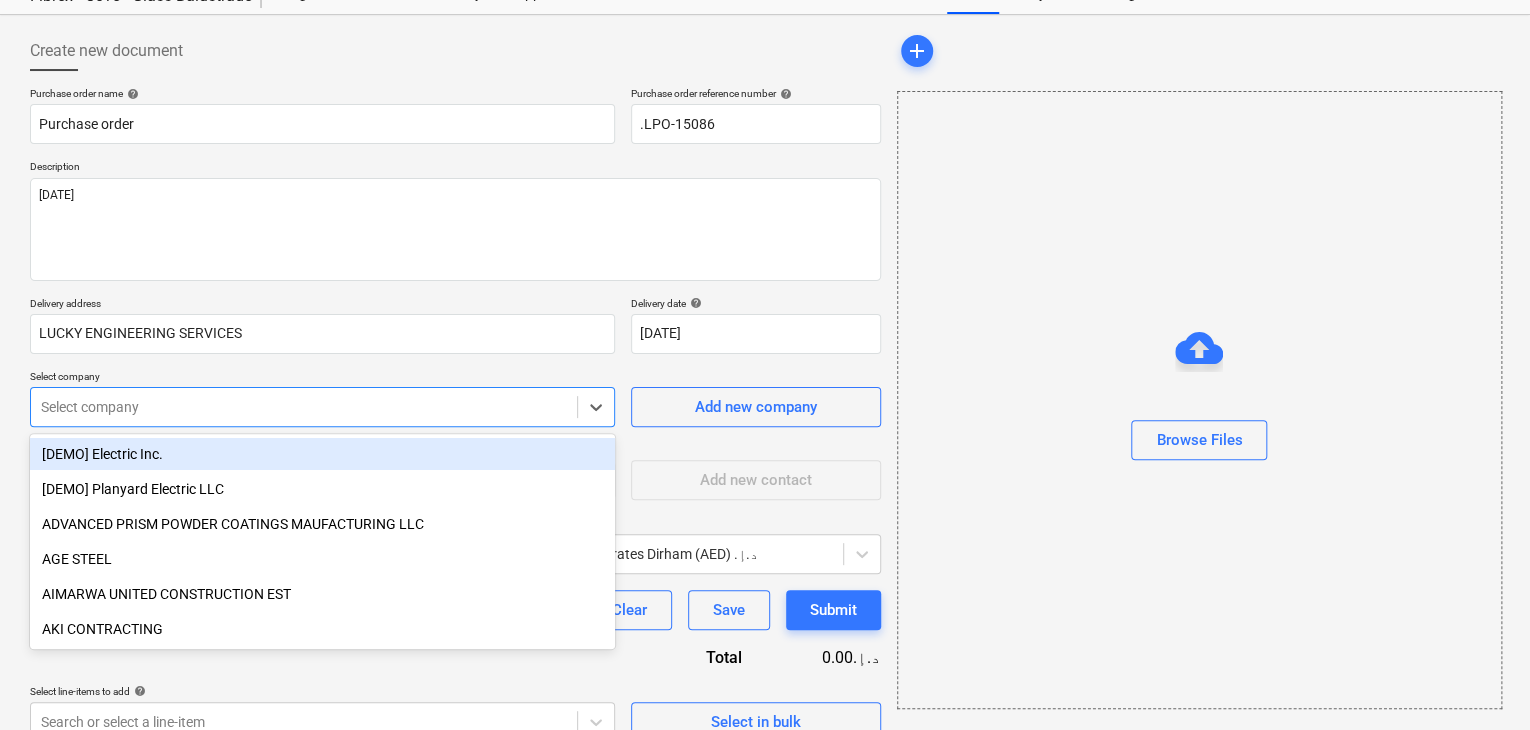 click on "Sales Projects Contacts Company Inbox format_size keyboard_arrow_down help search Search notifications 0 keyboard_arrow_down [PERSON_NAME] keyboard_arrow_down Fibrex - Cove - Glass Balustrade Budget 9+ Client contract Payment applications Purchase orders Costs Income Cash flow Files Analytics Settings Create new document Purchase order name help Purchase order Purchase order reference number help .LPO-15086 Description [DATE] Delivery address LUCKY ENGINEERING SERVICES Delivery date help [DATE] [DATE] Press the down arrow key to interact with the calendar and
select a date. Press the question mark key to get the keyboard shortcuts for changing dates. Select company option [DEMO] Electric Inc.   focused, 1 of 202. 202 results available. Use Up and Down to choose options, press Enter to select the currently focused option, press Escape to exit the menu, press Tab to select the option and exit the menu. Select company Add new company Select supplier or subcontractor contact Add new contact 1   =" at bounding box center (765, 288) 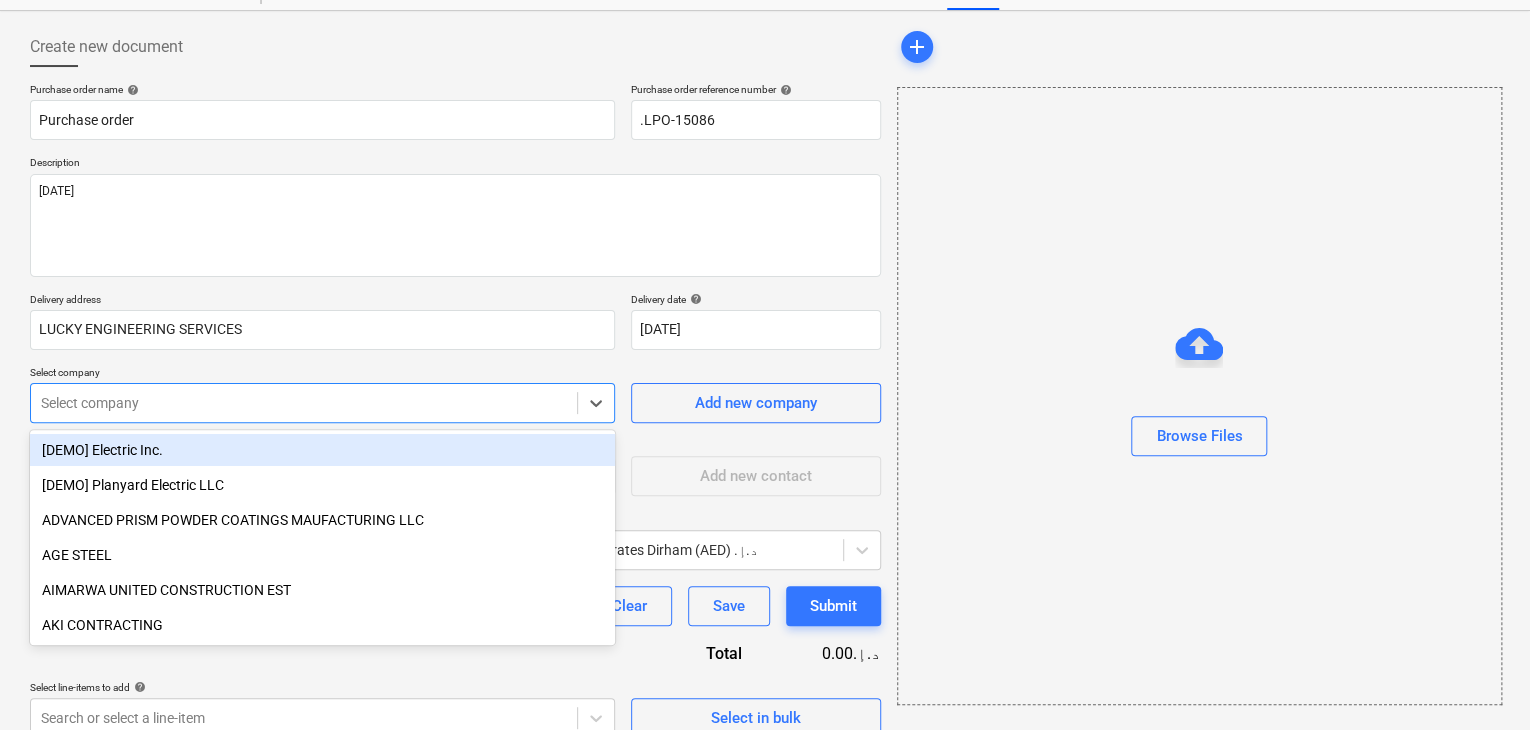 scroll, scrollTop: 93, scrollLeft: 0, axis: vertical 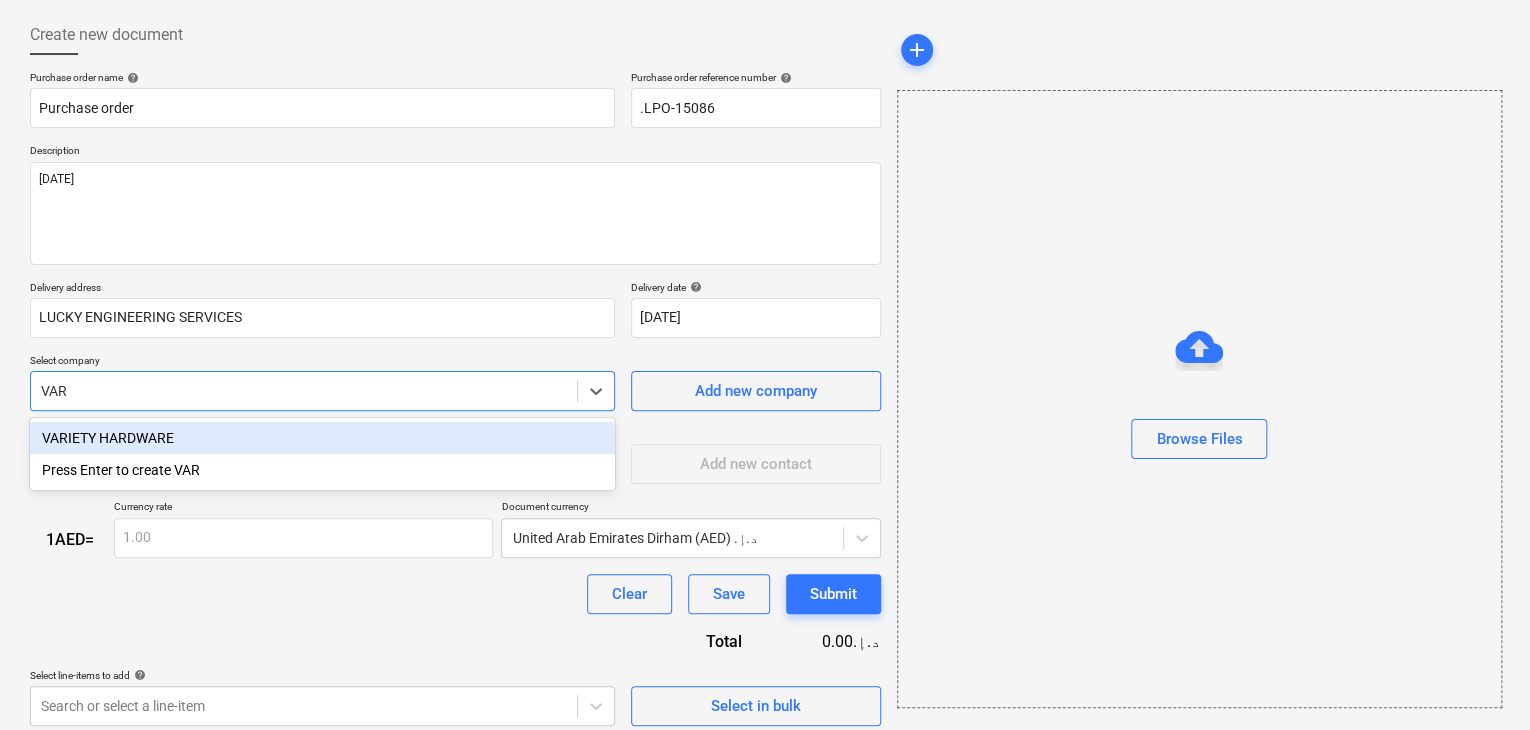 click on "VARIETY HARDWARE" at bounding box center (322, 438) 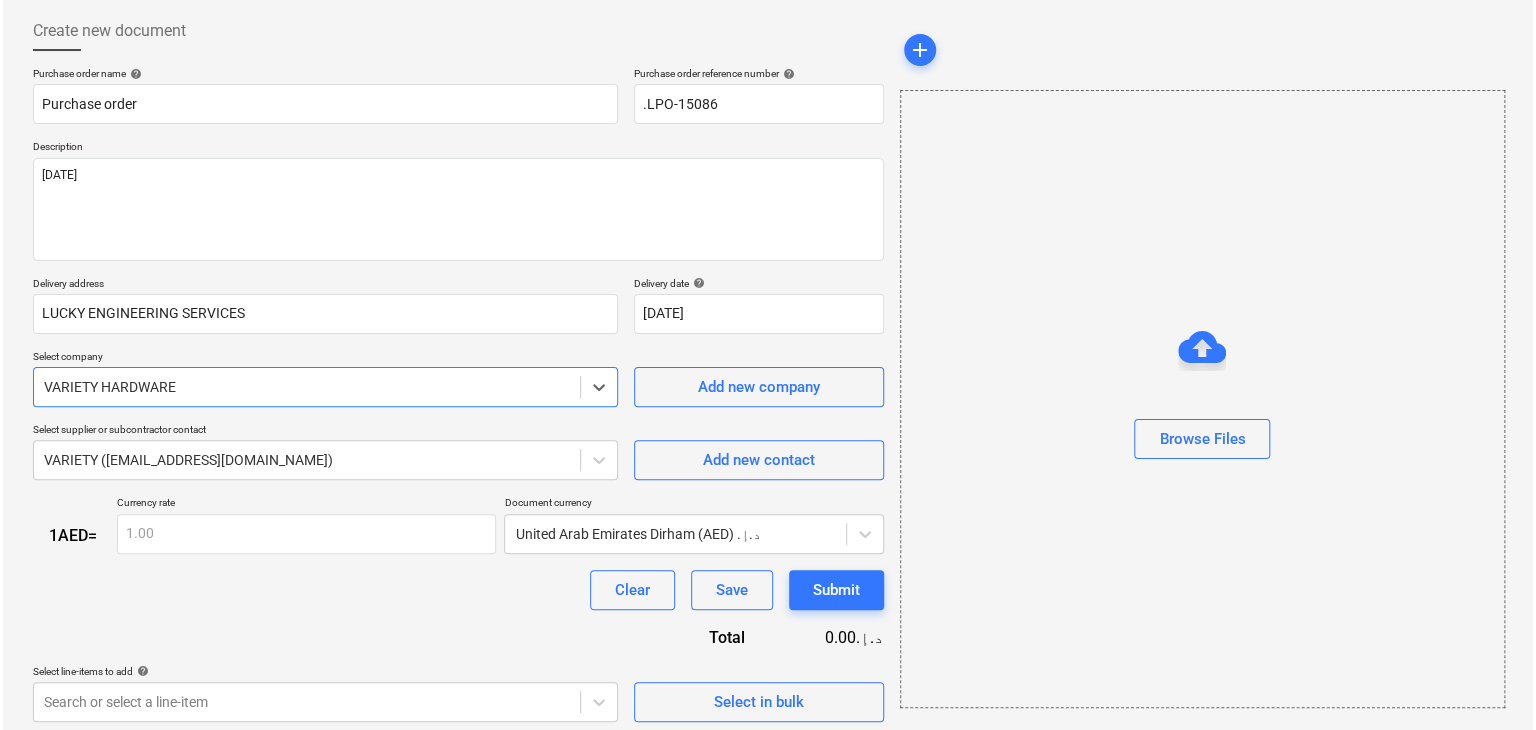 scroll, scrollTop: 104, scrollLeft: 0, axis: vertical 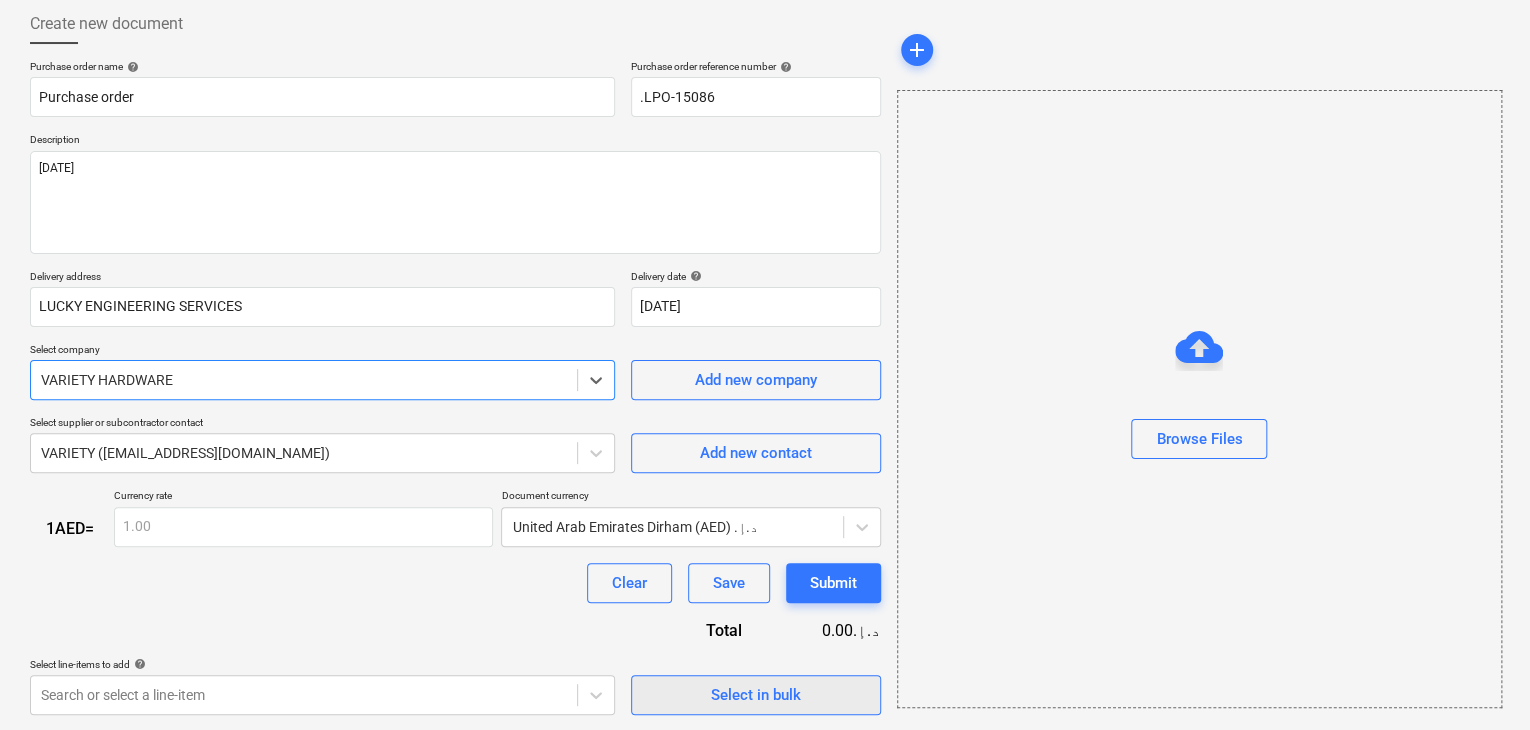 click on "Select in bulk" at bounding box center [756, 695] 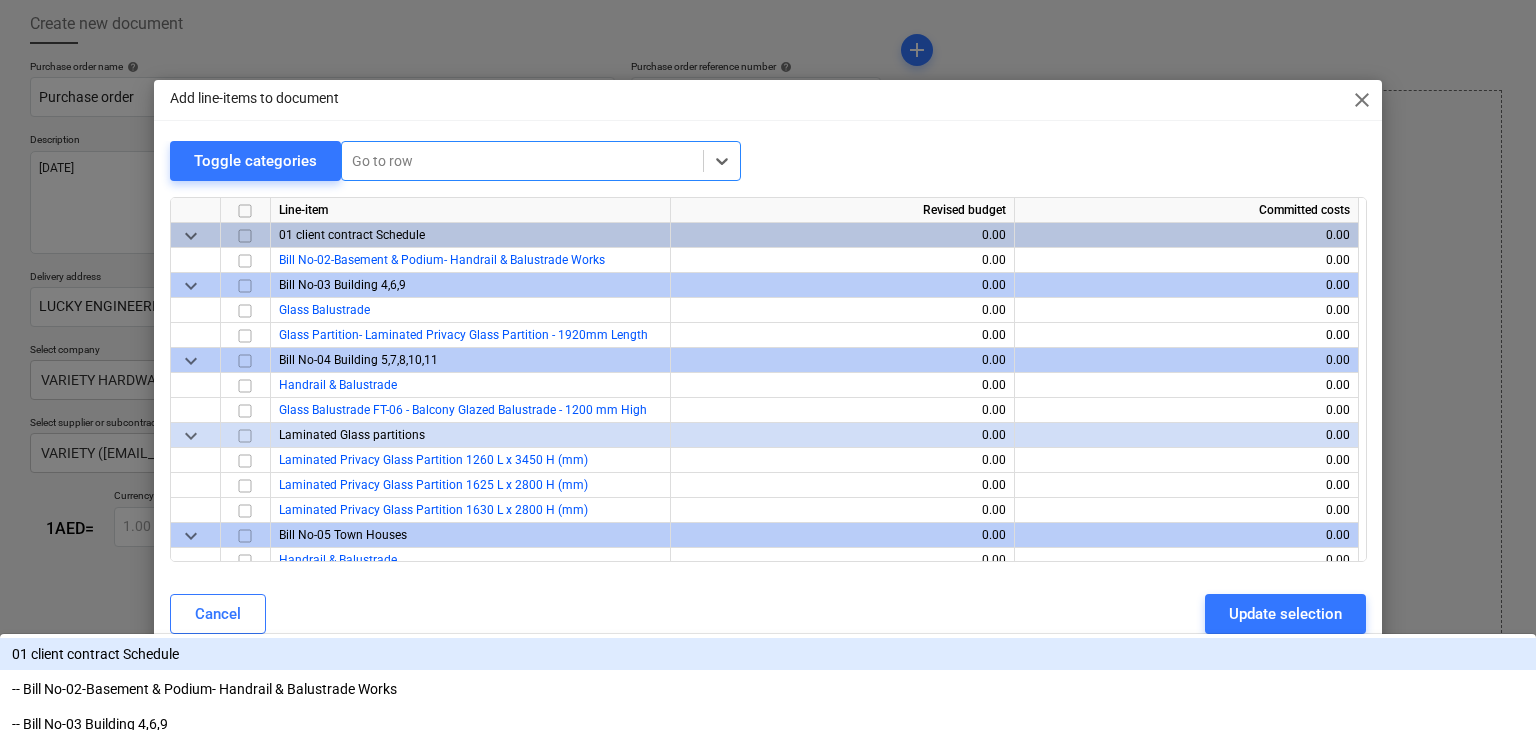 click at bounding box center (522, 161) 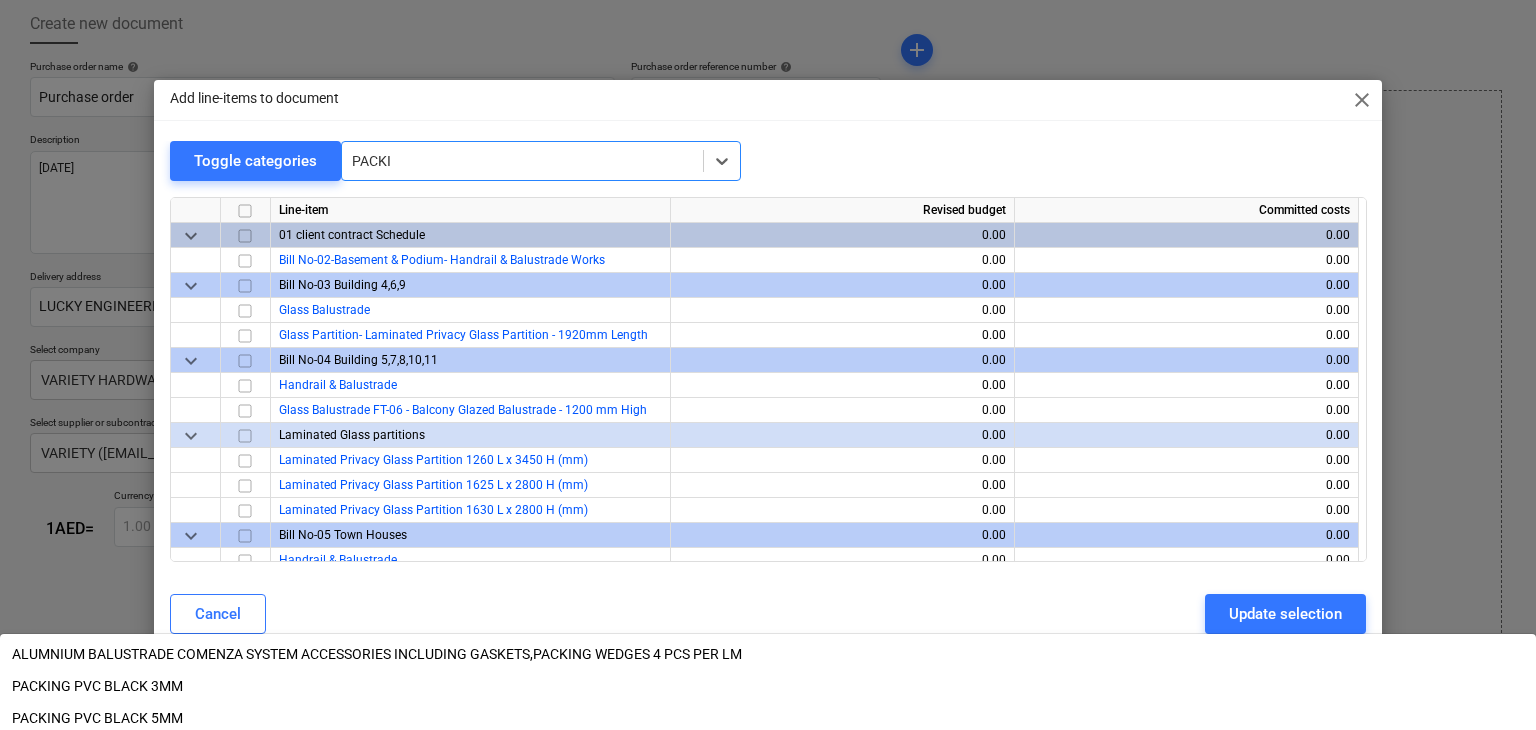 click on "PACKING PVC BLACK 1MM" at bounding box center [768, 878] 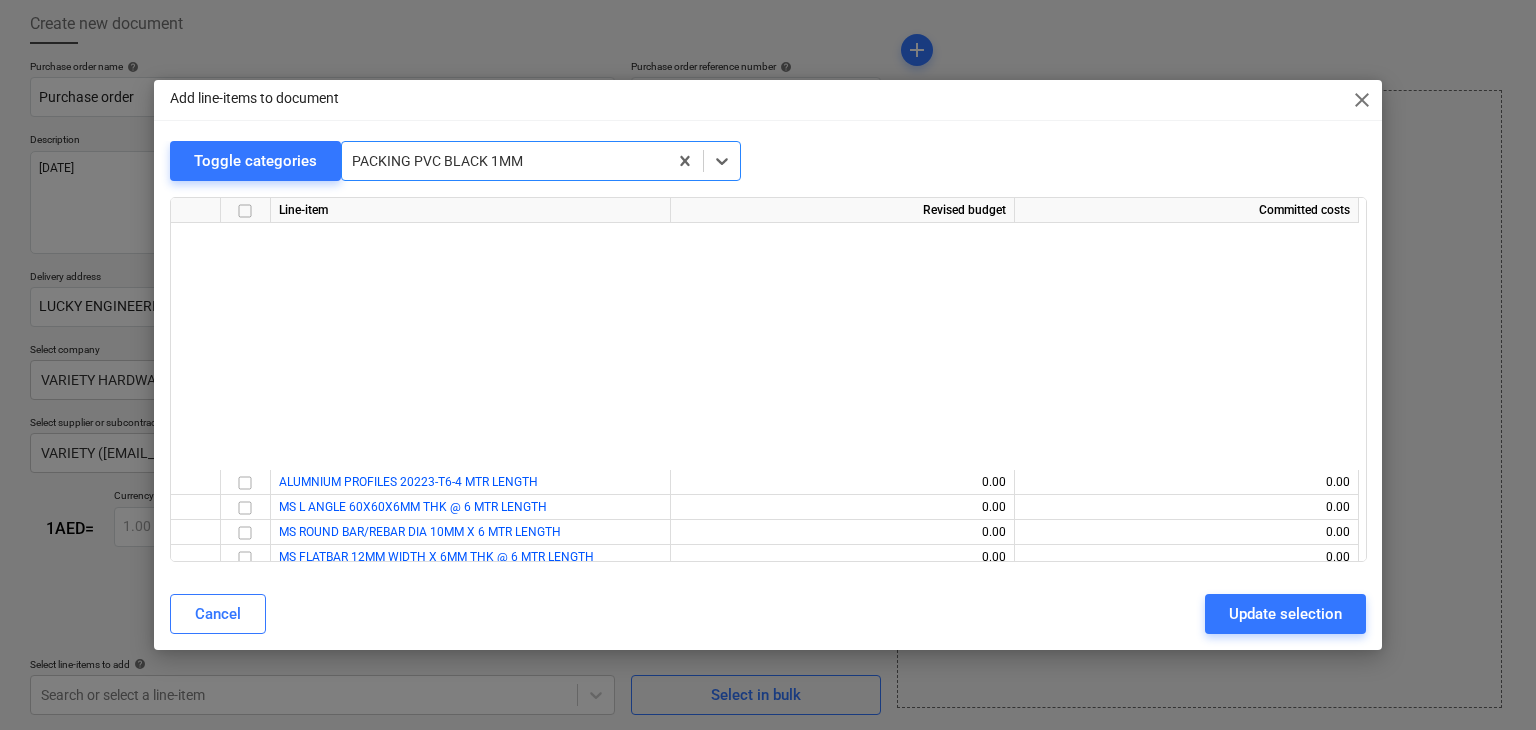scroll, scrollTop: 7550, scrollLeft: 0, axis: vertical 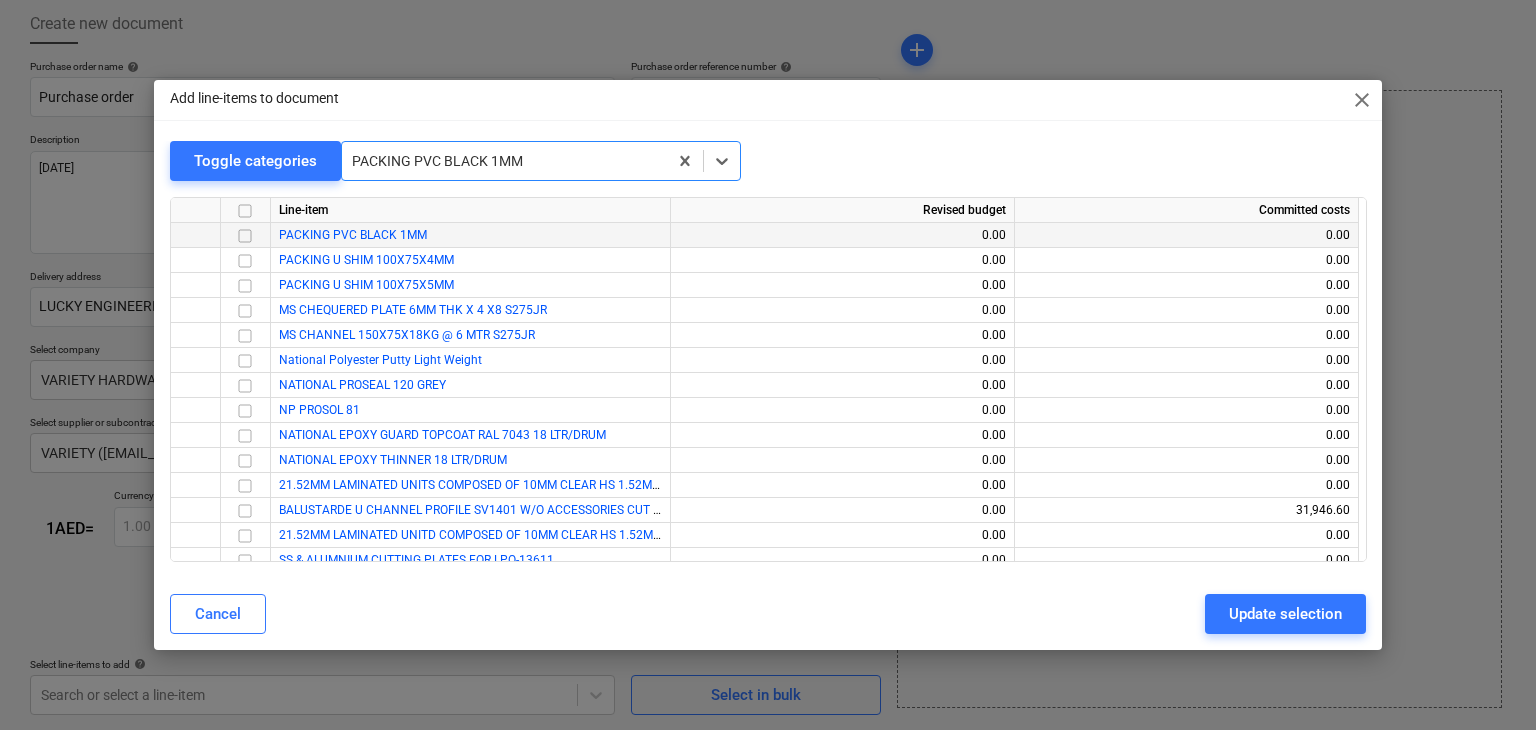 click at bounding box center (245, 236) 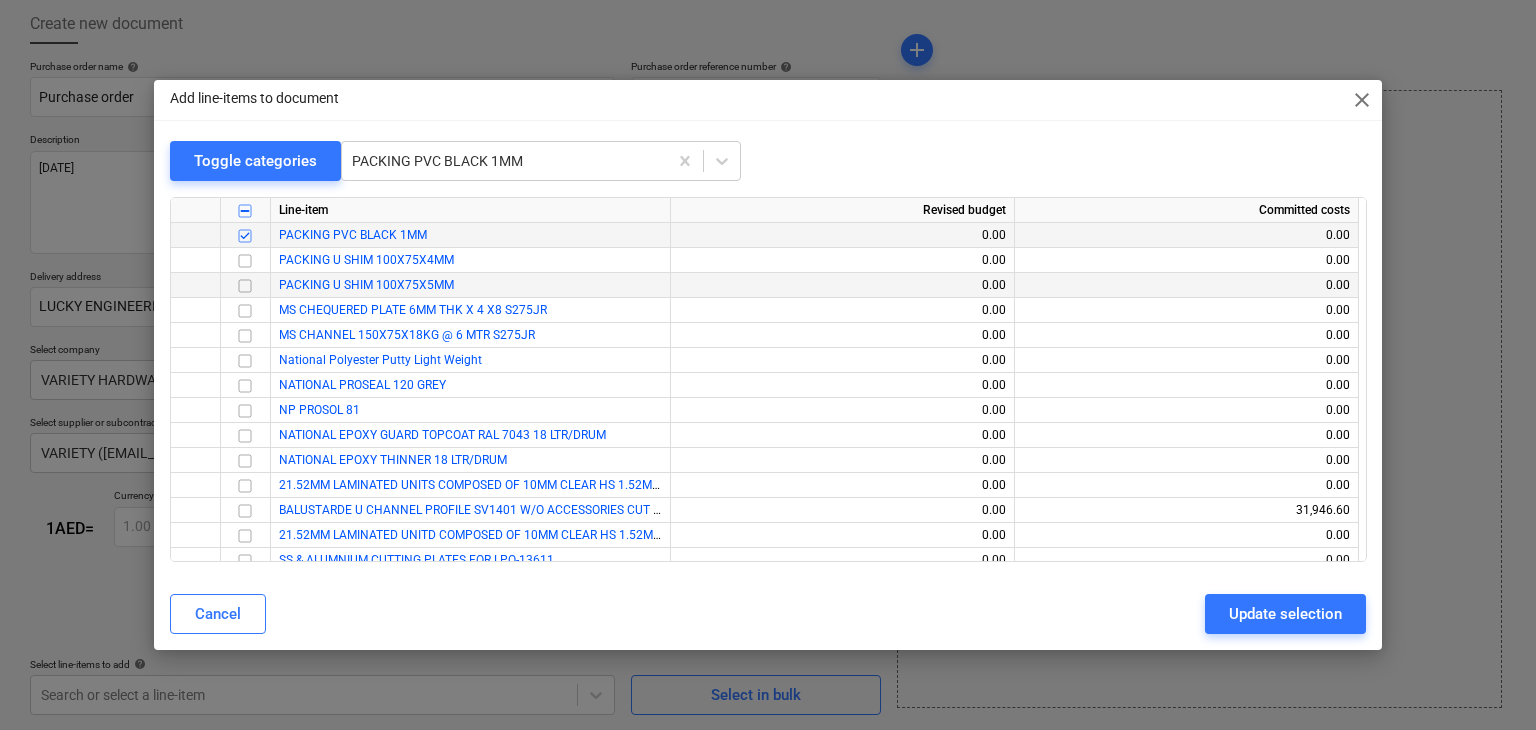 scroll, scrollTop: 7350, scrollLeft: 0, axis: vertical 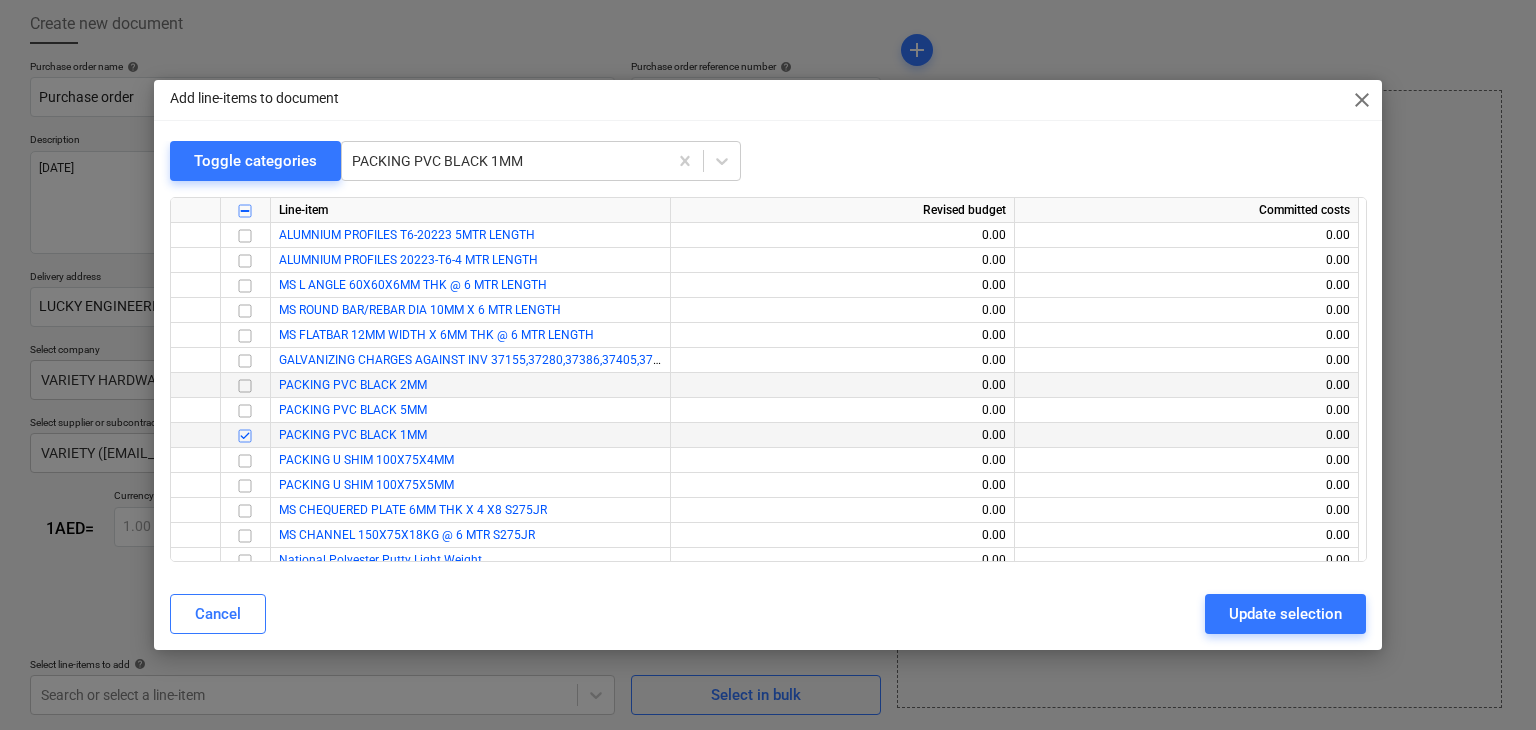 click at bounding box center [245, 386] 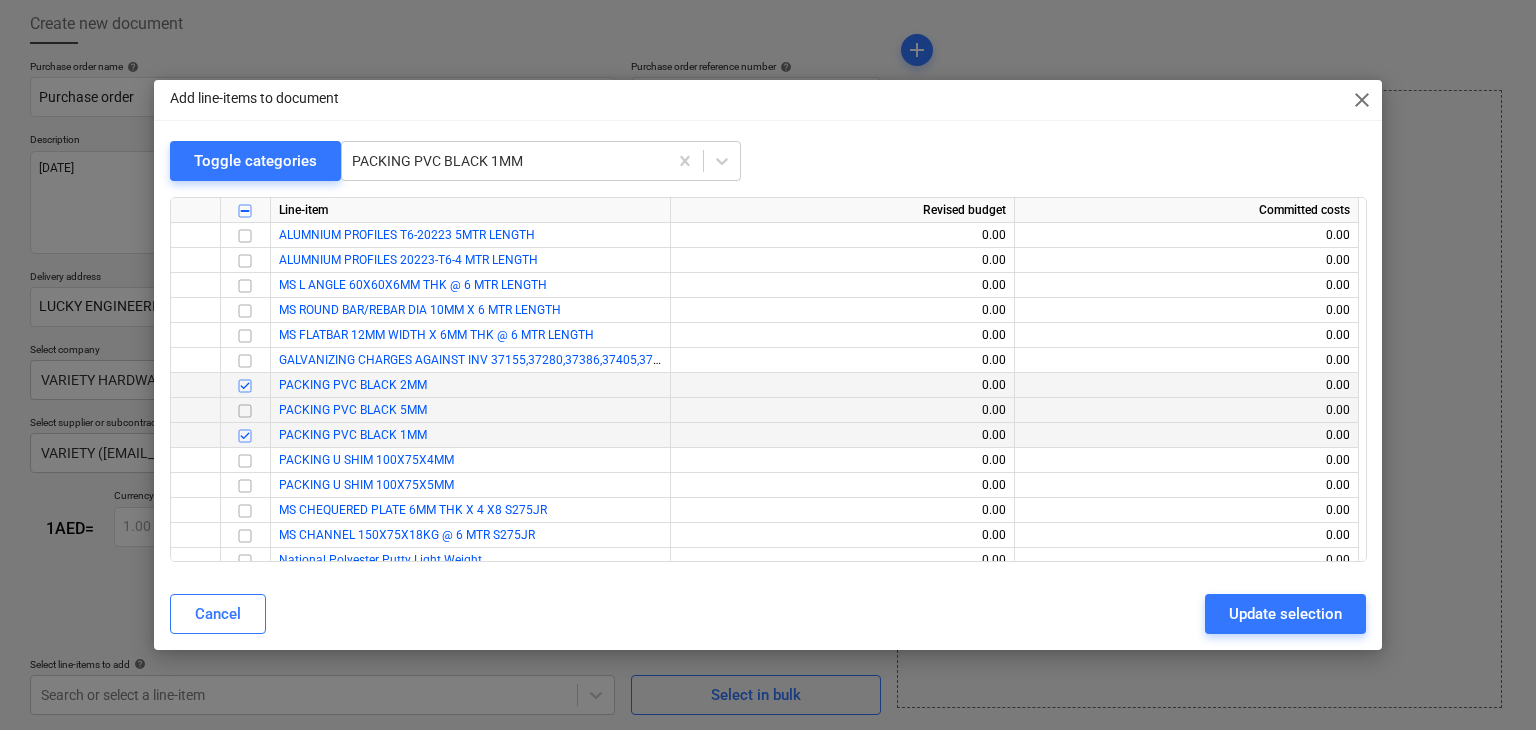 click at bounding box center [245, 411] 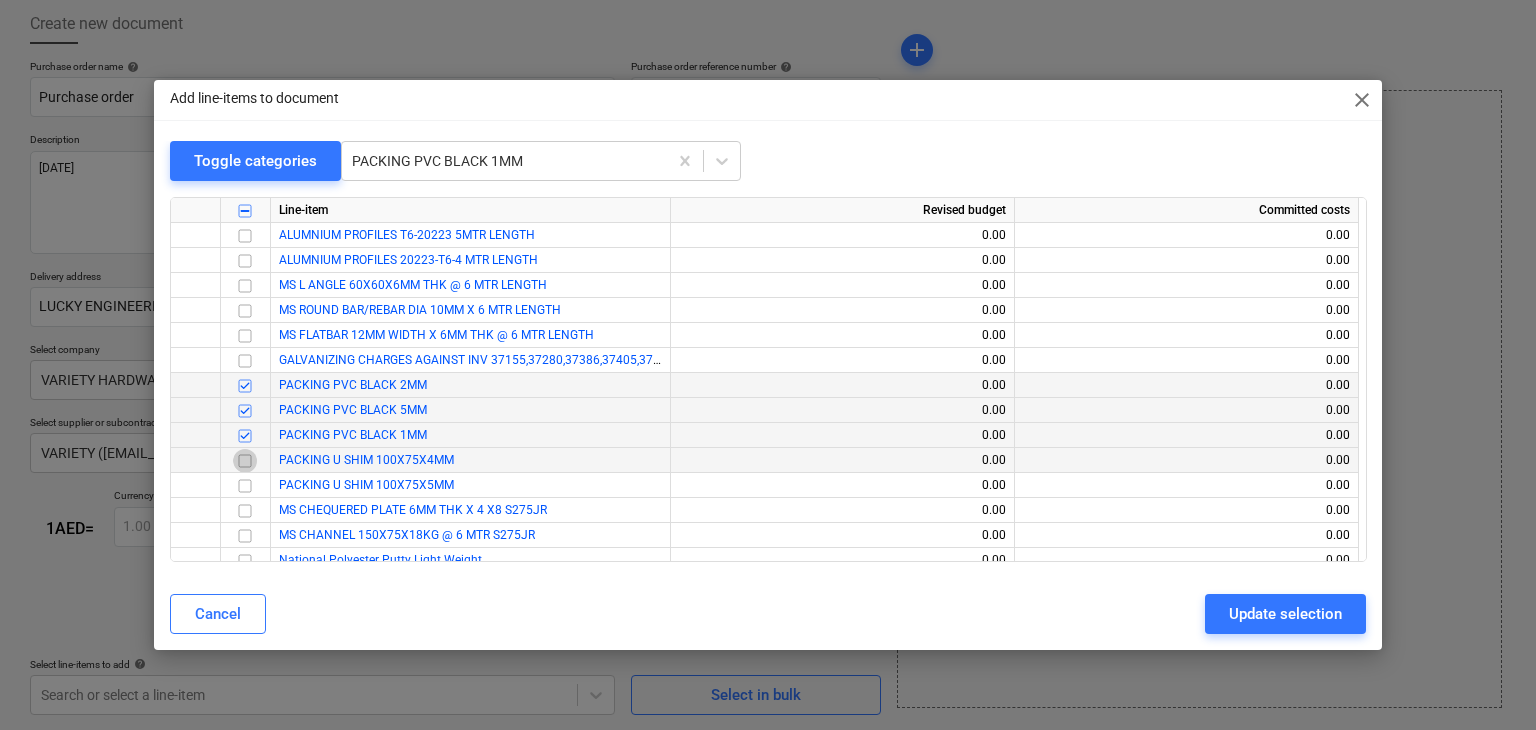 click at bounding box center (245, 461) 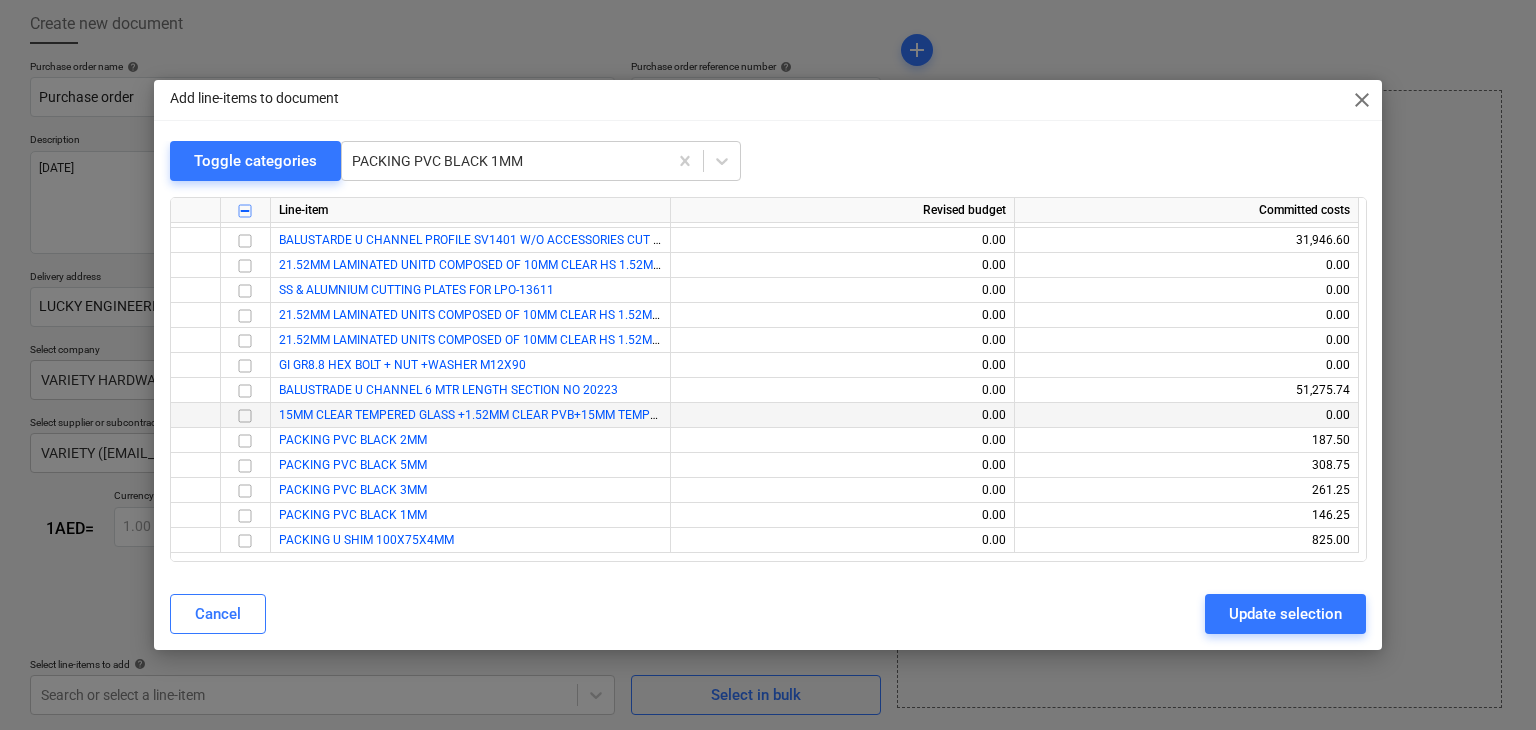 scroll, scrollTop: 7887, scrollLeft: 0, axis: vertical 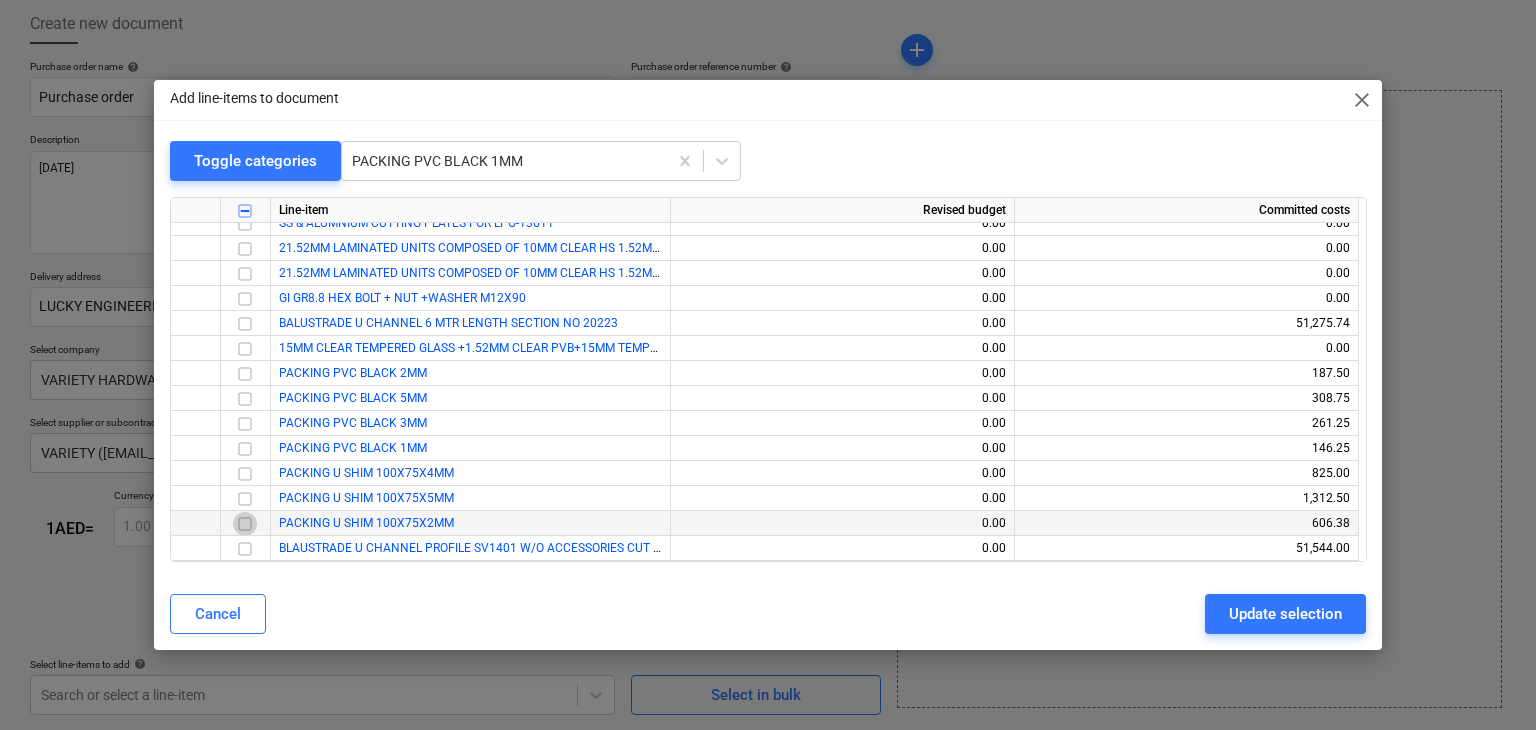 click at bounding box center (245, 524) 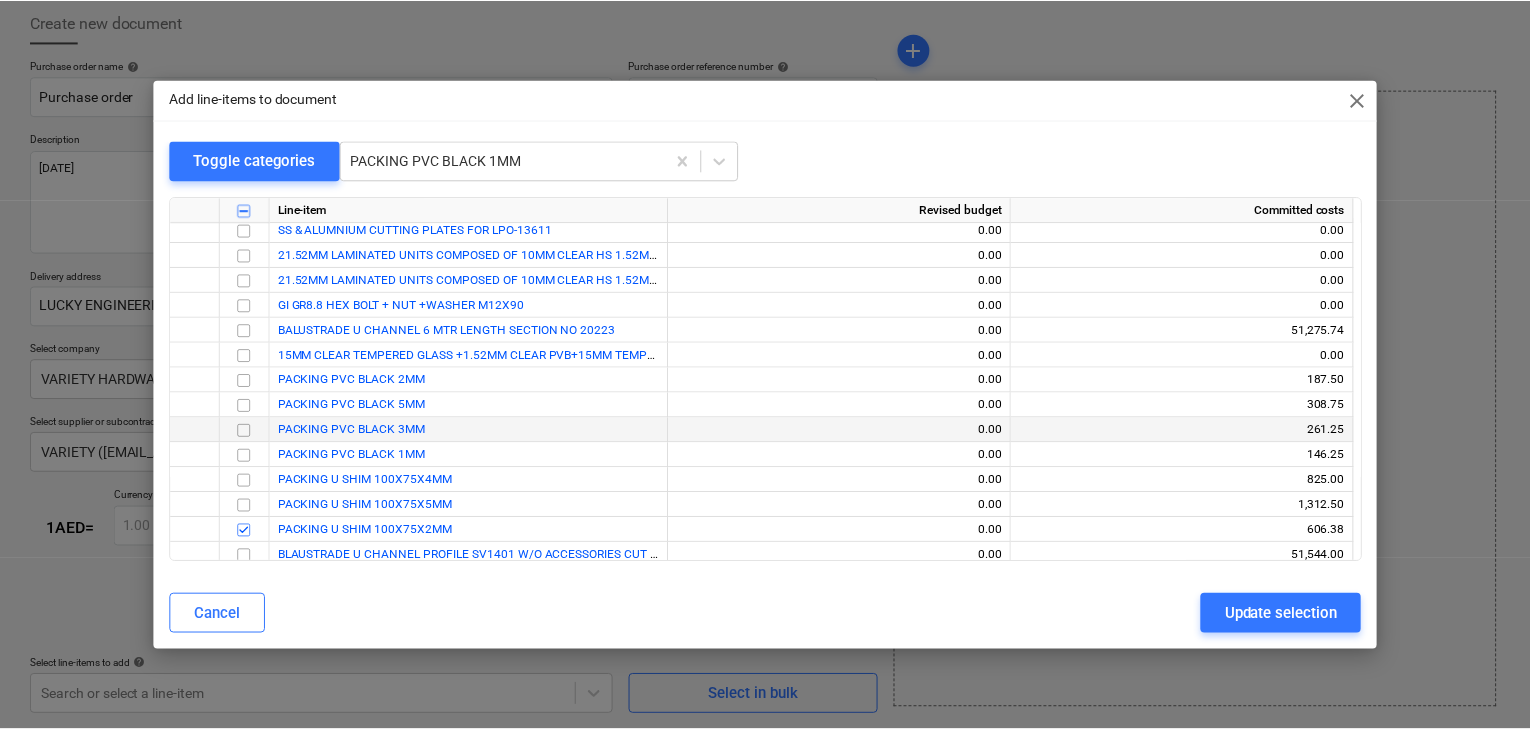 scroll, scrollTop: 7987, scrollLeft: 0, axis: vertical 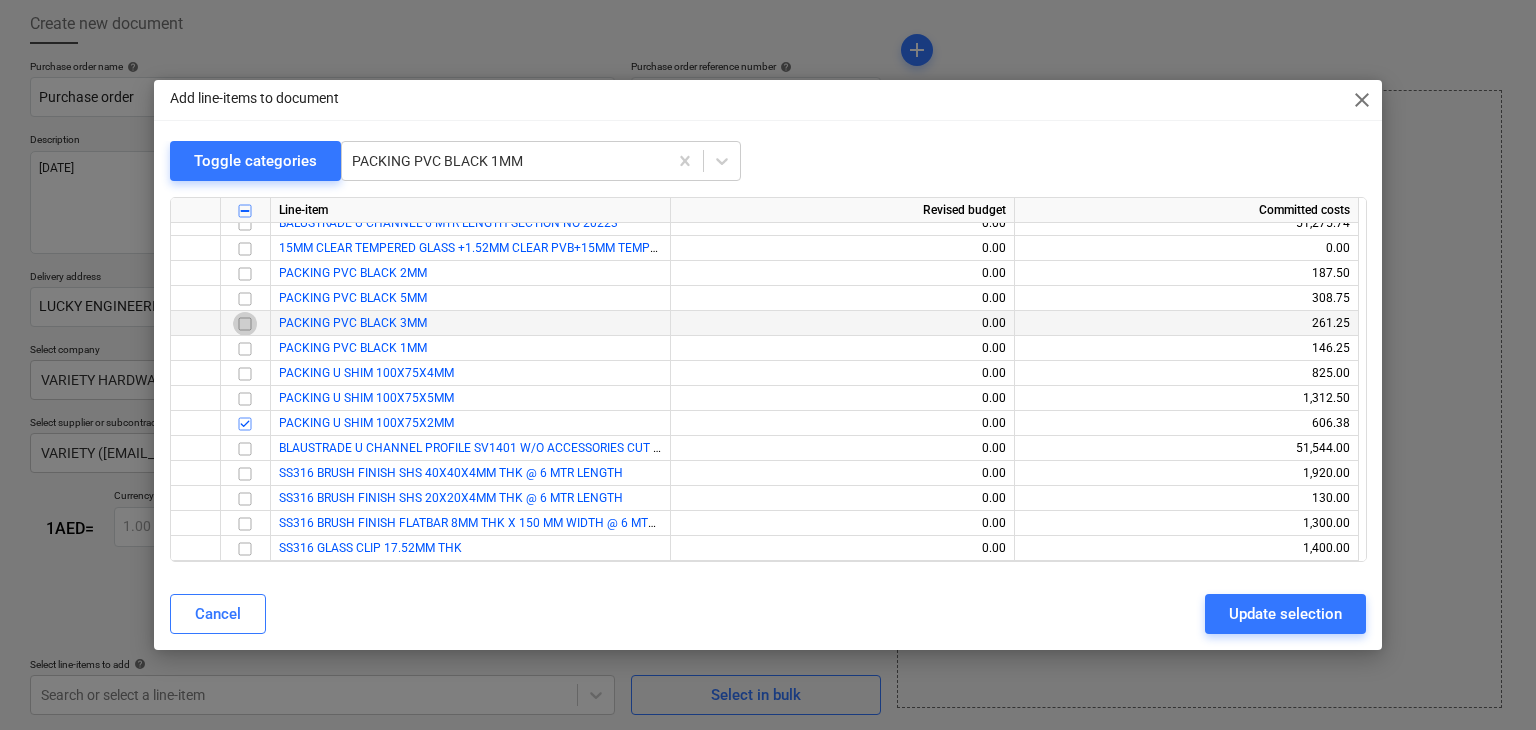 click at bounding box center (245, 324) 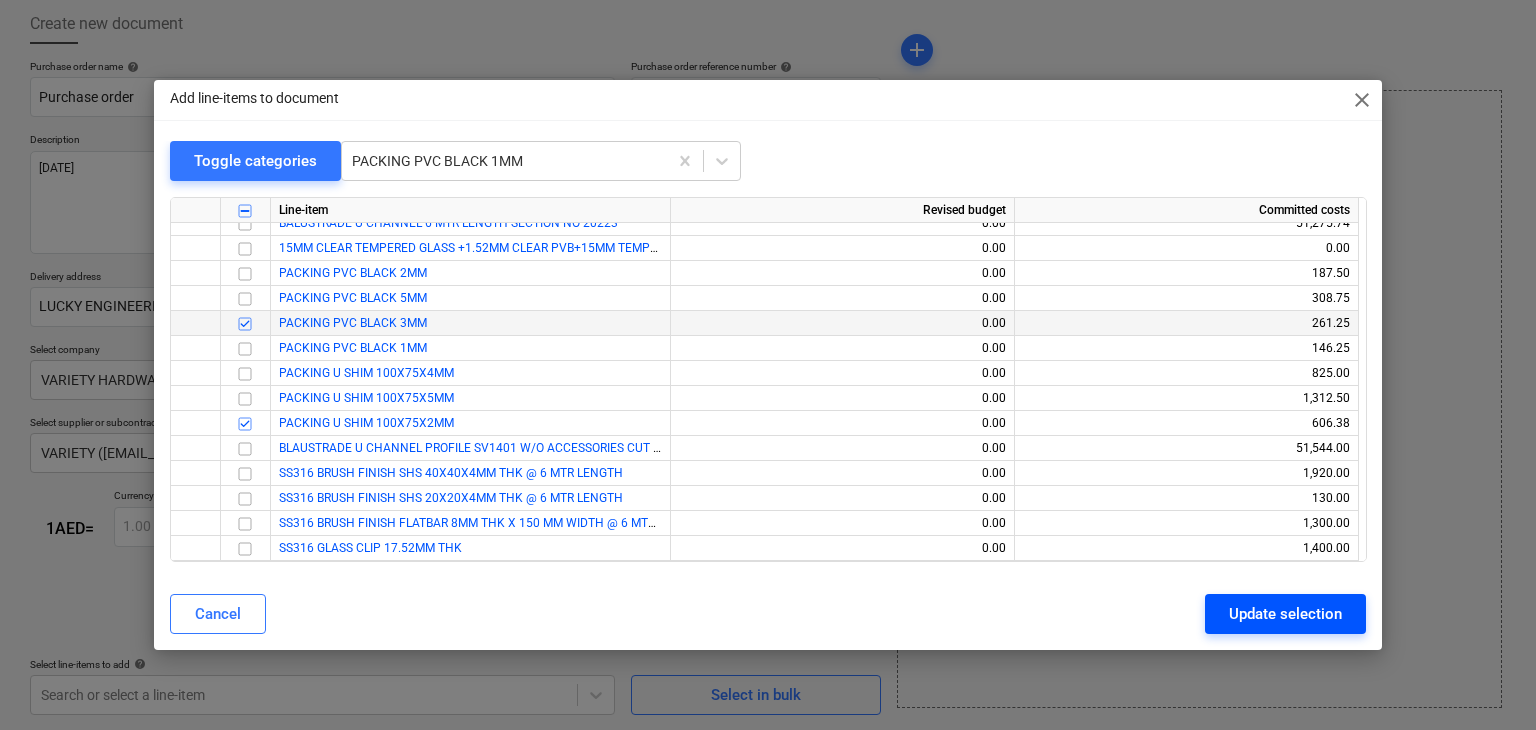 click on "Update selection" at bounding box center (1285, 614) 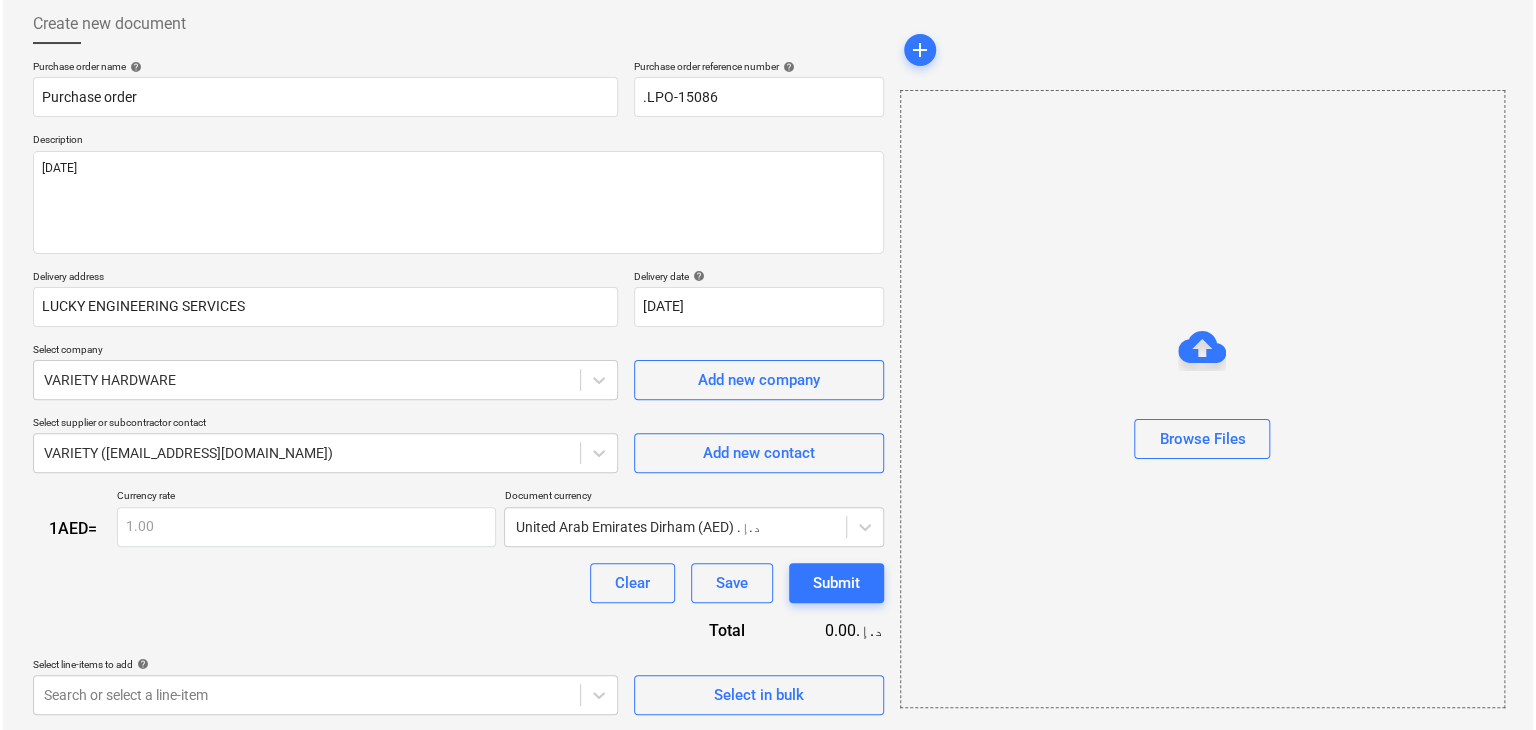 scroll, scrollTop: 417, scrollLeft: 0, axis: vertical 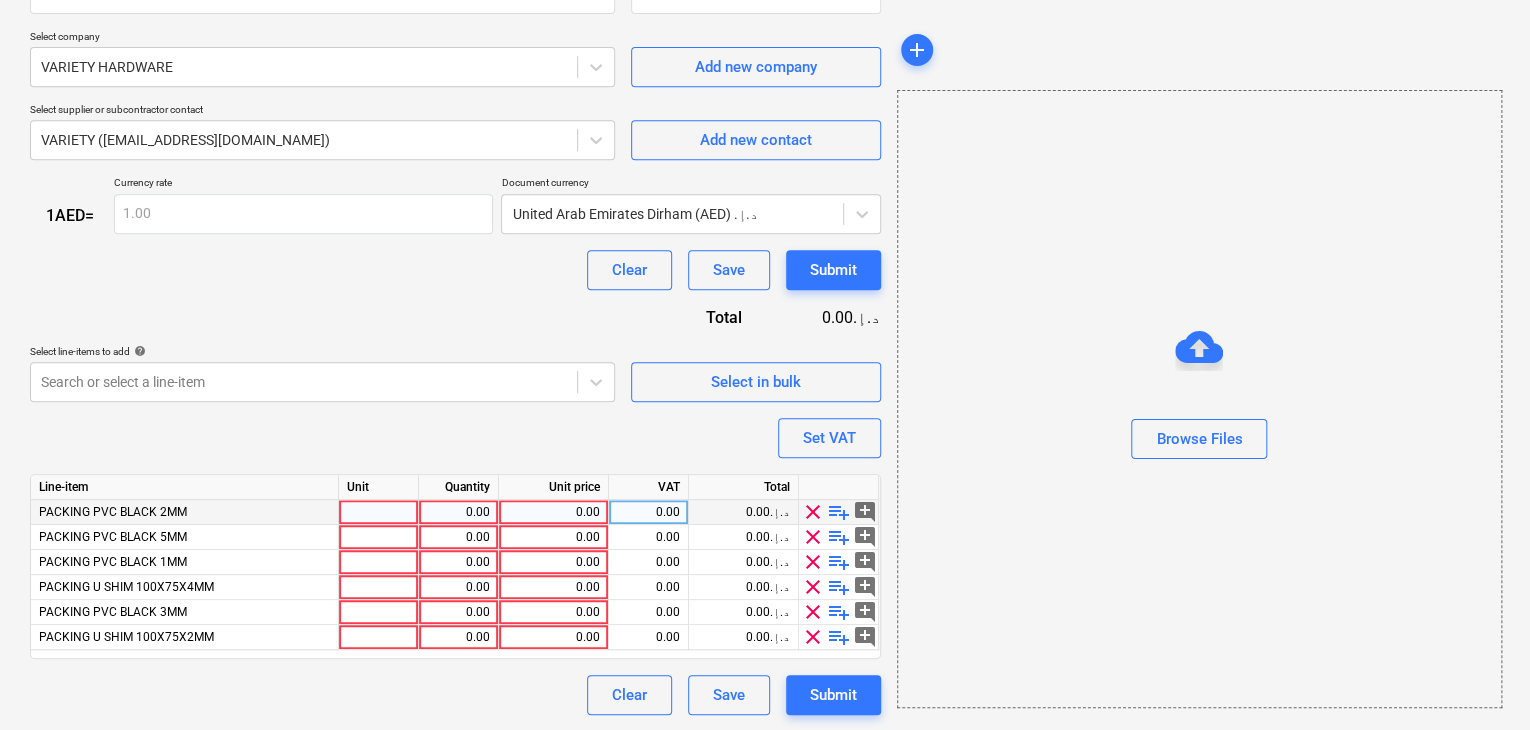 click at bounding box center (379, 512) 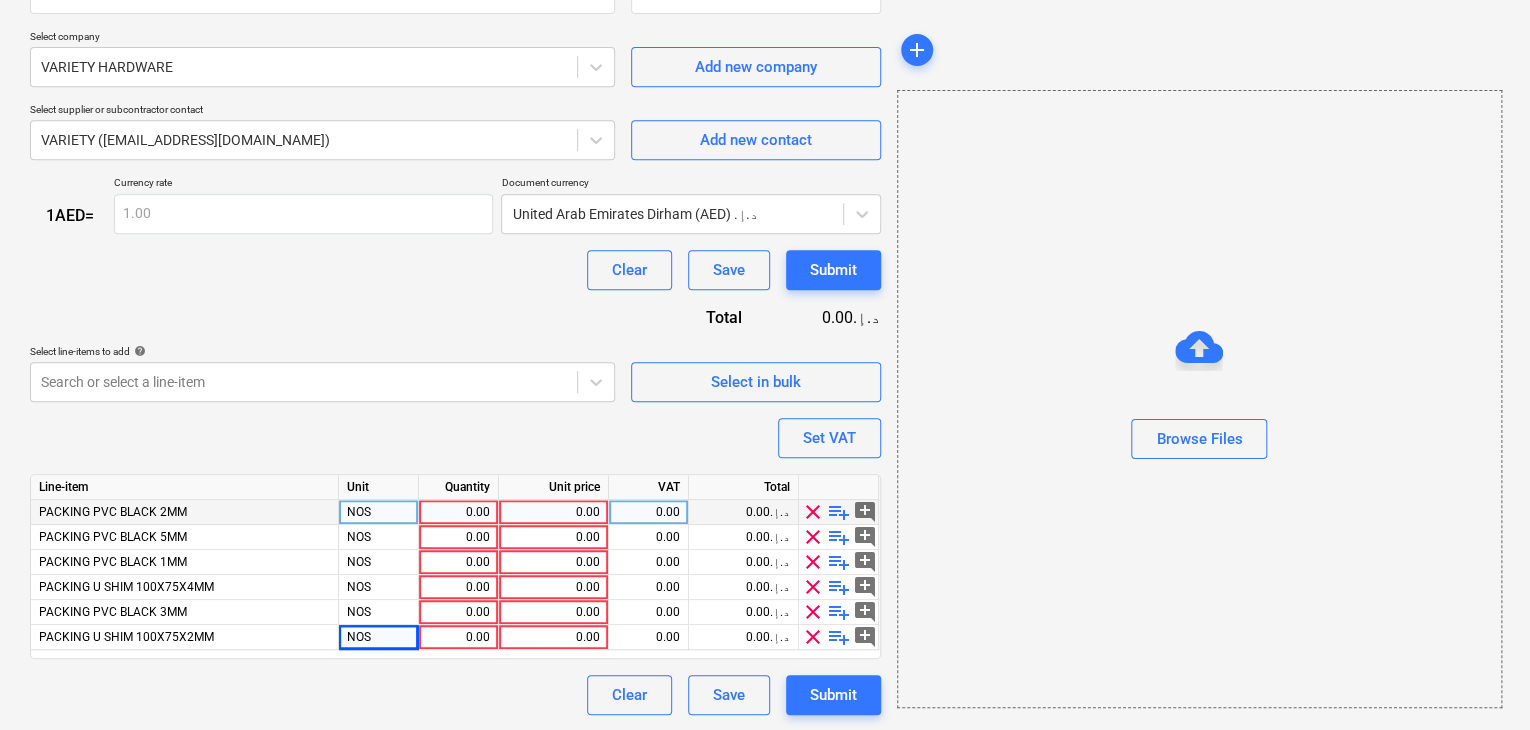 click on "0.00" at bounding box center [458, 512] 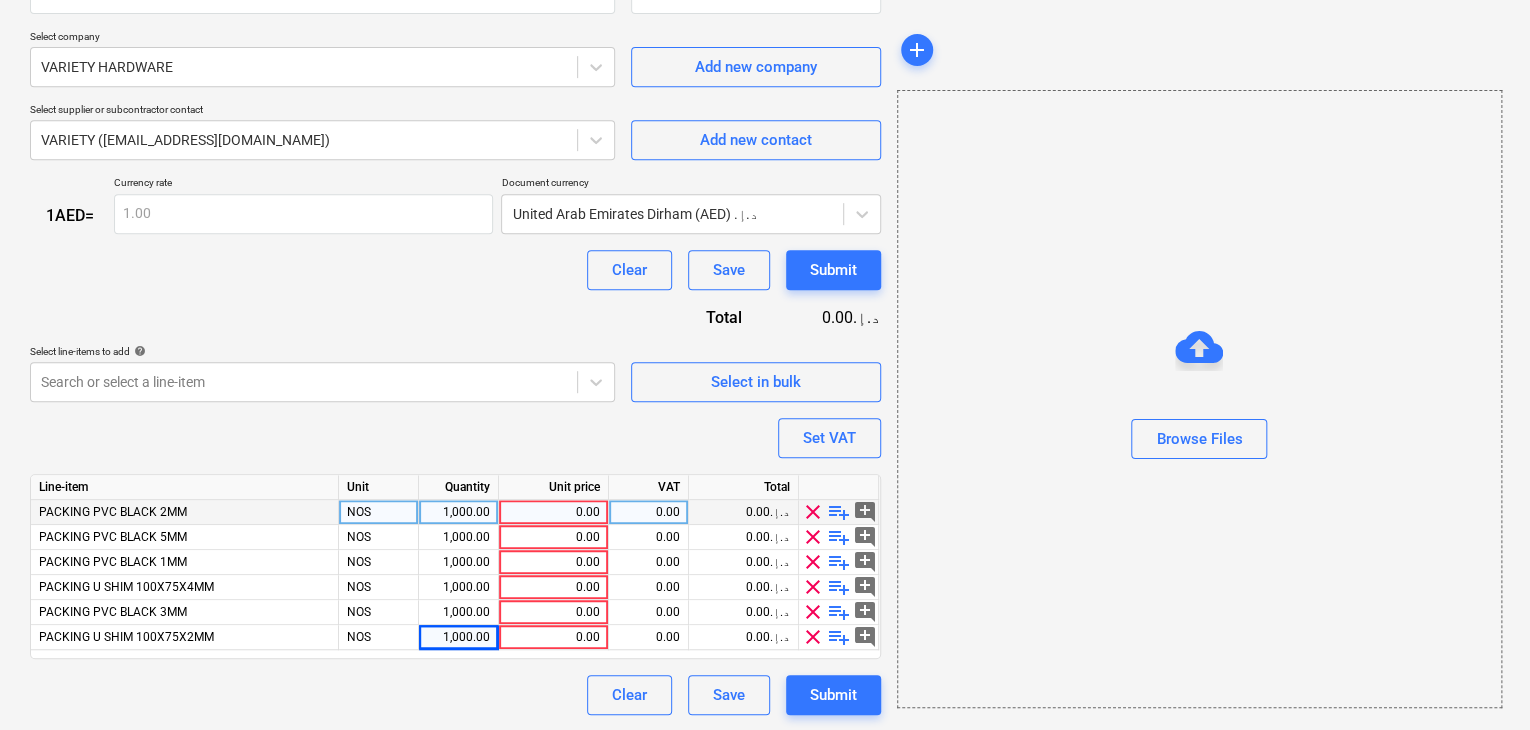 click on "0.00" at bounding box center (553, 512) 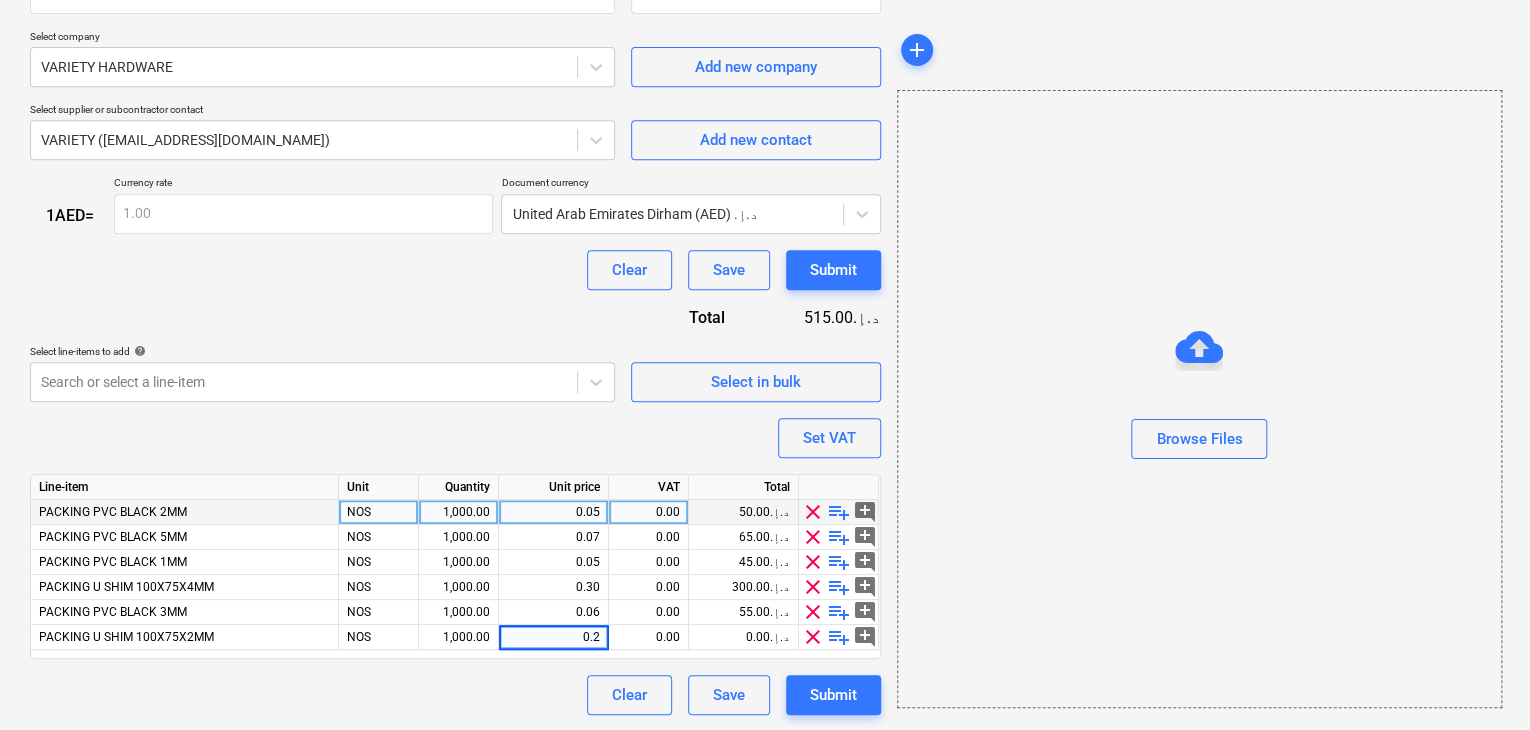 click at bounding box center [1199, 403] 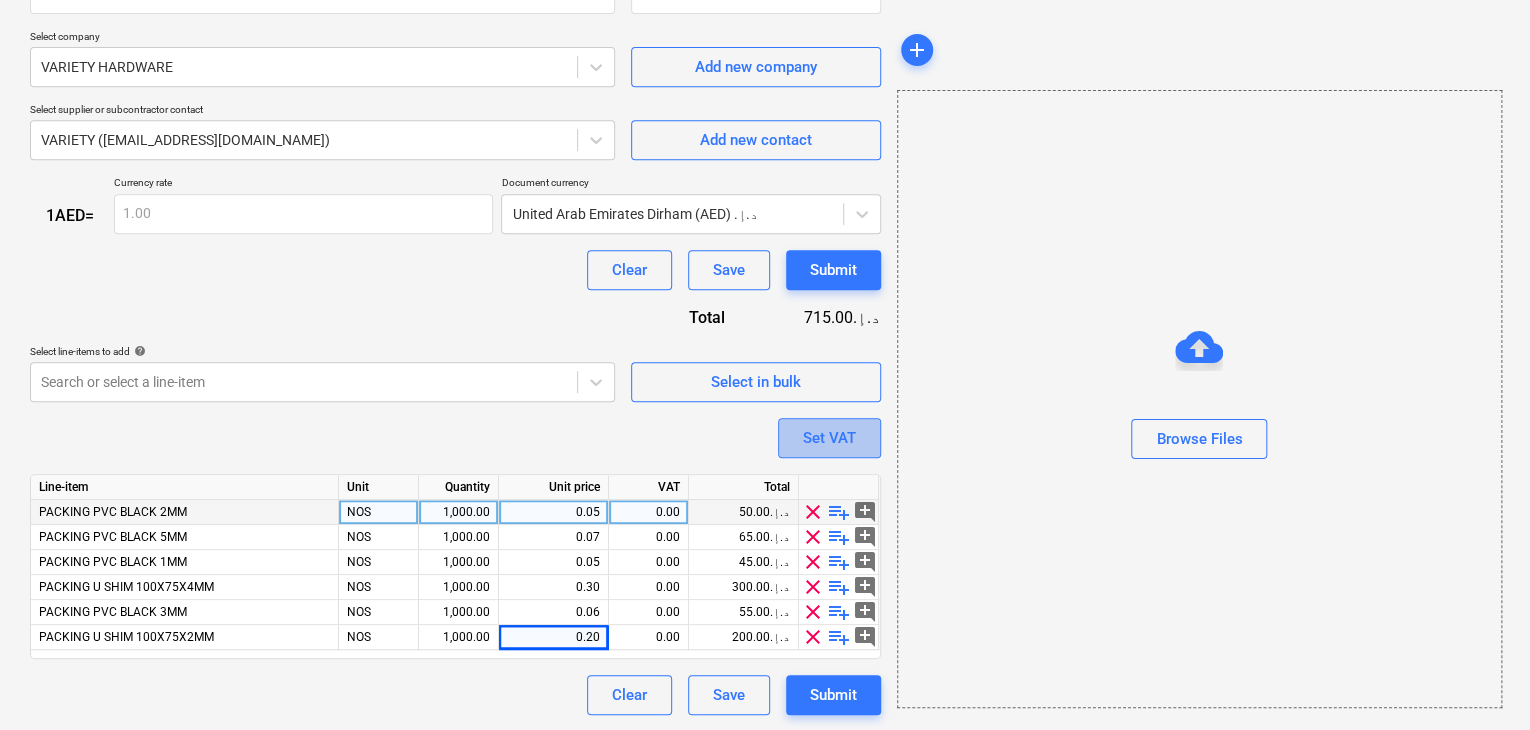 click on "Set VAT" at bounding box center [829, 438] 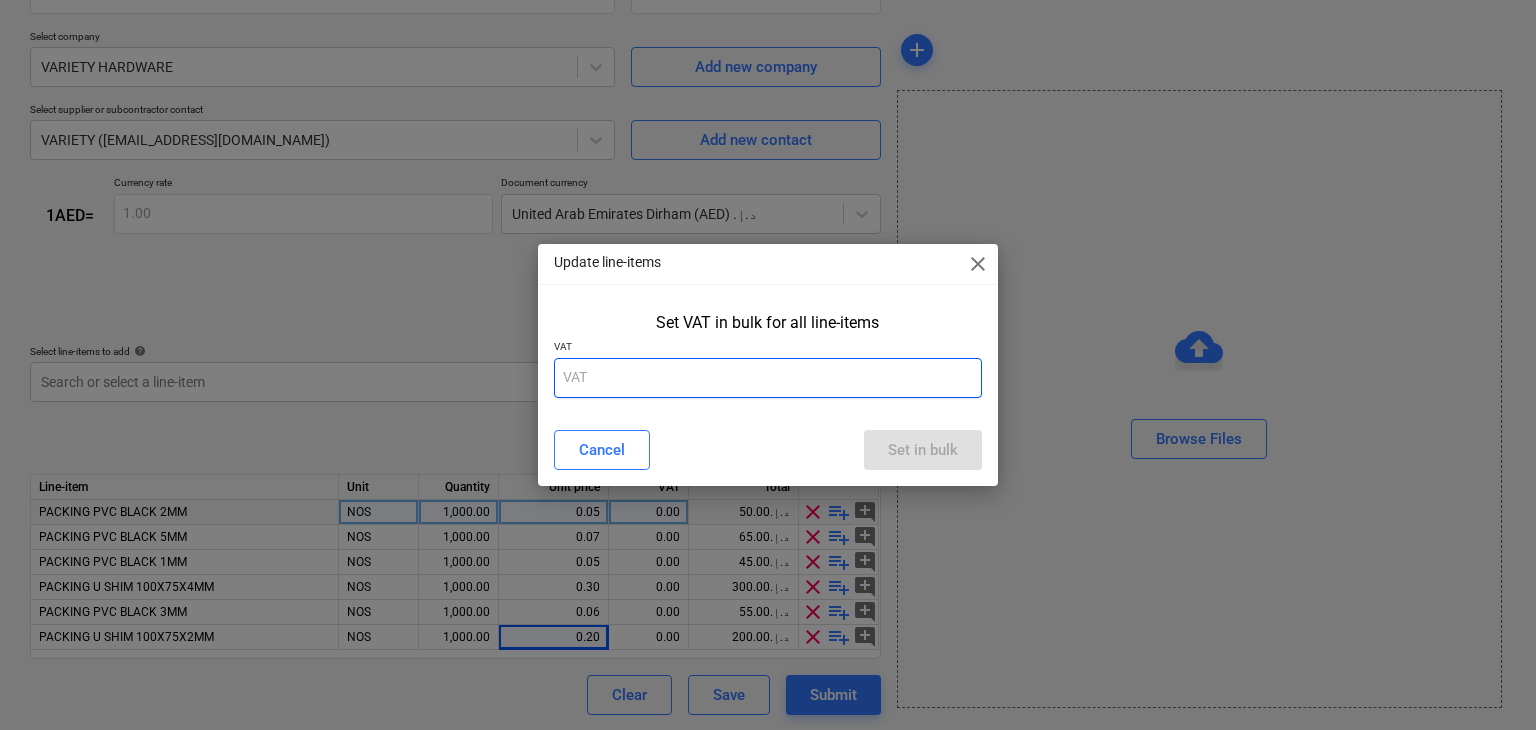 click at bounding box center [768, 378] 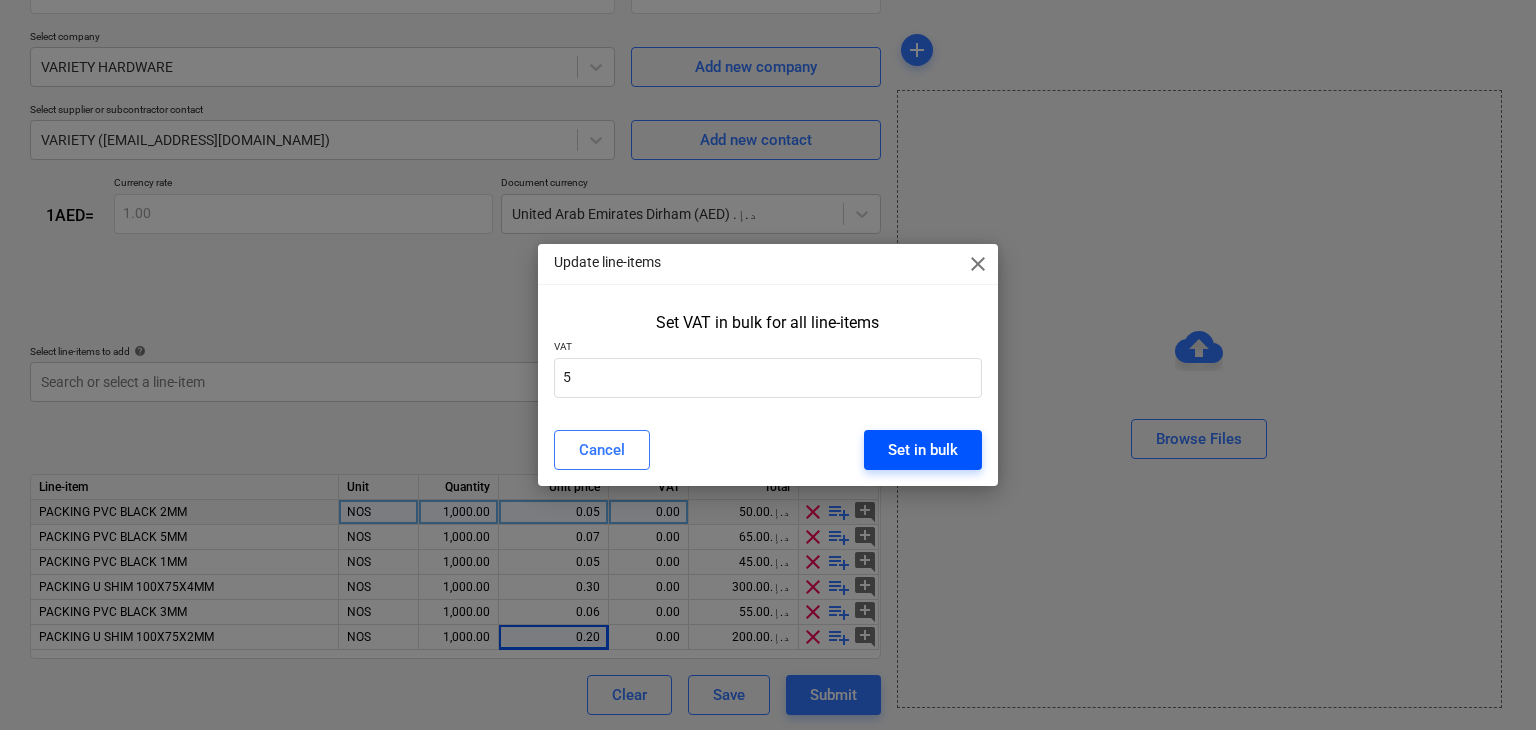 click on "Set in bulk" at bounding box center [923, 450] 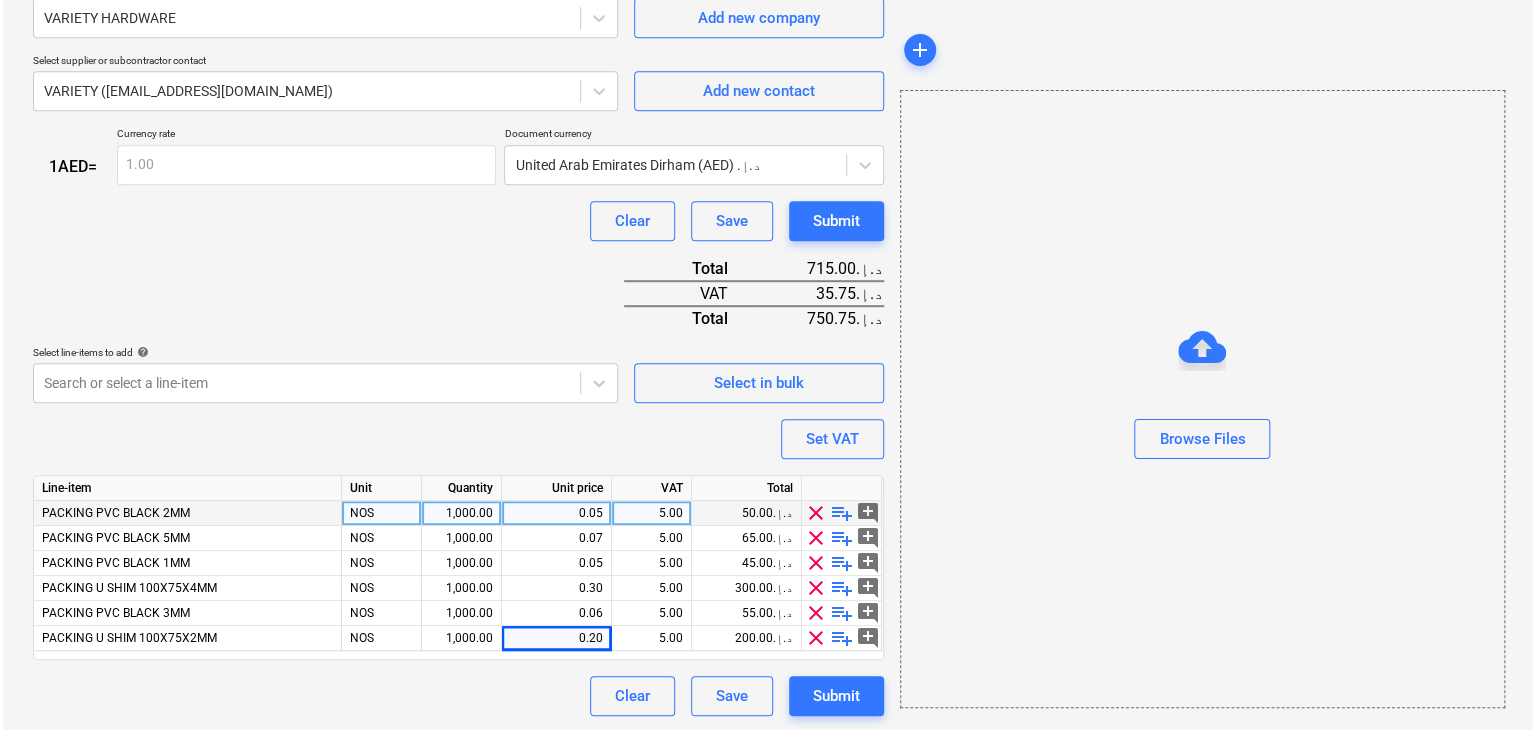 scroll, scrollTop: 467, scrollLeft: 0, axis: vertical 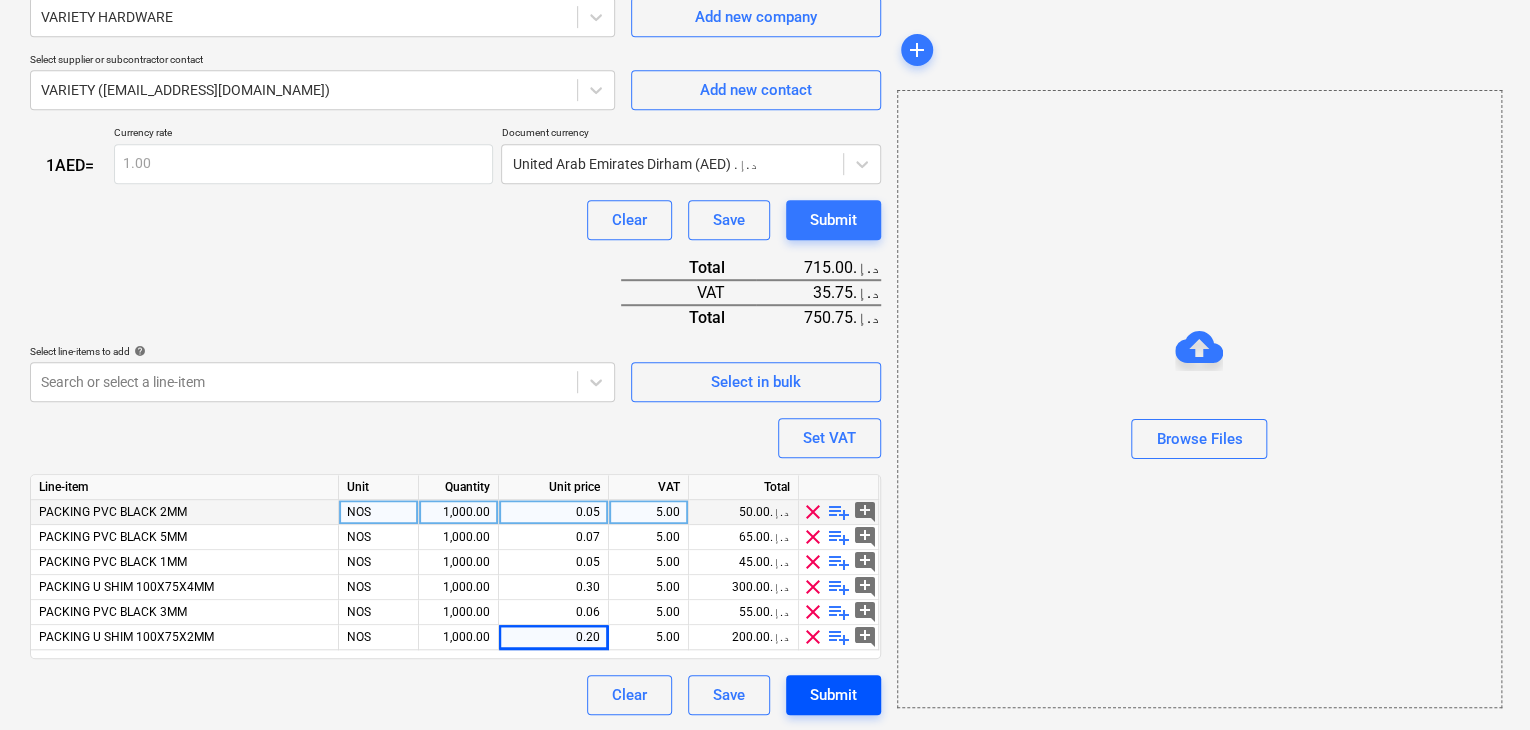 click on "Submit" at bounding box center (833, 695) 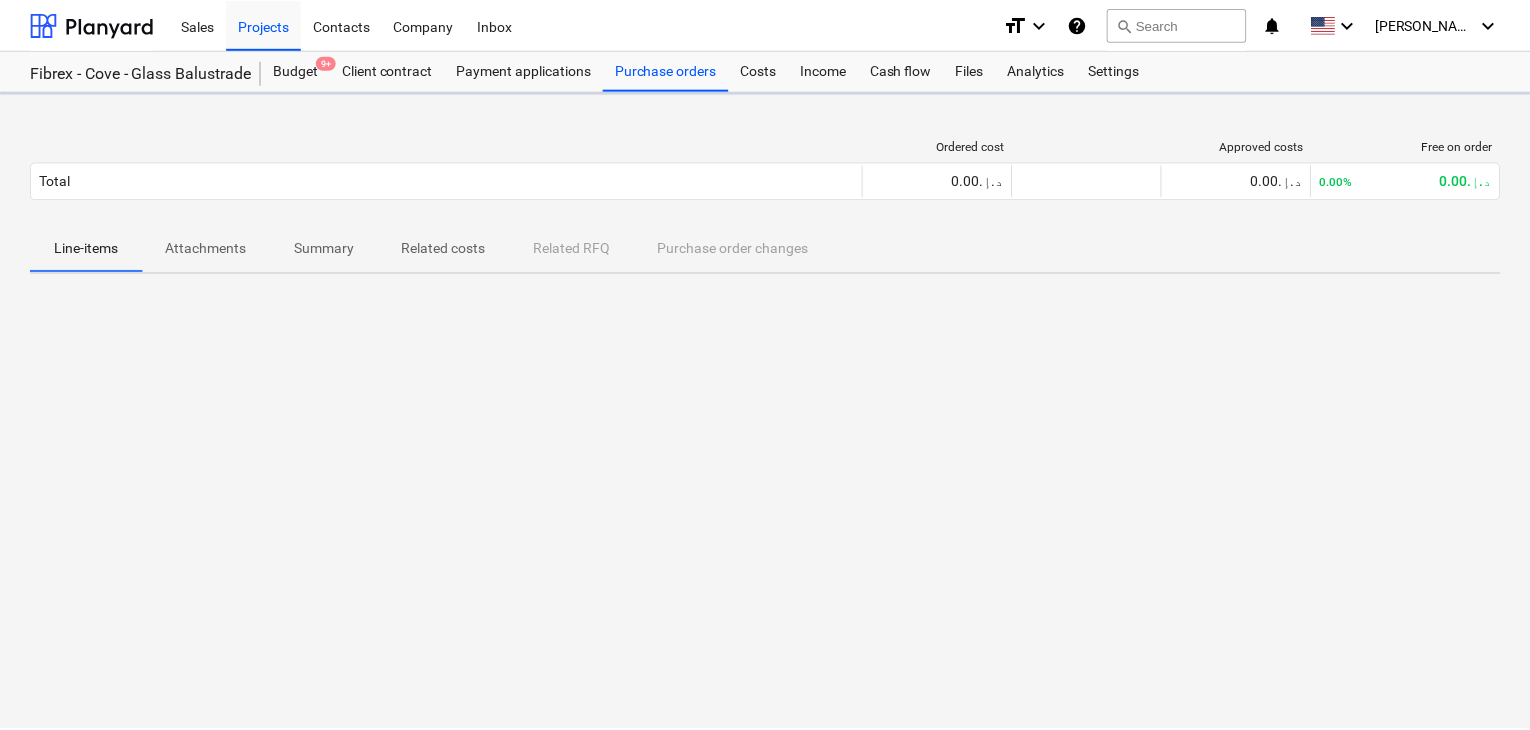 scroll, scrollTop: 0, scrollLeft: 0, axis: both 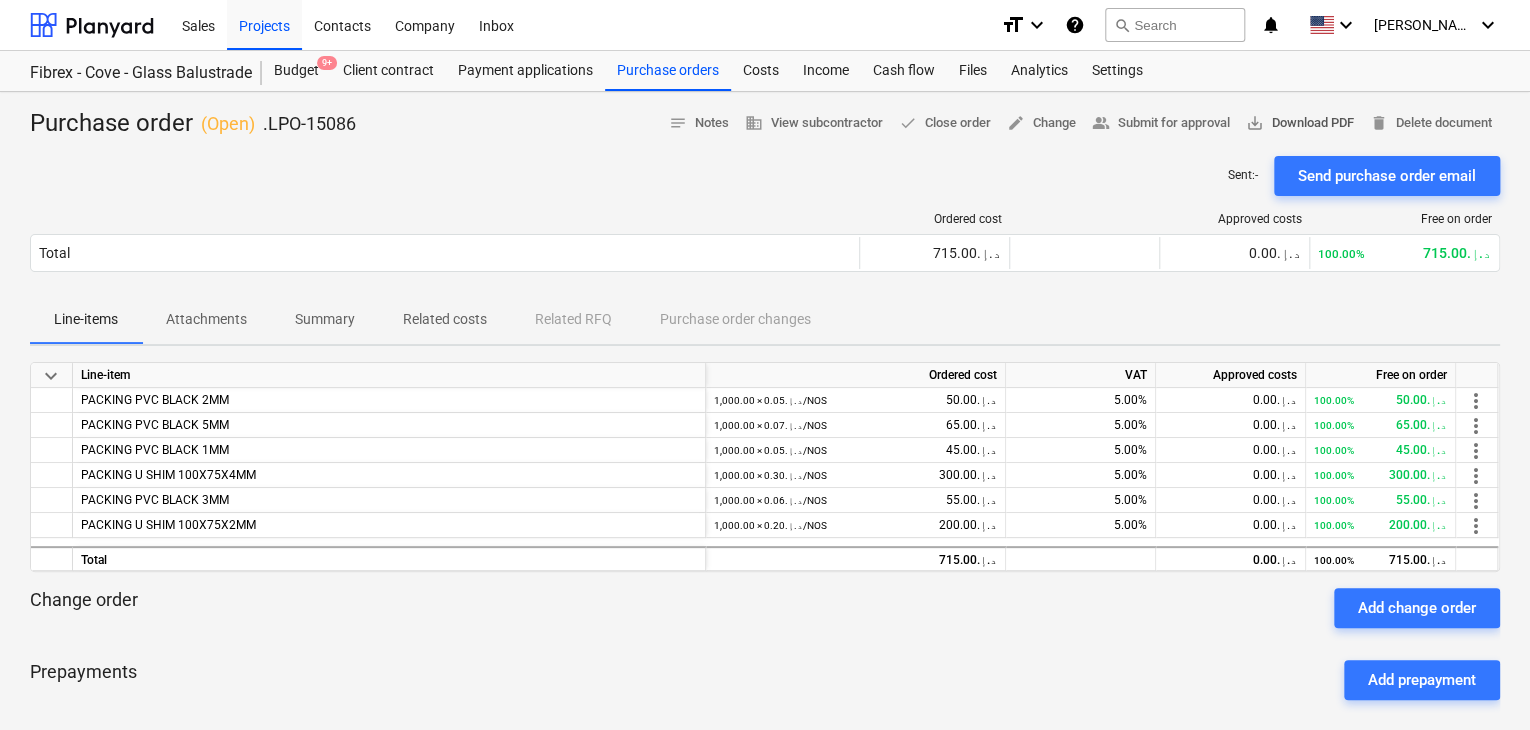 click on "save_alt Download PDF" at bounding box center (1300, 123) 